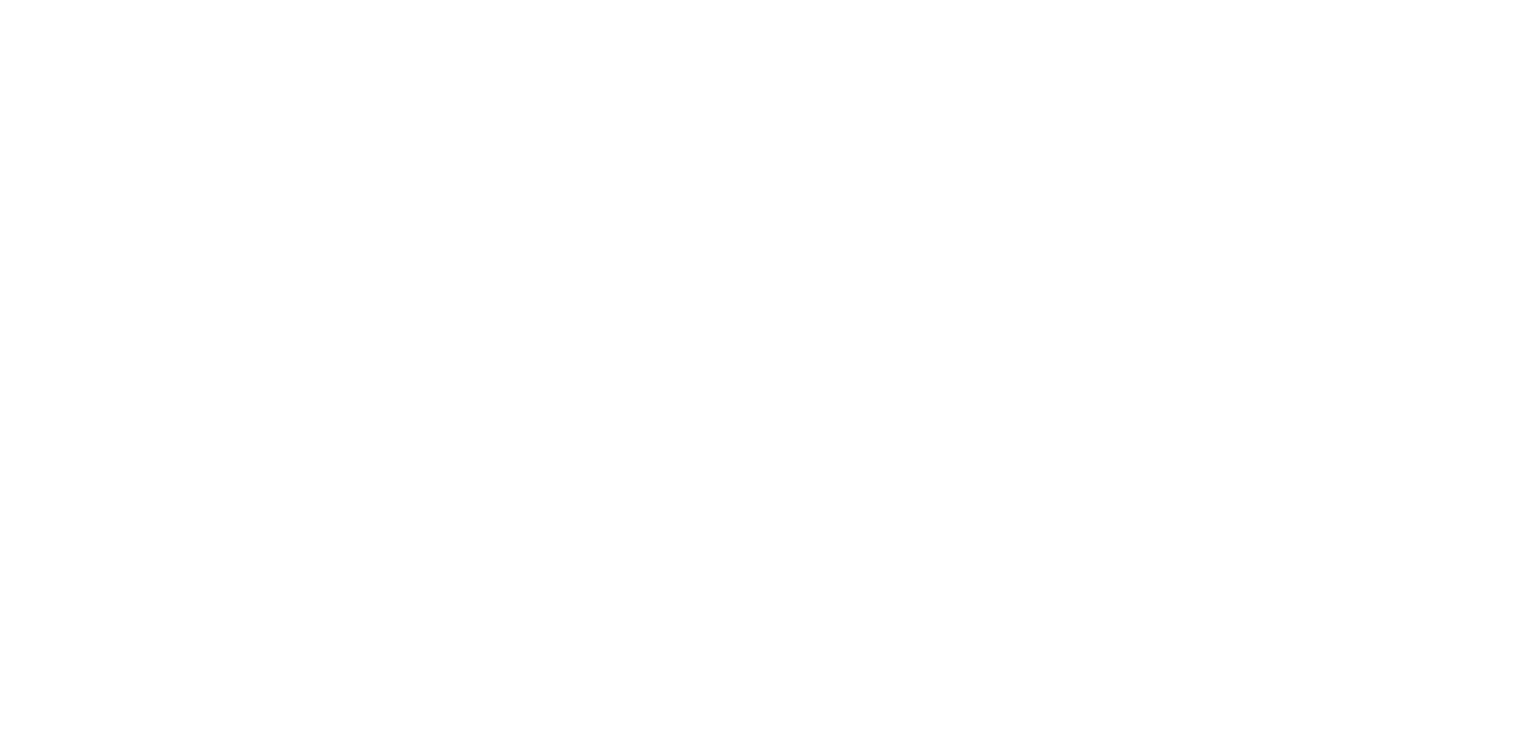scroll, scrollTop: 0, scrollLeft: 0, axis: both 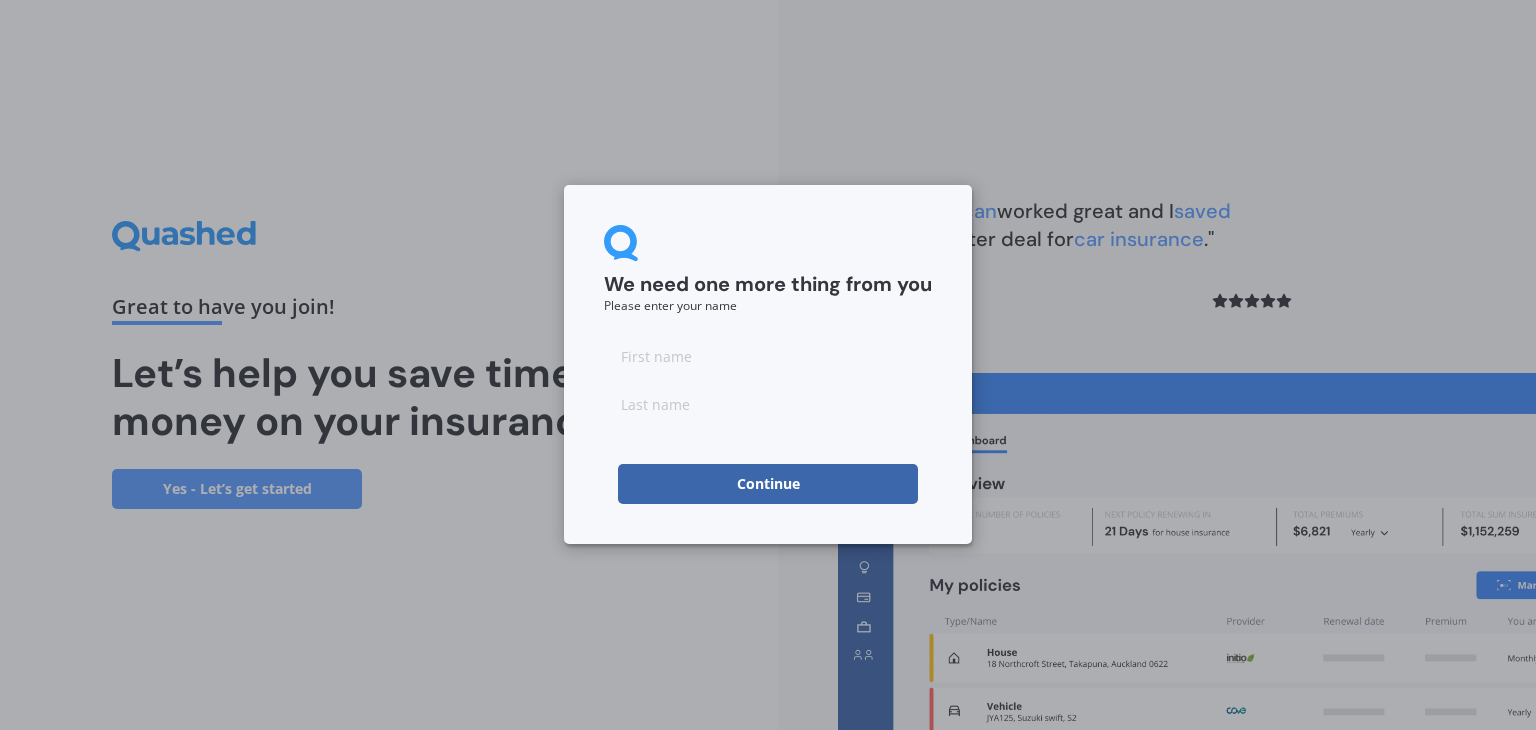 click at bounding box center [768, 356] 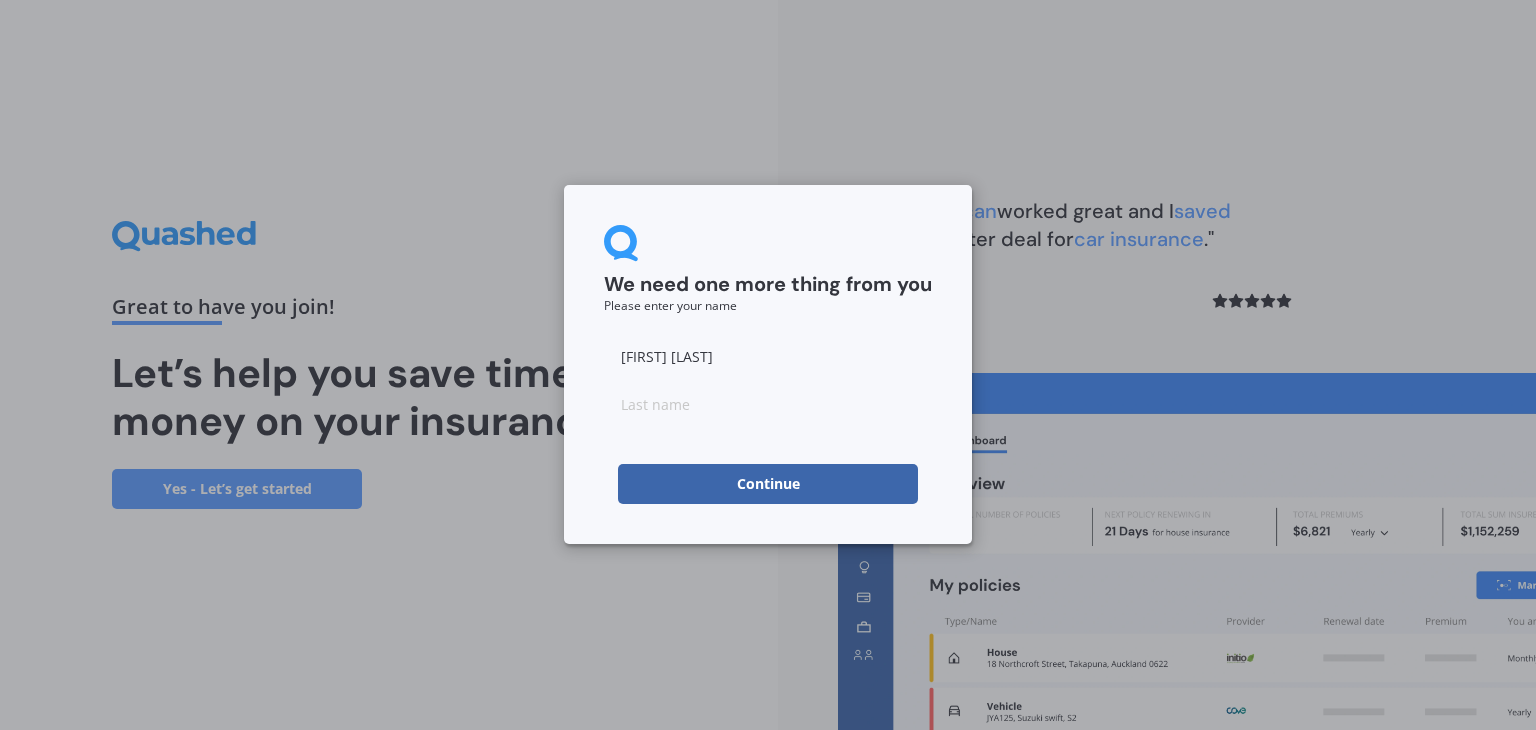 type on "[FIRST] [LAST]" 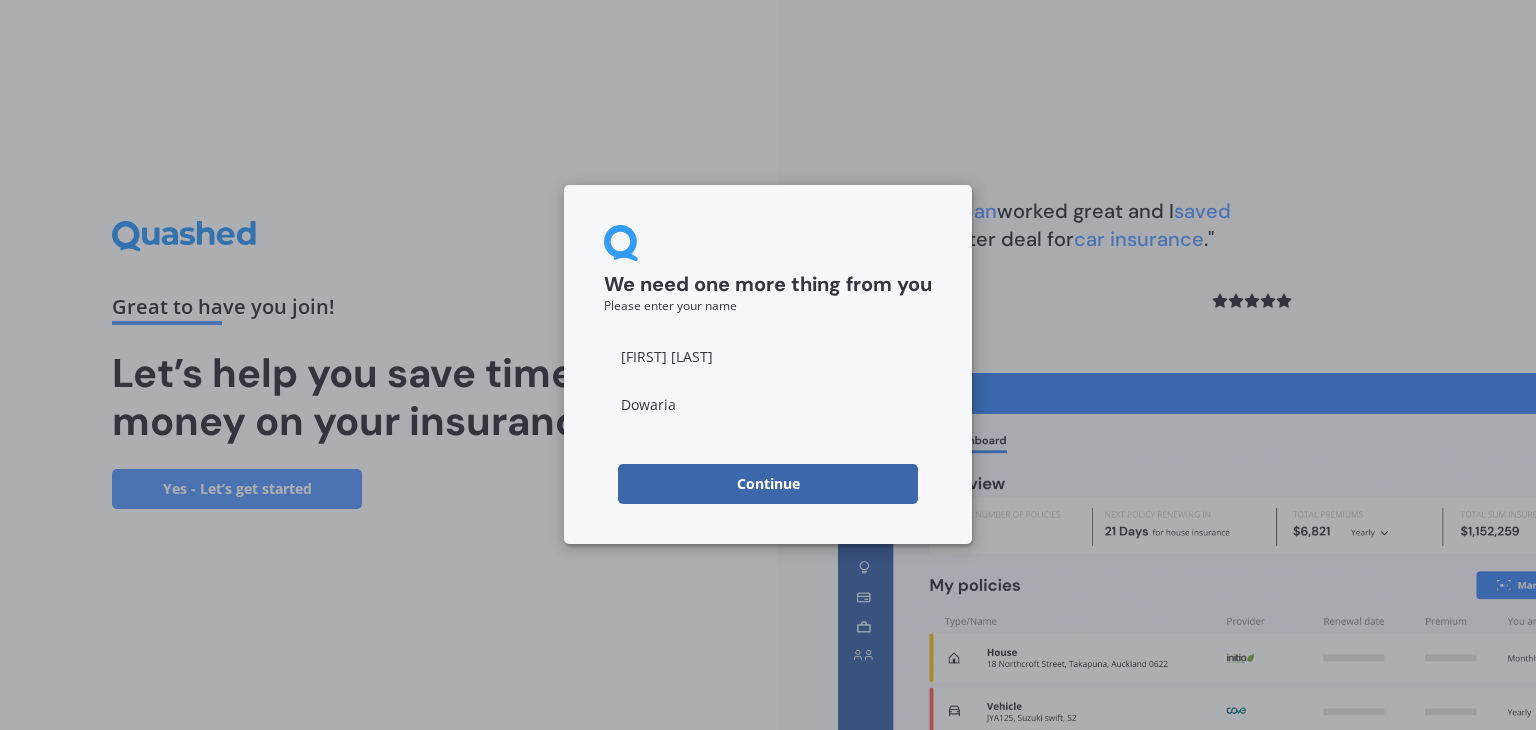 type on "Dowaria" 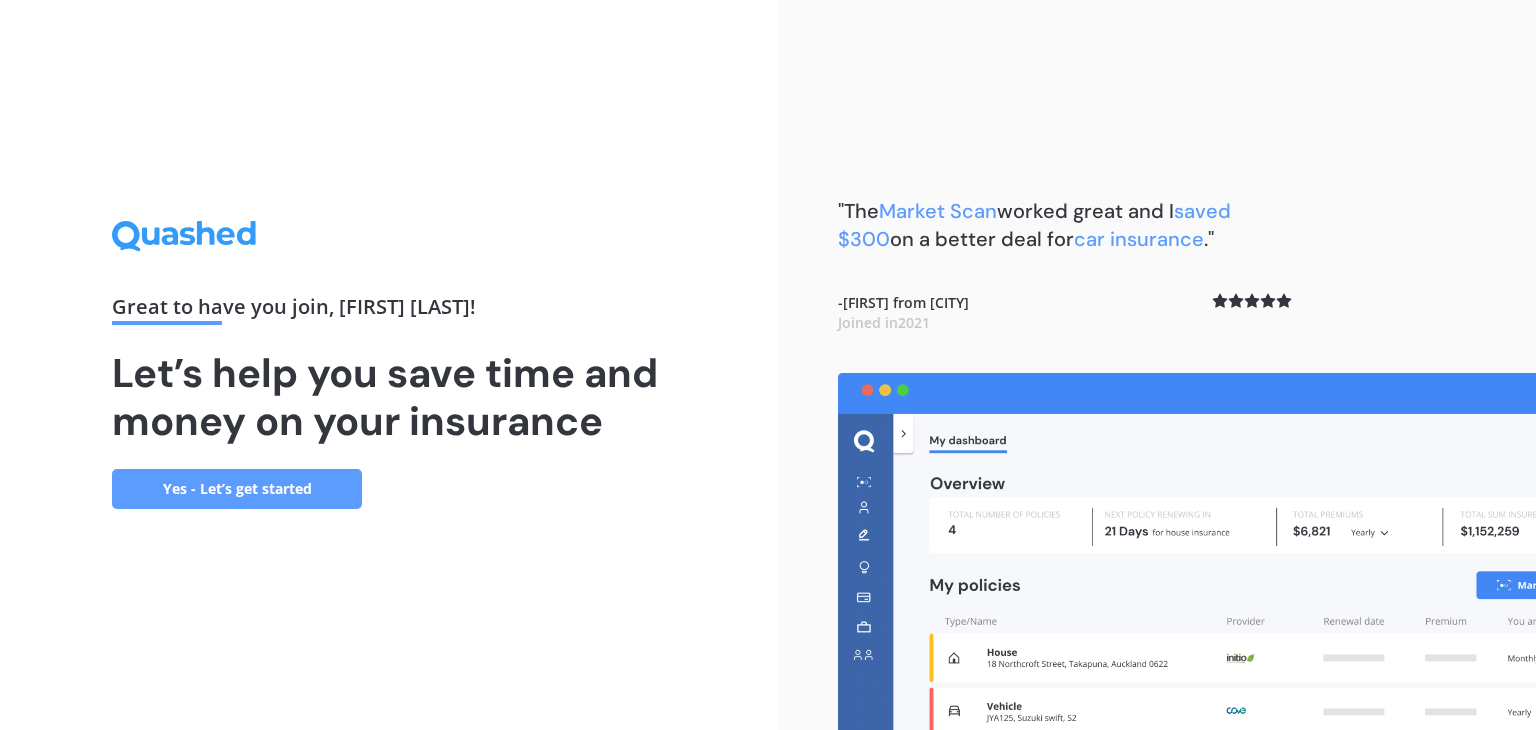 click on "Yes - Let’s get started" at bounding box center (237, 489) 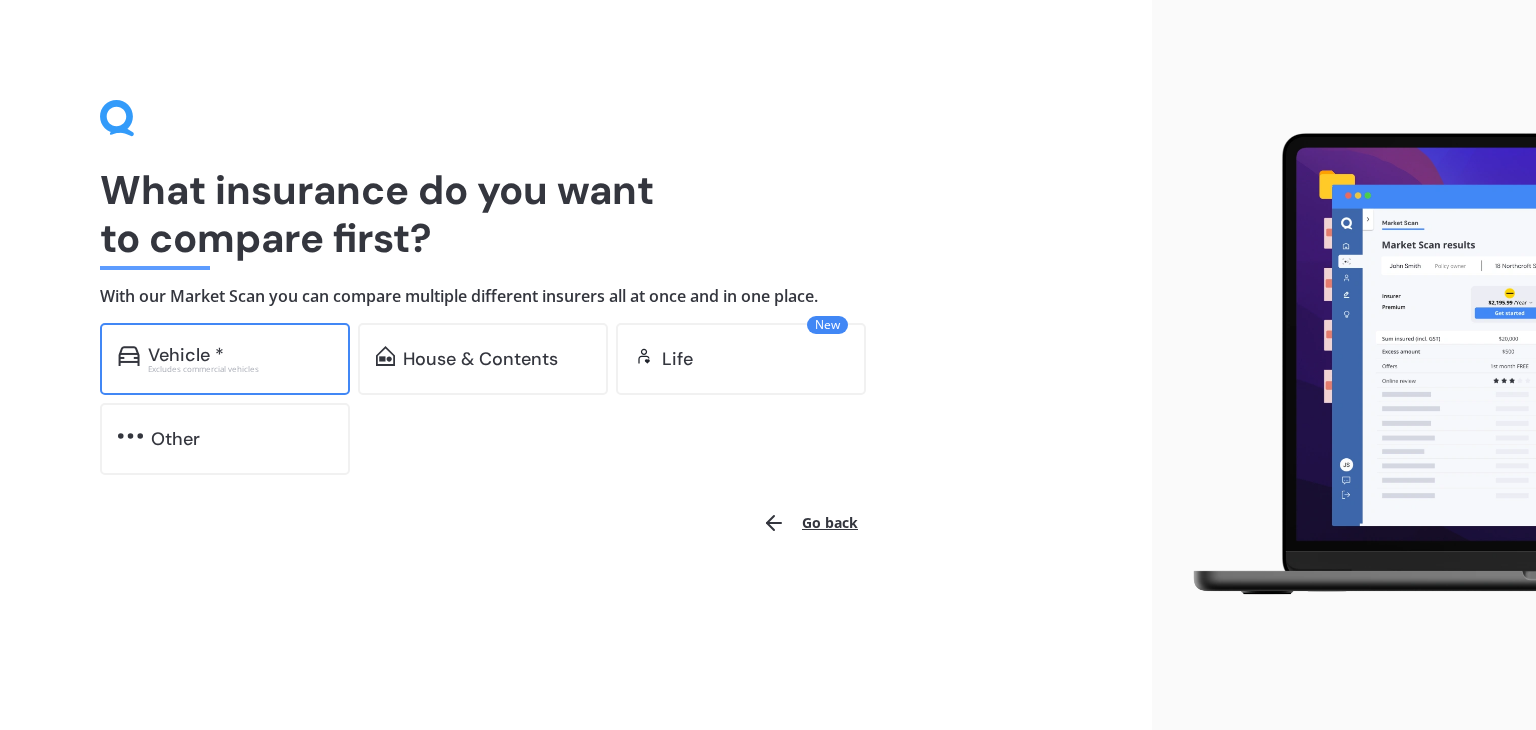 click on "Vehicle *" at bounding box center [240, 355] 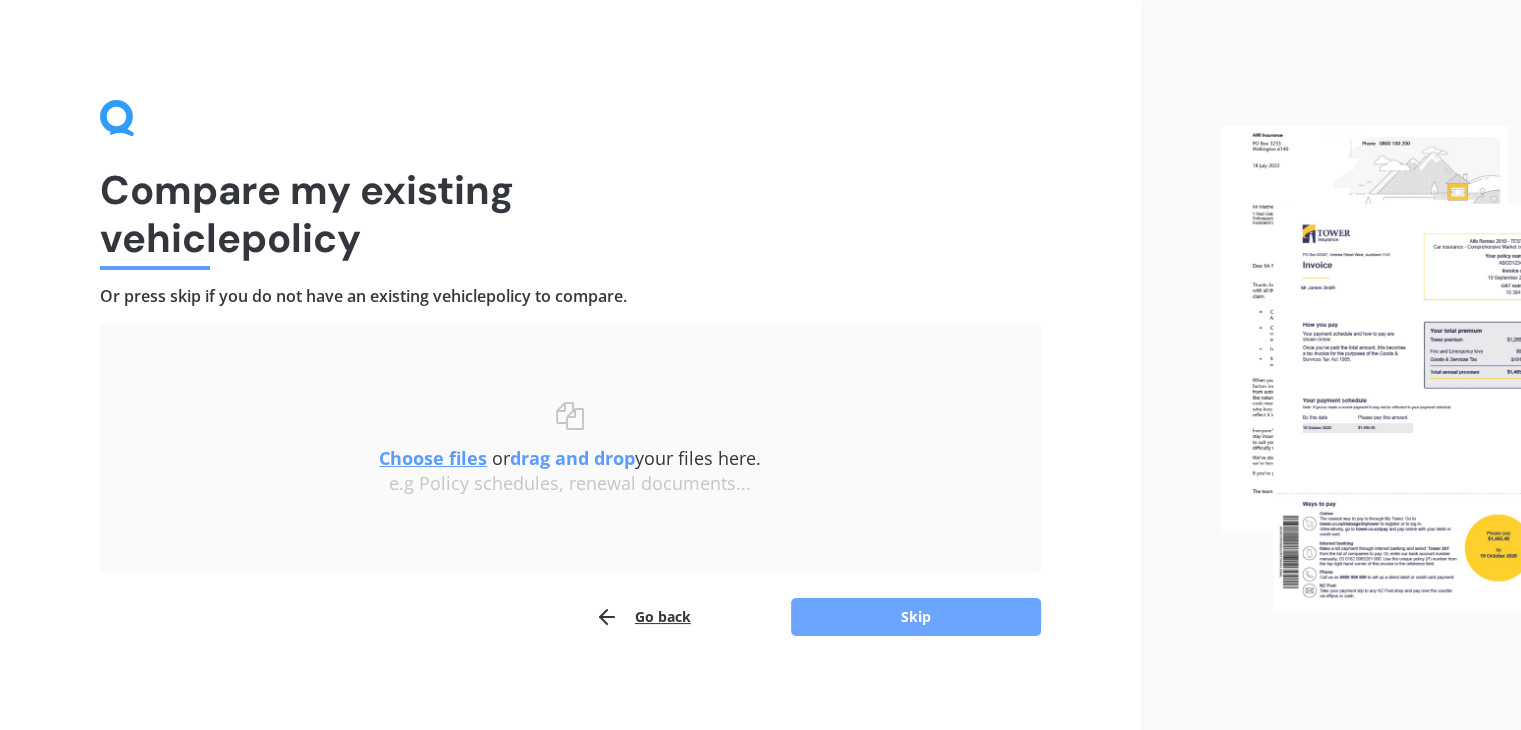 click on "Skip" at bounding box center (916, 617) 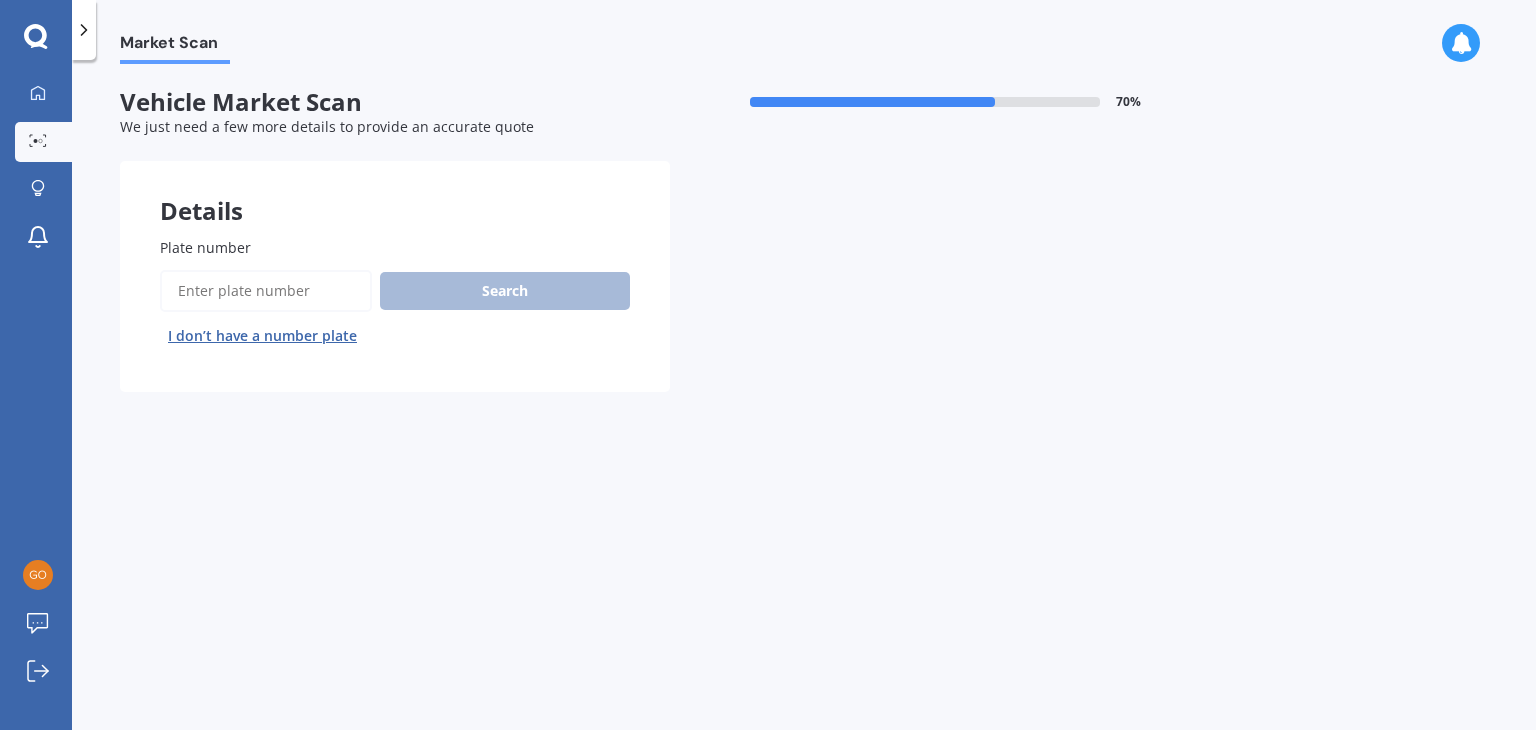 click on "Plate number" at bounding box center [266, 291] 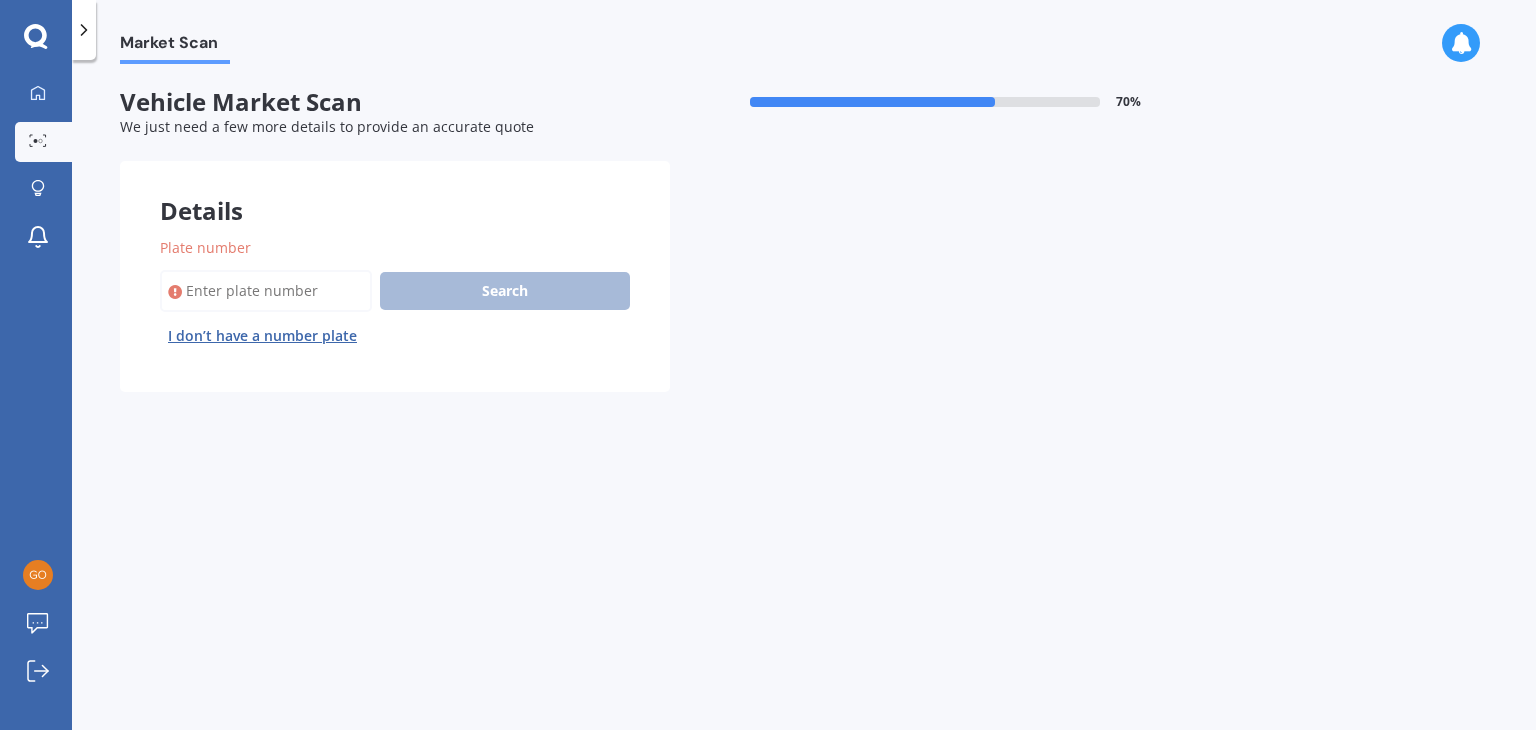 click on "Plate number" at bounding box center (266, 291) 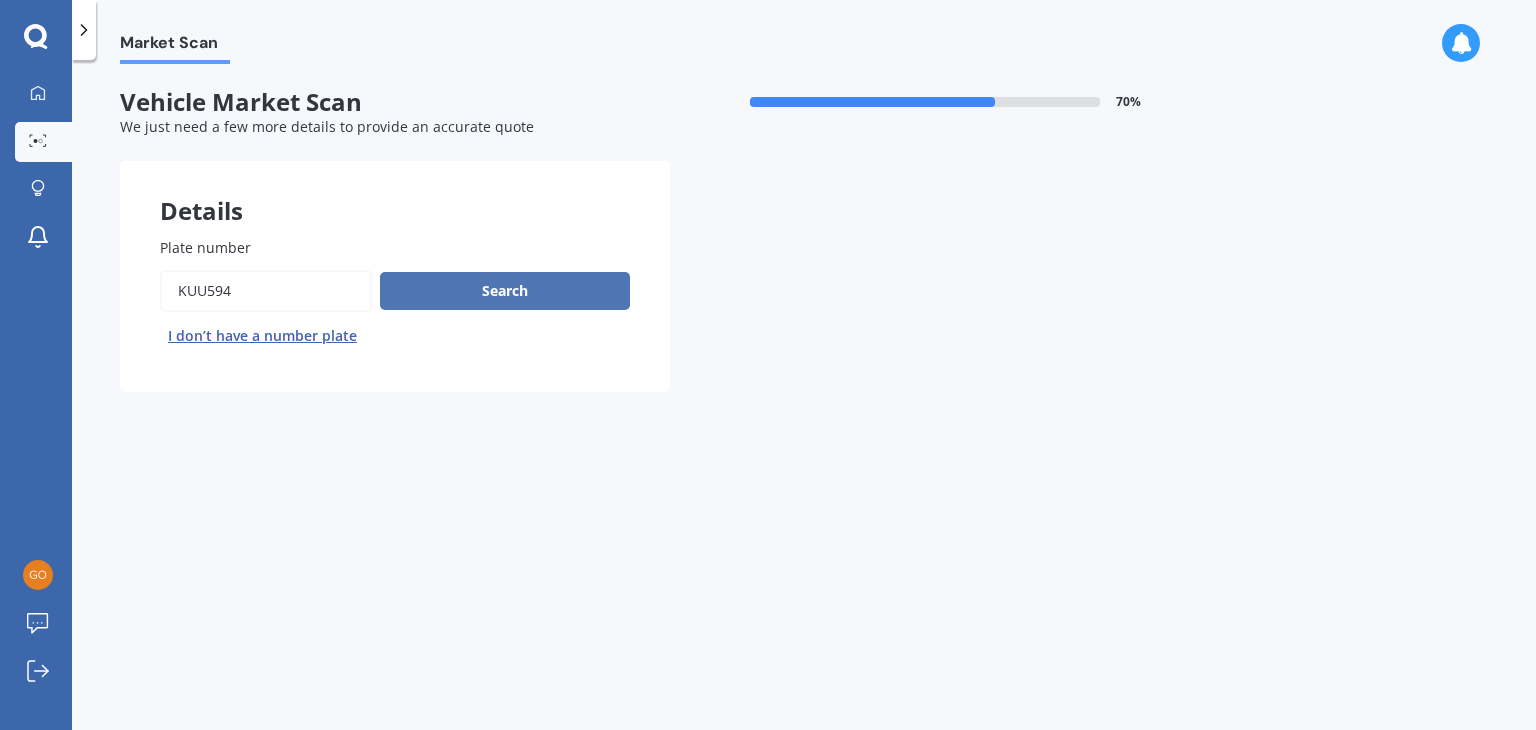 type on "kuu594" 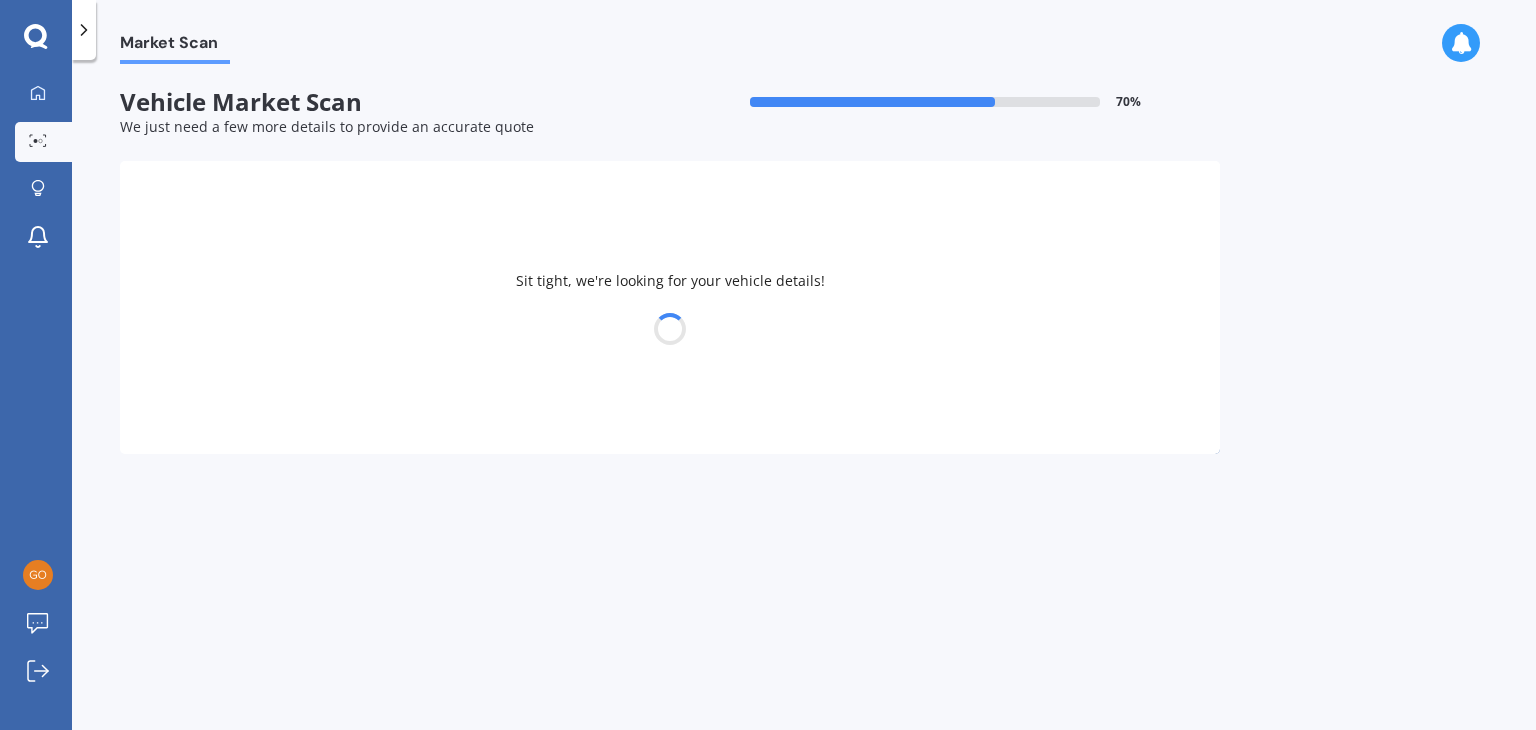 select on "SUZUKI" 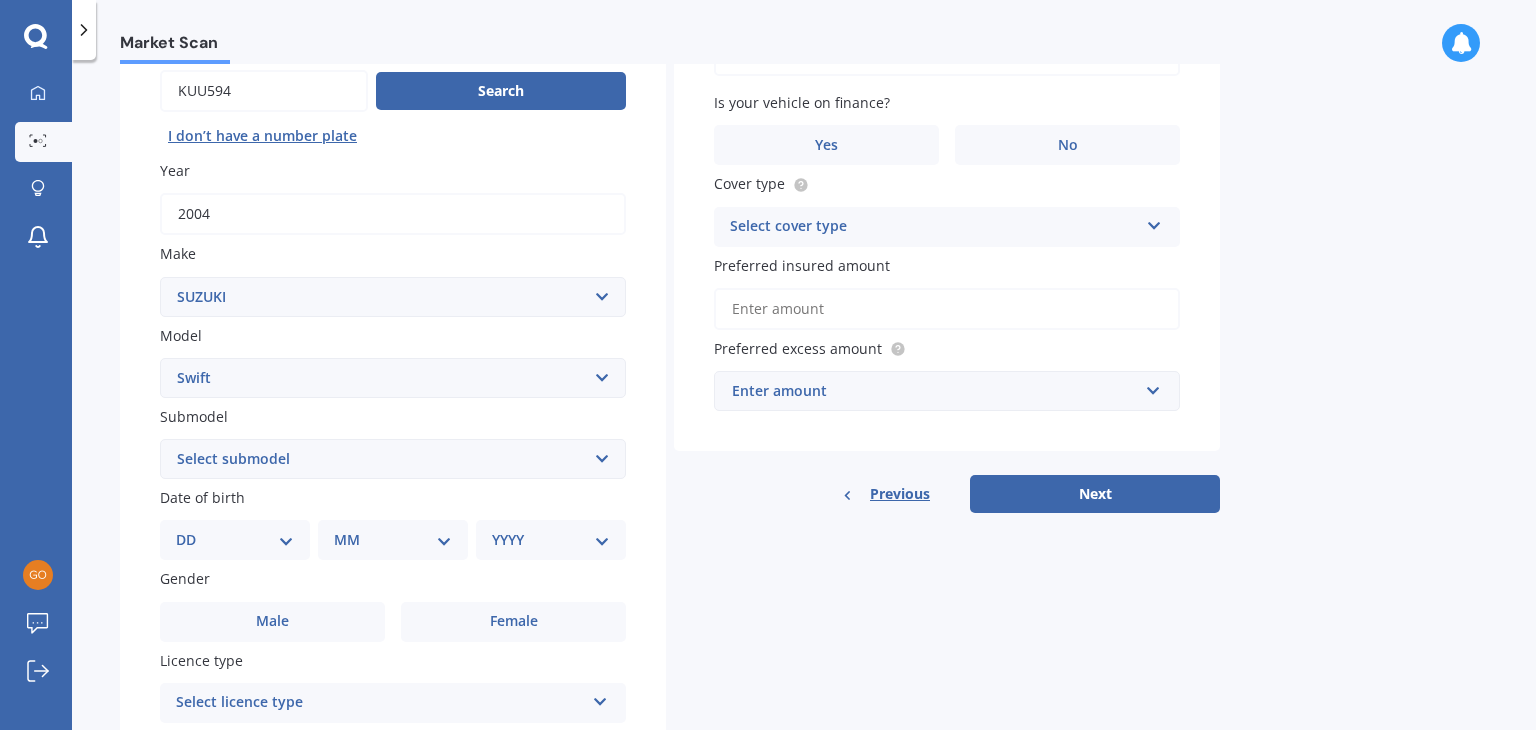 scroll, scrollTop: 300, scrollLeft: 0, axis: vertical 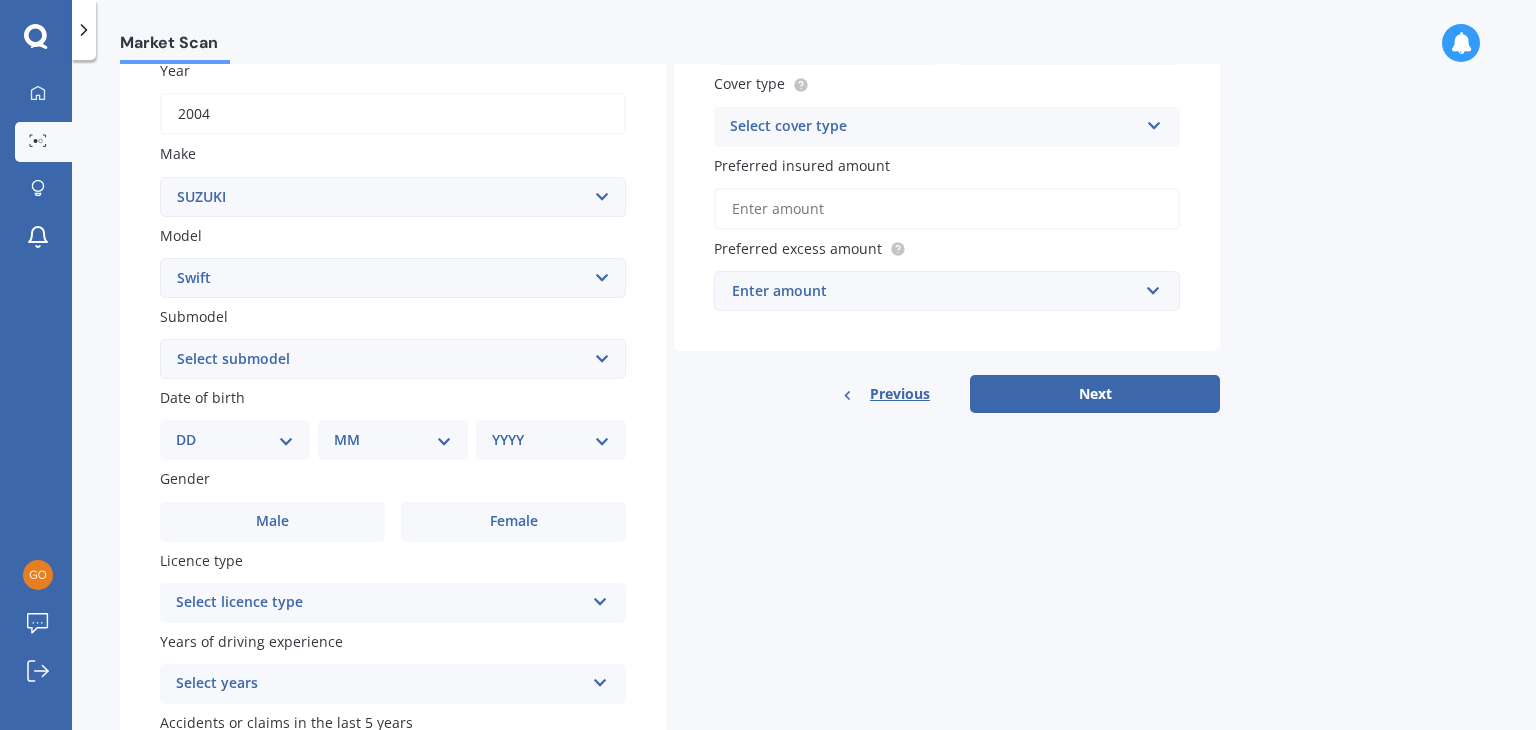 click on "Select submodel (All other) Cino Diesel Turbo GA GL GLX GO GP GS GTI LTD RS Hybrid RS non turbo RS turbo RSX SE Sport 1.6 Sport turbo" at bounding box center [393, 359] 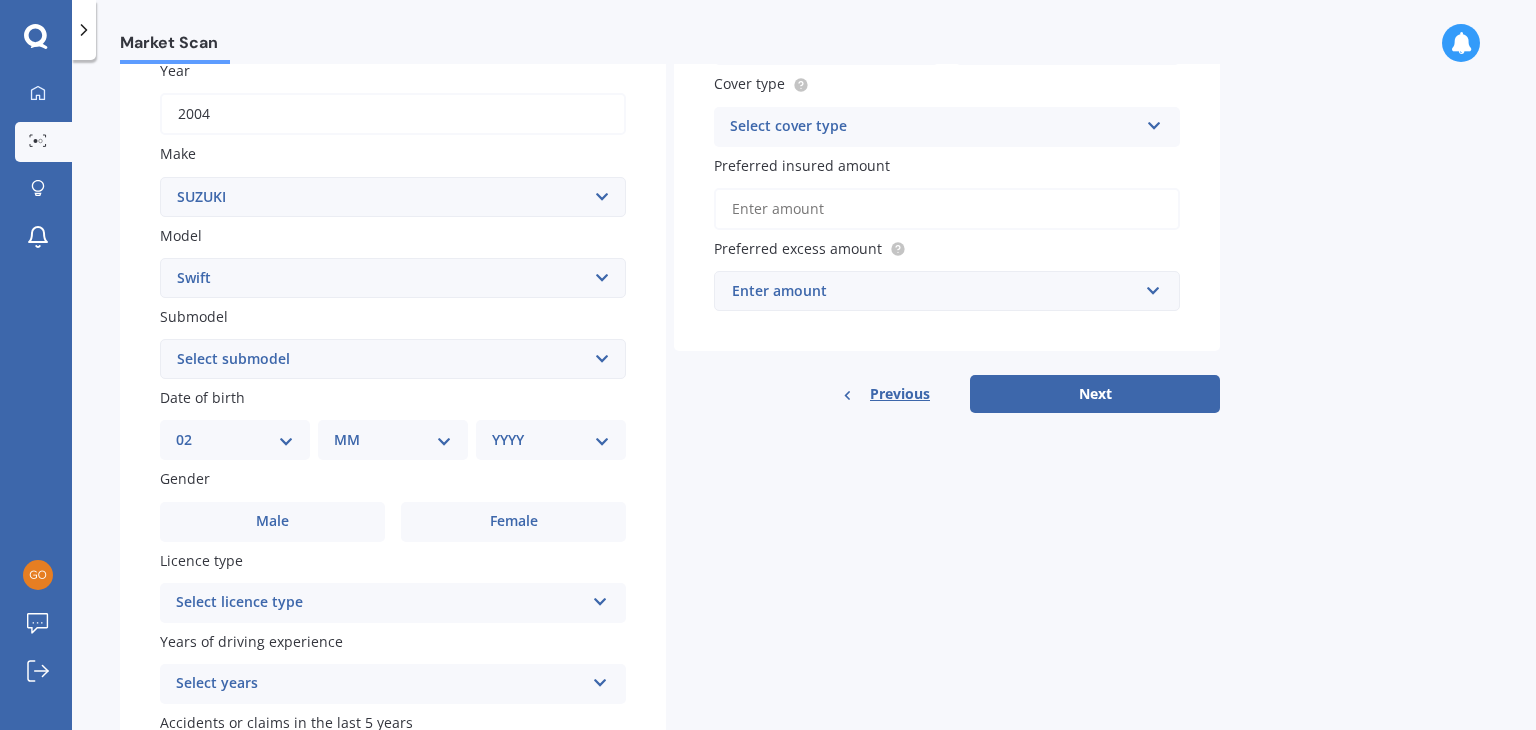 click on "DD 01 02 03 04 05 06 07 08 09 10 11 12 13 14 15 16 17 18 19 20 21 22 23 24 25 26 27 28 29 30 31" at bounding box center (235, 440) 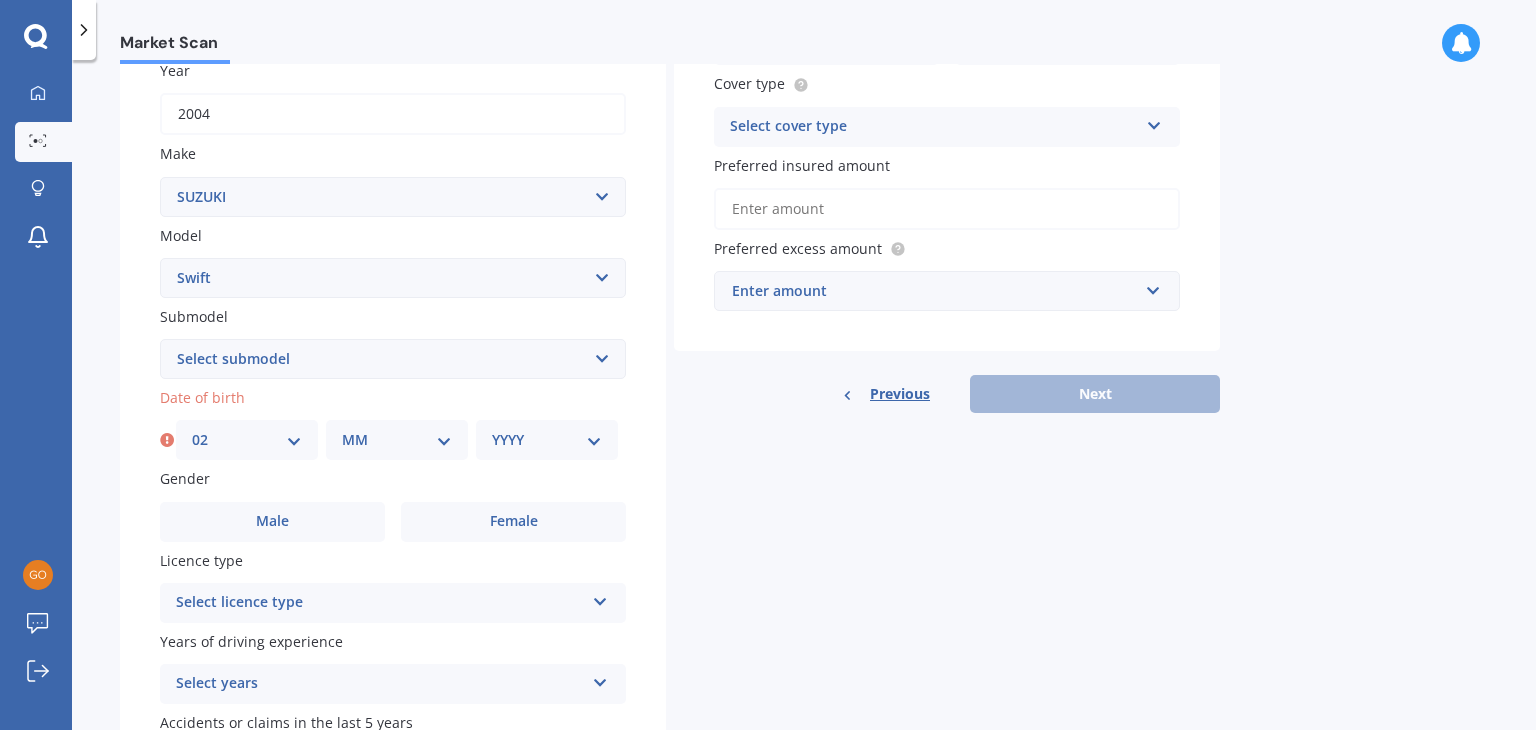 click on "MM 01 02 03 04 05 06 07 08 09 10 11 12" at bounding box center (397, 440) 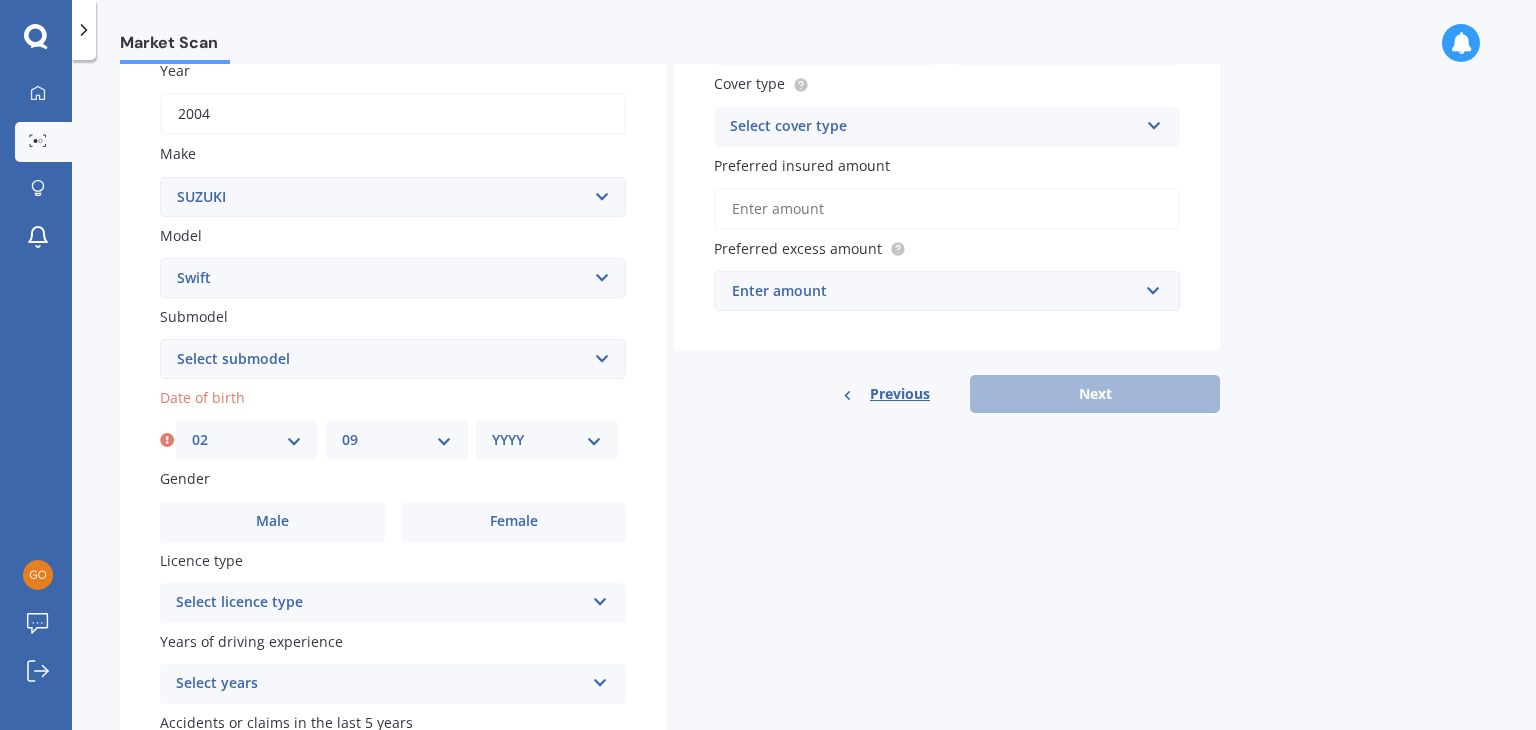 click on "MM 01 02 03 04 05 06 07 08 09 10 11 12" at bounding box center [397, 440] 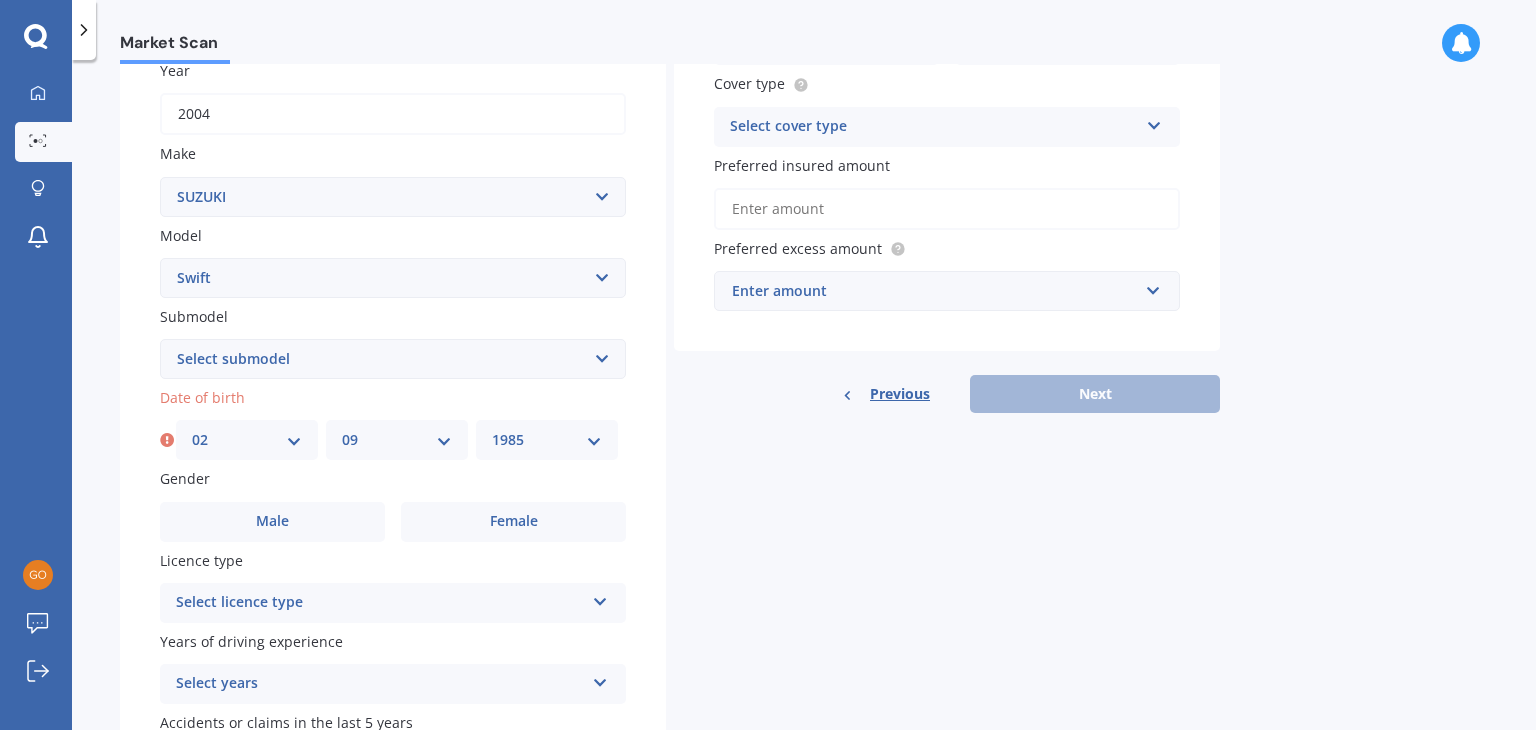 click on "YYYY 2025 2024 2023 2022 2021 2020 2019 2018 2017 2016 2015 2014 2013 2012 2011 2010 2009 2008 2007 2006 2005 2004 2003 2002 2001 2000 1999 1998 1997 1996 1995 1994 1993 1992 1991 1990 1989 1988 1987 1986 1985 1984 1983 1982 1981 1980 1979 1978 1977 1976 1975 1974 1973 1972 1971 1970 1969 1968 1967 1966 1965 1964 1963 1962 1961 1960 1959 1958 1957 1956 1955 1954 1953 1952 1951 1950 1949 1948 1947 1946 1945 1944 1943 1942 1941 1940 1939 1938 1937 1936 1935 1934 1933 1932 1931 1930 1929 1928 1927 1926" at bounding box center [547, 440] 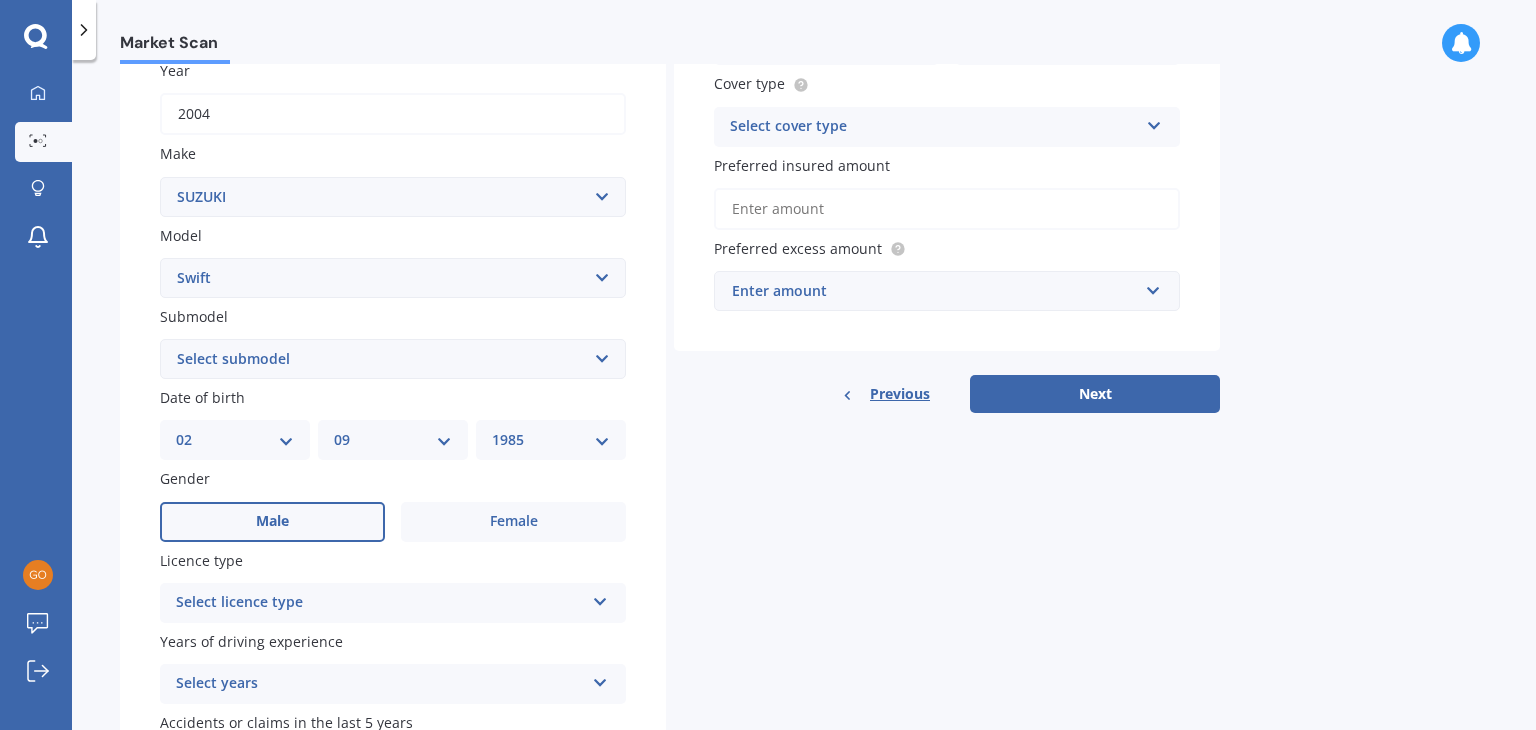 click on "Male" at bounding box center [272, 522] 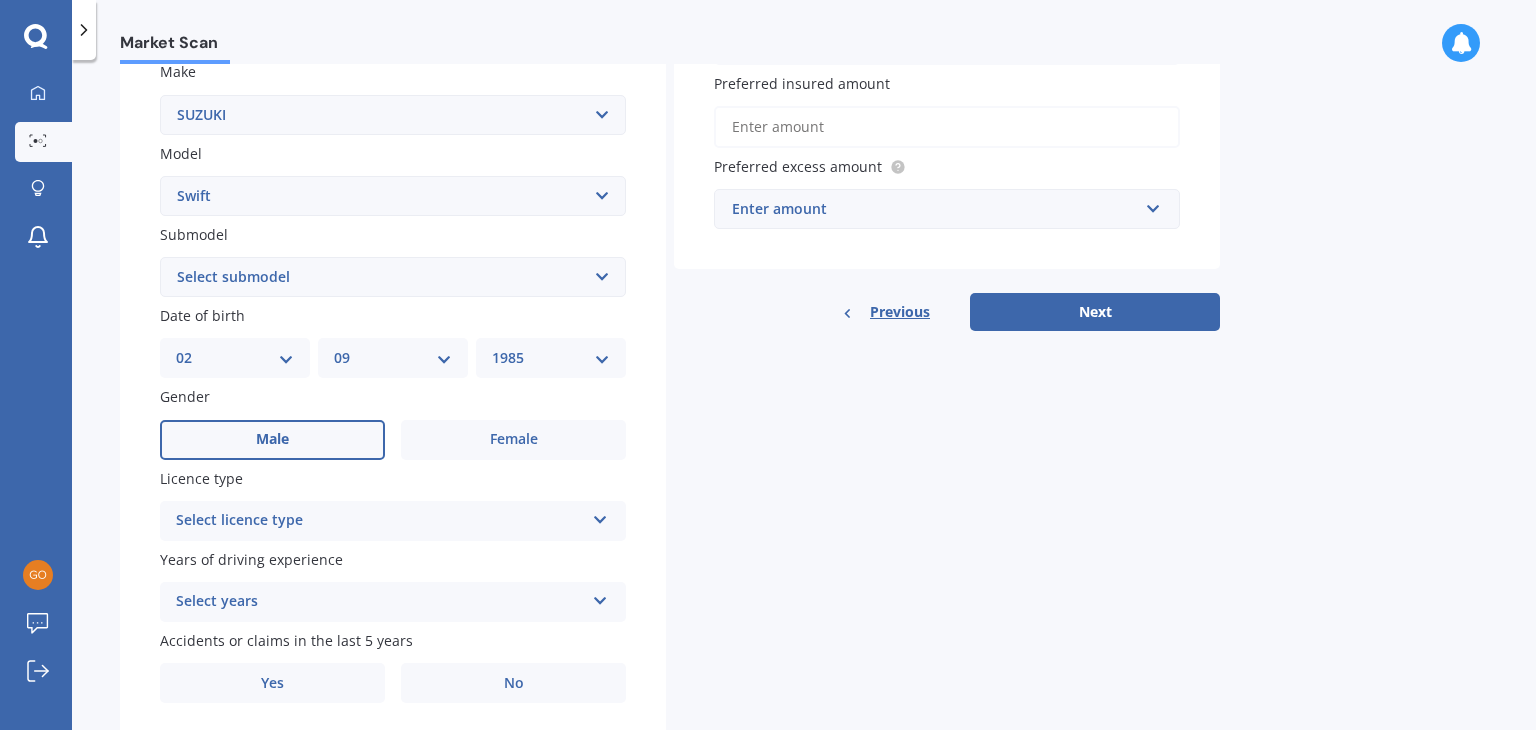 scroll, scrollTop: 448, scrollLeft: 0, axis: vertical 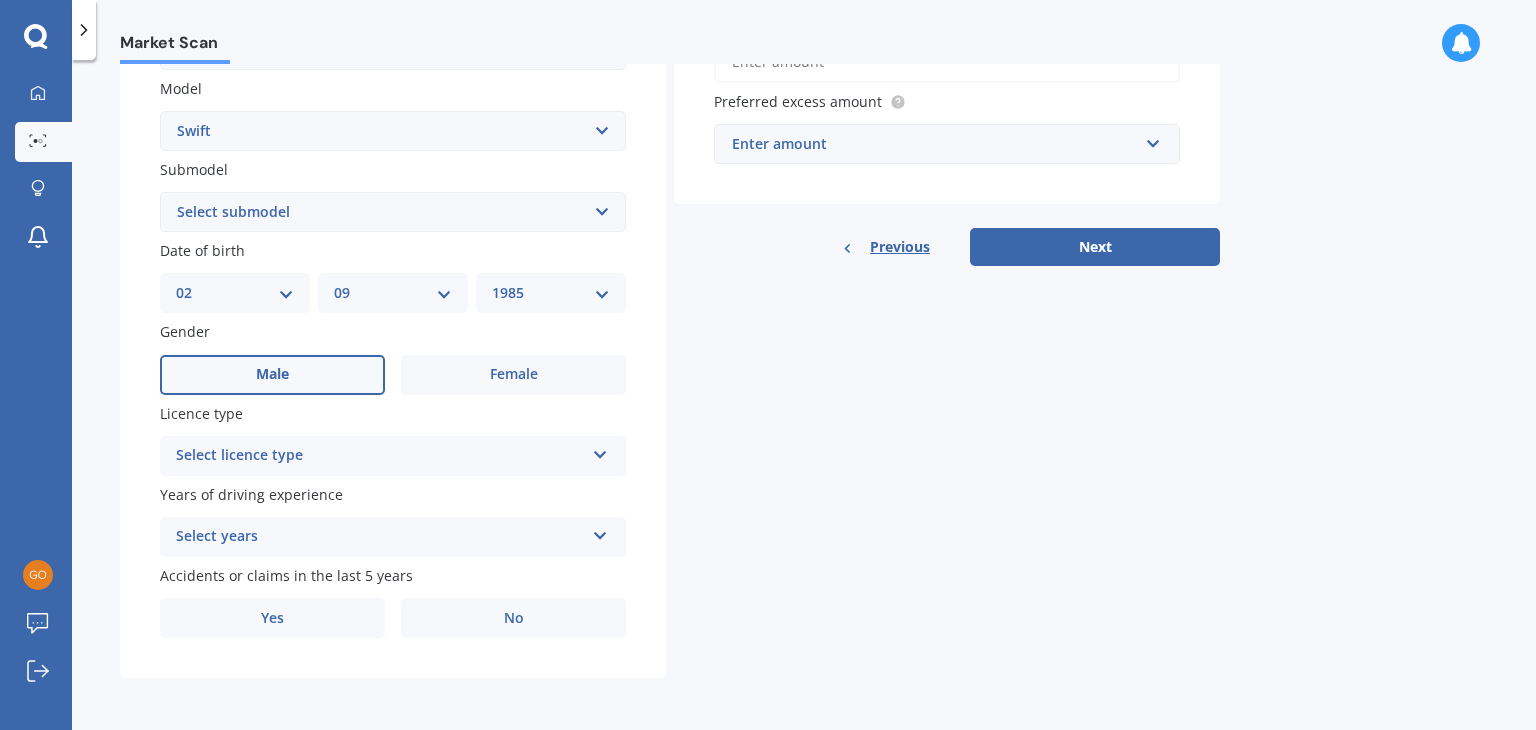 click on "Select licence type" at bounding box center (380, 456) 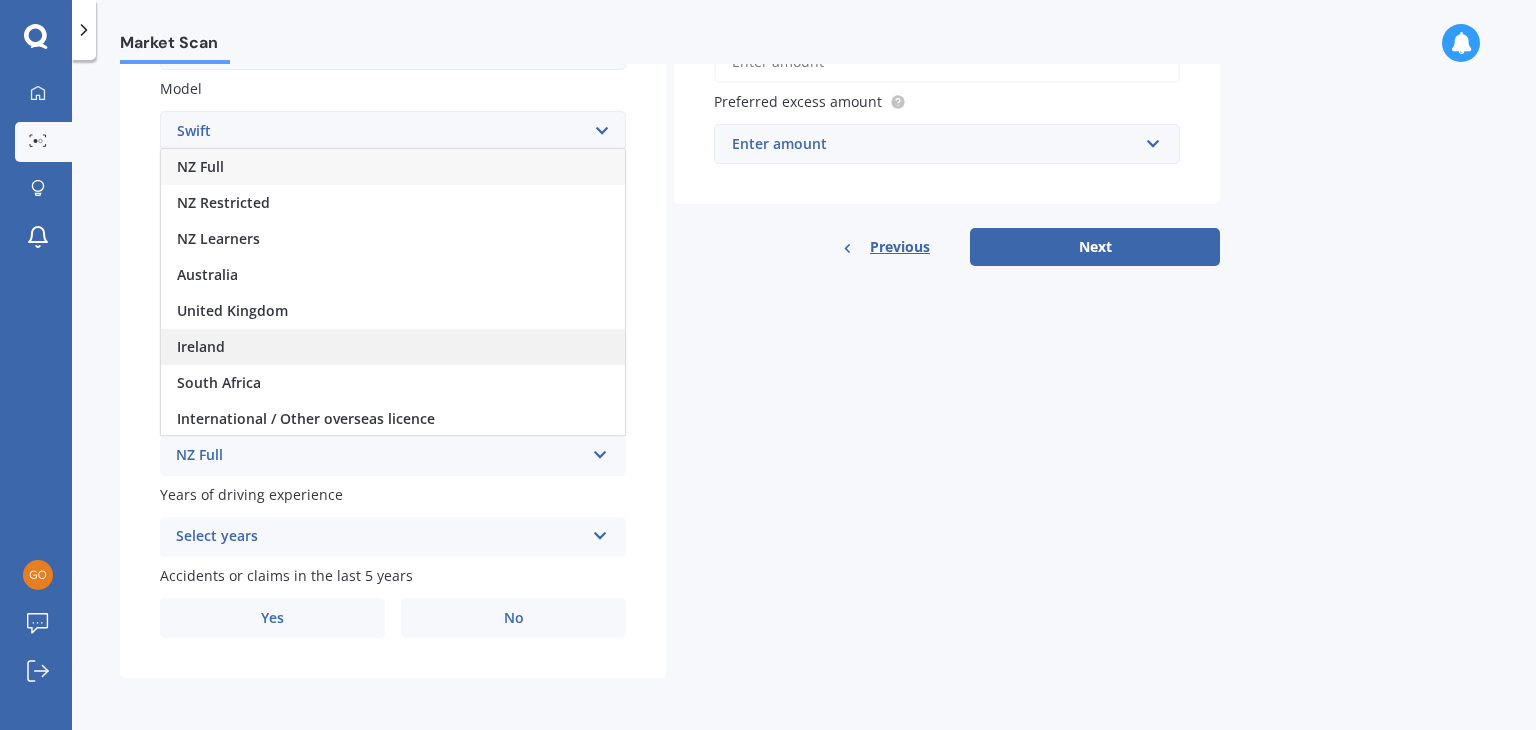 scroll, scrollTop: 1, scrollLeft: 0, axis: vertical 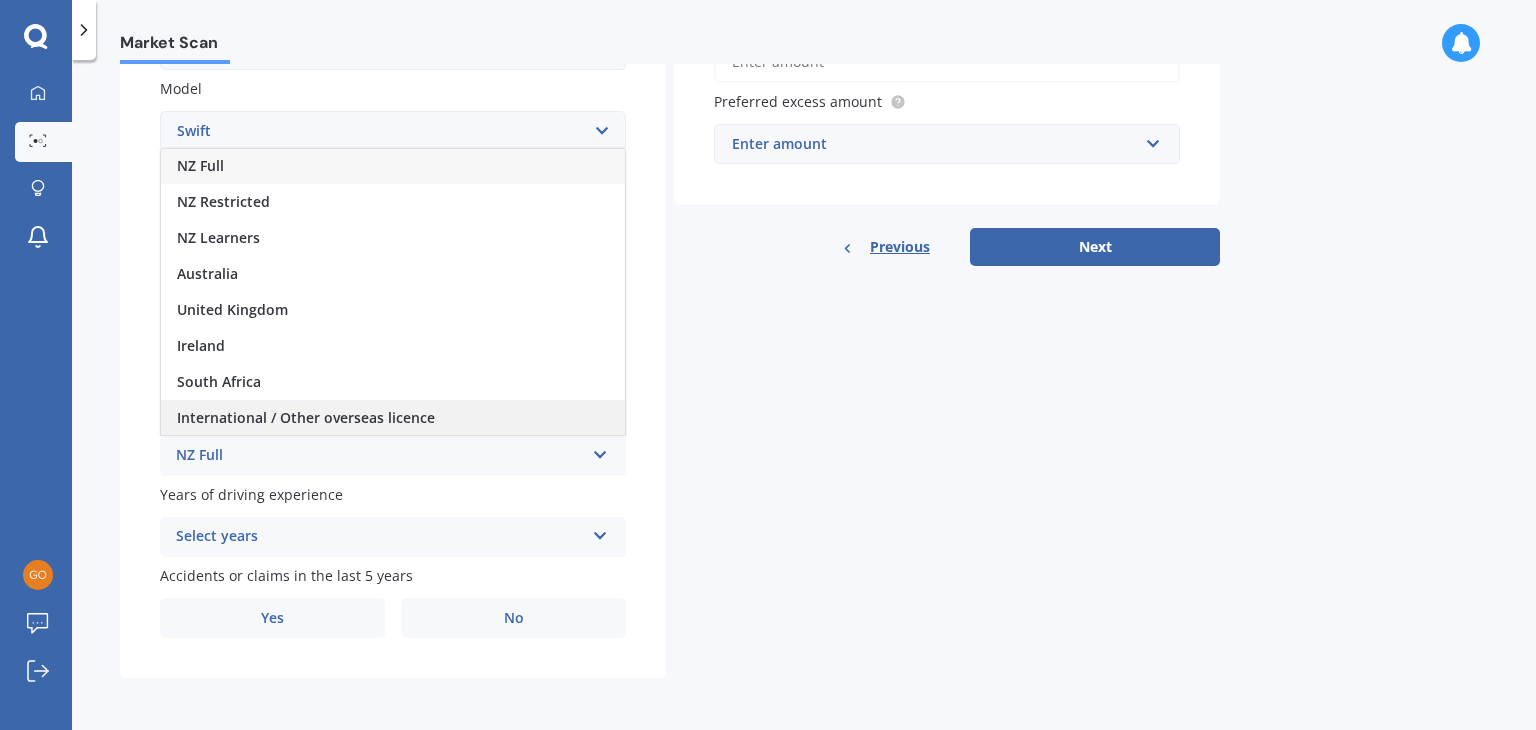 click on "International / Other overseas licence" at bounding box center [306, 417] 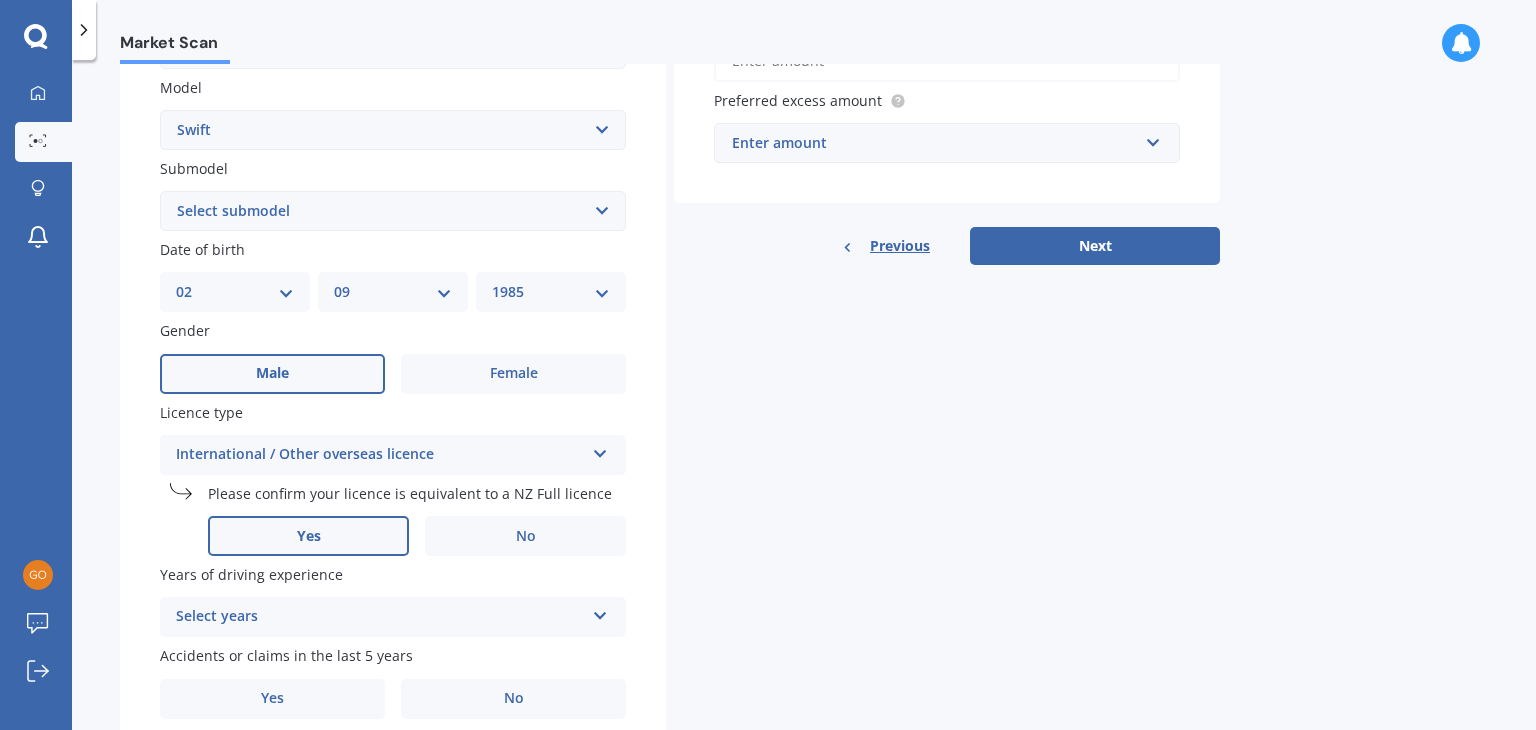 click on "Yes" at bounding box center [308, 536] 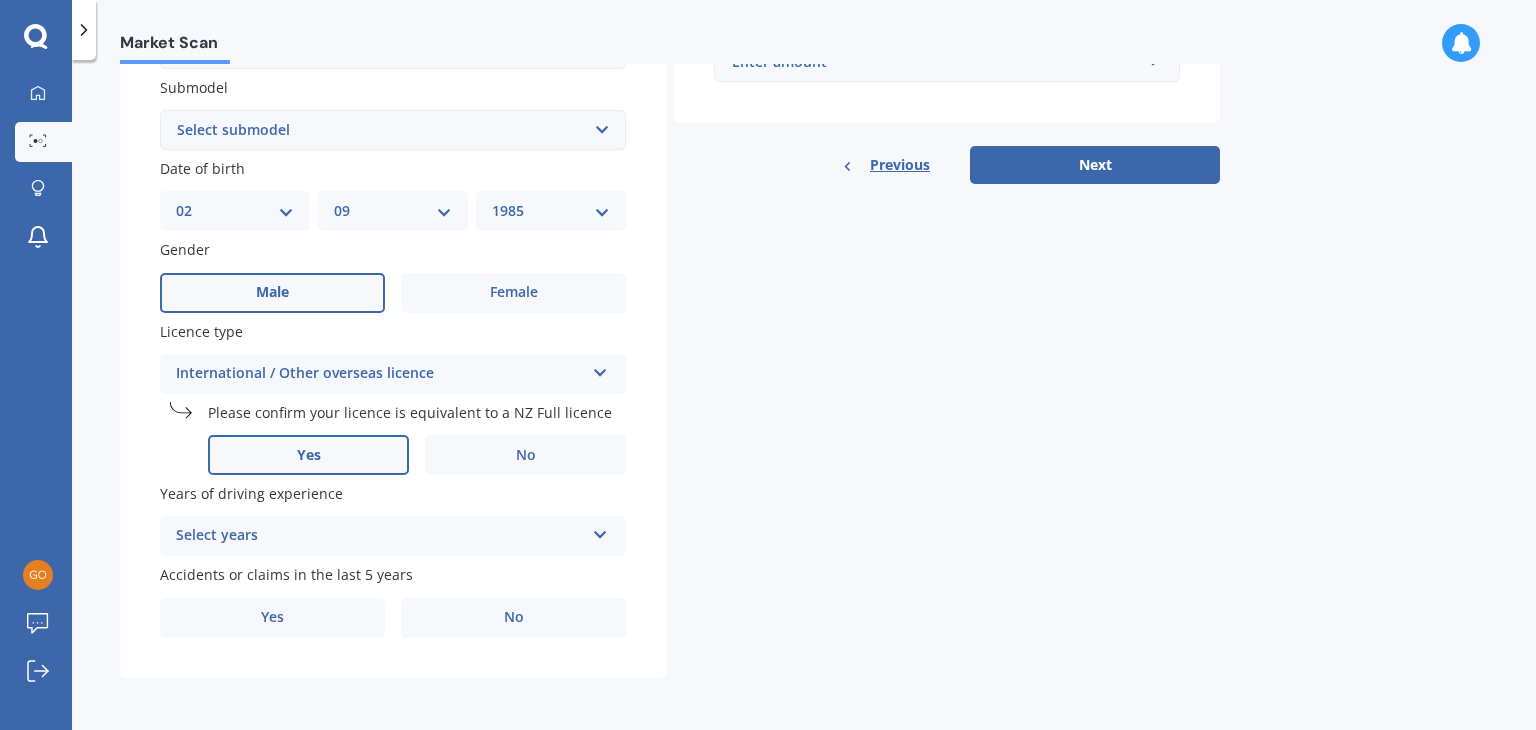 click on "Select years" at bounding box center [380, 536] 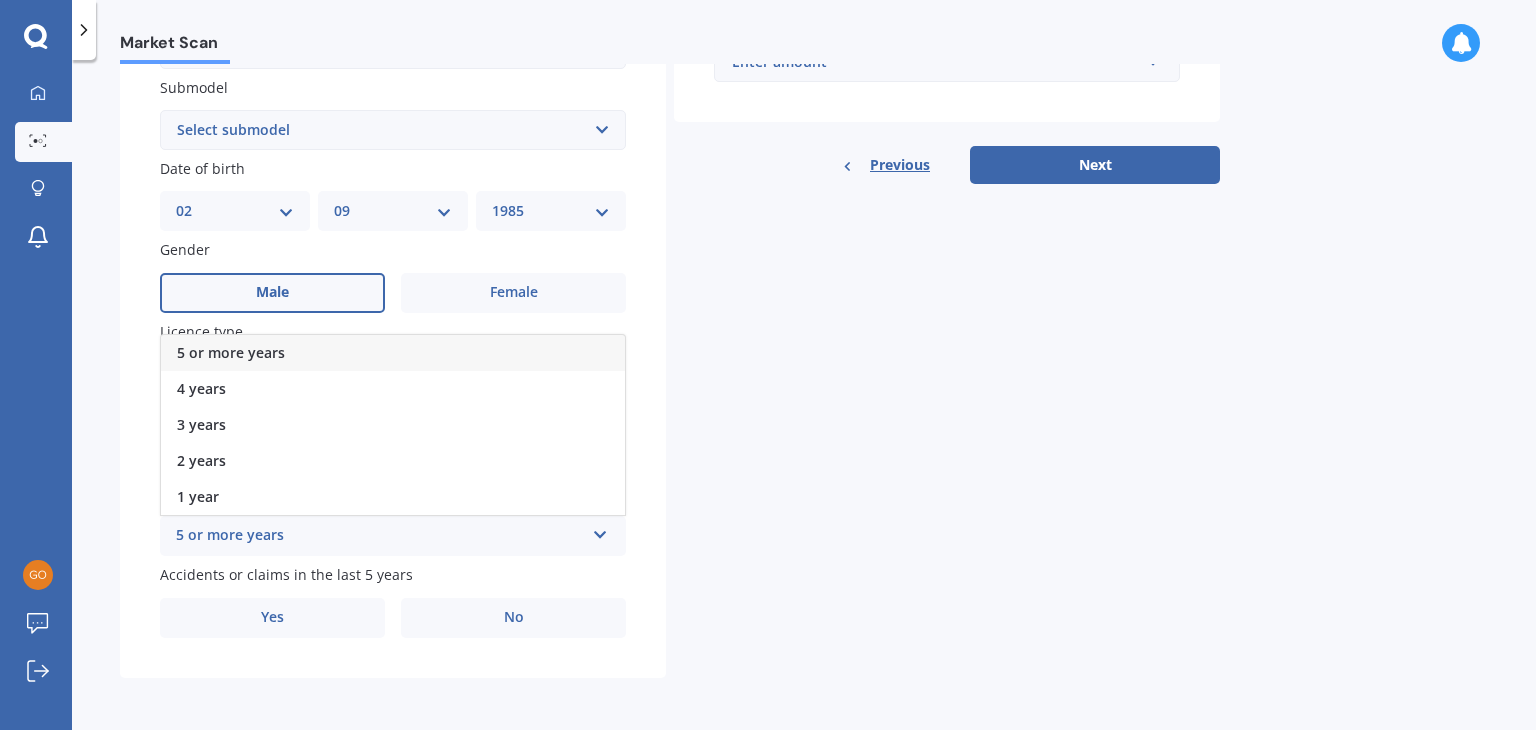 click on "5 or more years" at bounding box center [231, 352] 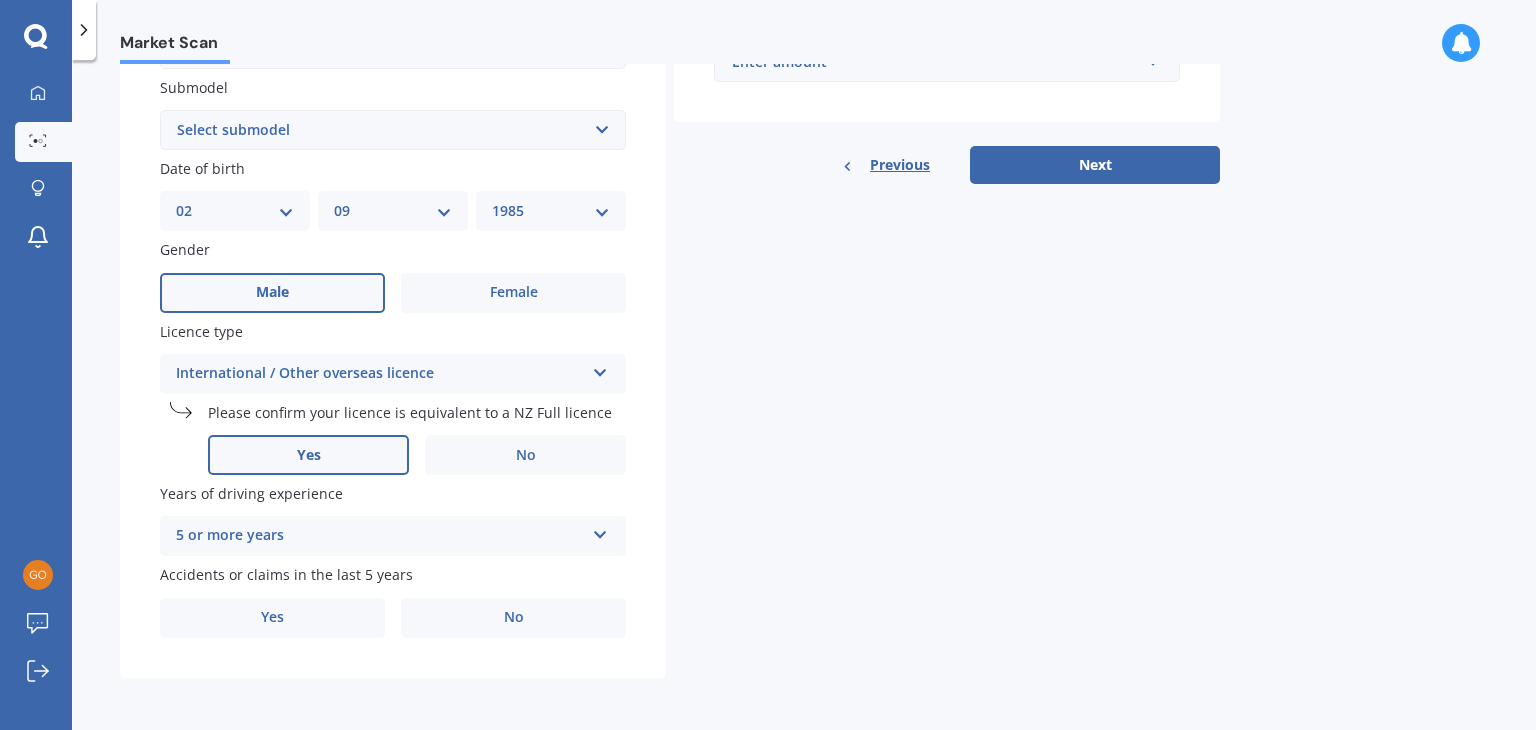 click on "Details Plate number Search I don’t have a number plate Year 2004 Make Select make AC ALFA ROMEO ASTON MARTIN AUDI AUSTIN BEDFORD Bentley BMW BYD CADILLAC CAN-AM CHERY CHEVROLET CHRYSLER Citroen CRUISEAIR CUPRA DAEWOO DAIHATSU DAIMLER DAMON DIAHATSU DODGE EXOCET FACTORY FIVE FERRARI FIAT Fiord FLEETWOOD FORD FOTON FRASER GEELY GENESIS GEORGIE BOY GMC GREAT WALL GWM HAVAL HILLMAN HINO HOLDEN HOLIDAY RAMBLER HONDA HUMMER HYUNDAI INFINITI ISUZU IVECO JAC JAECOO JAGUAR JEEP KGM KIA LADA LAMBORGHINI LANCIA LANDROVER LDV LEAPMOTOR LEXUS LINCOLN LOTUS LUNAR M.G M.G. MAHINDRA MASERATI MAZDA MCLAREN MERCEDES AMG Mercedes Benz MERCEDES-AMG MERCURY MINI Mitsubishi MORGAN MORRIS NEWMAR Nissan OMODA OPEL OXFORD PEUGEOT Plymouth Polestar PONTIAC PORSCHE PROTON RAM Range Rover Rayne RENAULT ROLLS ROYCE ROVER SAAB SATURN SEAT SHELBY SKODA SMART SSANGYONG SUBARU SUZUKI TATA TESLA TIFFIN Toyota TRIUMPH TVR Vauxhall VOLKSWAGEN VOLVO WESTFIELD WINNEBAGO ZX Model Select model Aerio Alto APV Van Baleno Cappuccino Carry Truck SX4" at bounding box center [670, 155] 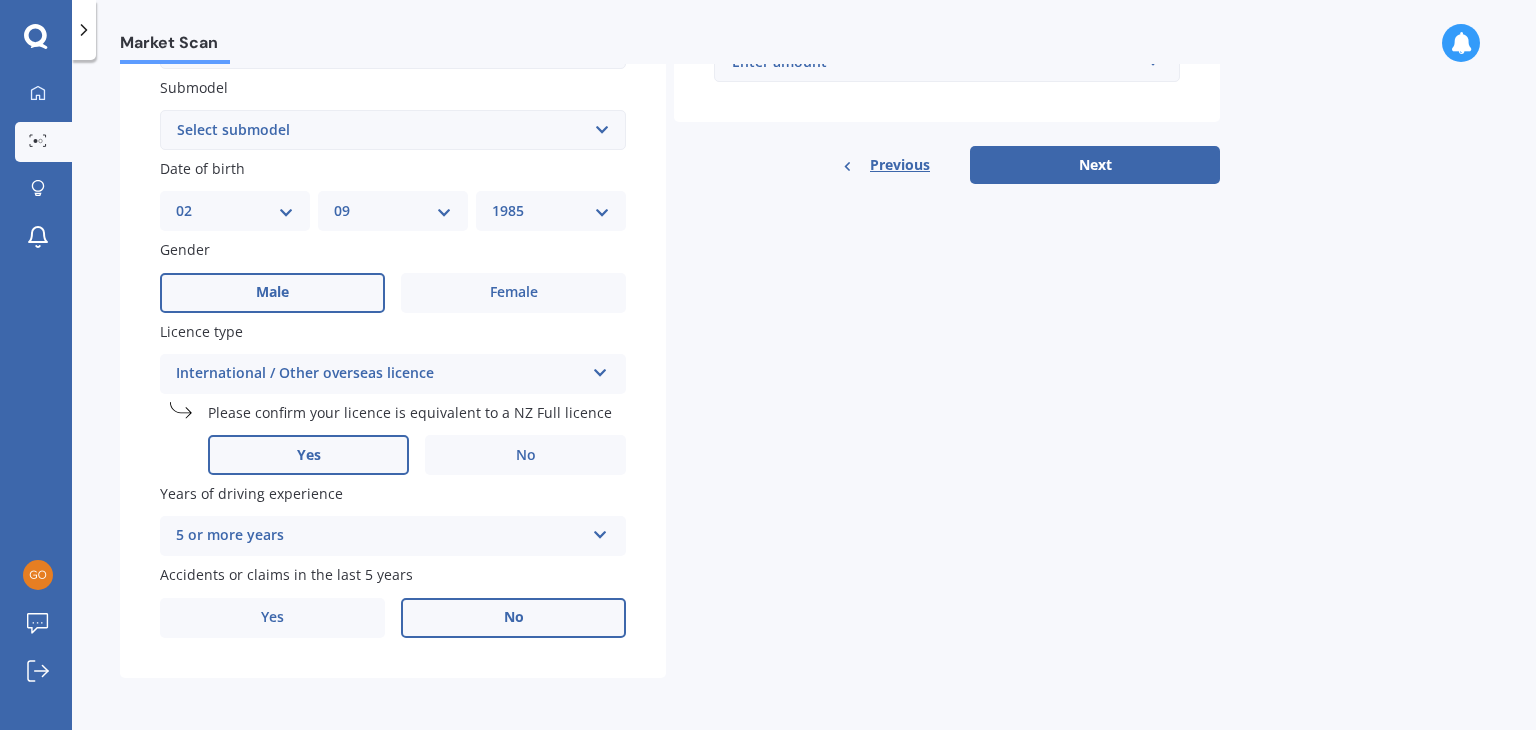 click on "No" at bounding box center (513, 618) 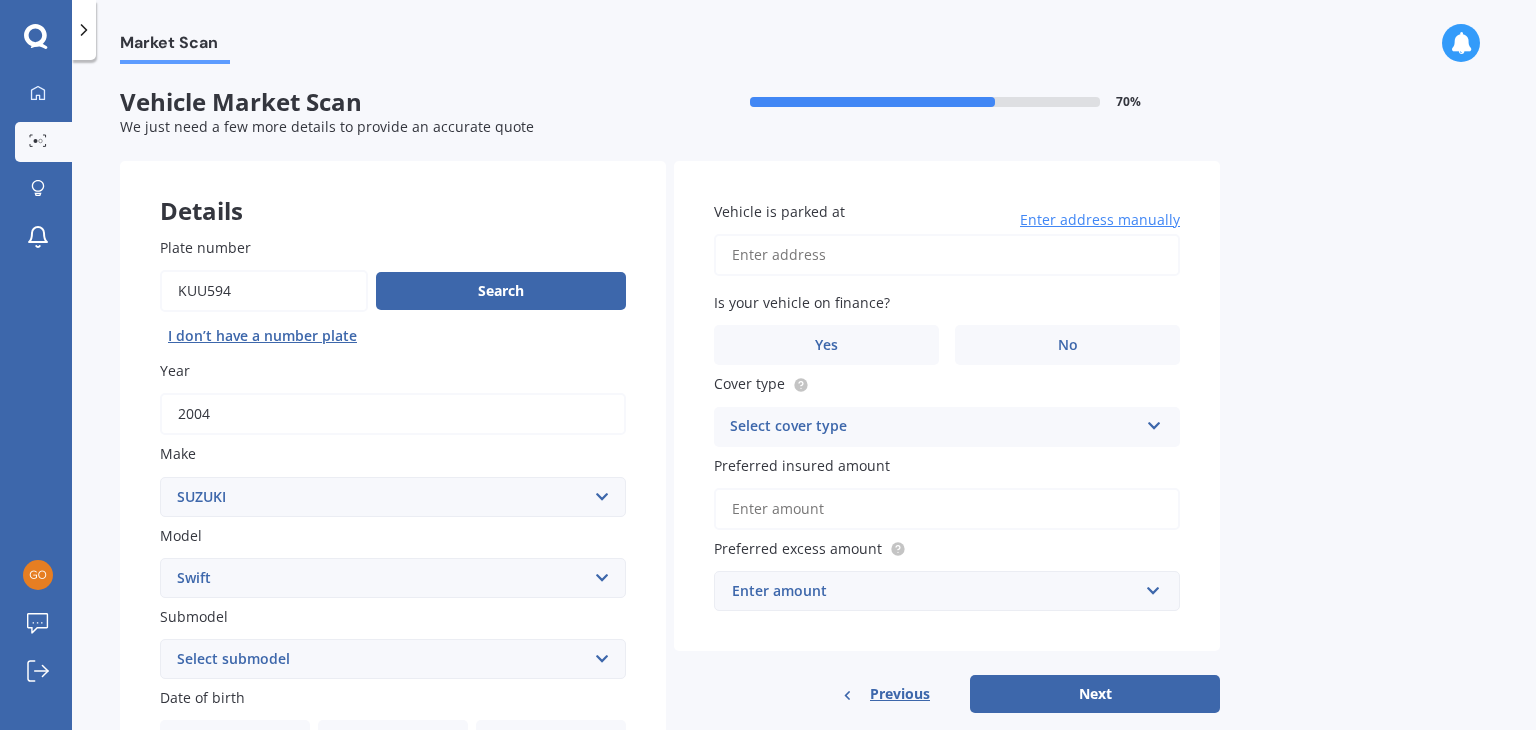 scroll, scrollTop: 0, scrollLeft: 0, axis: both 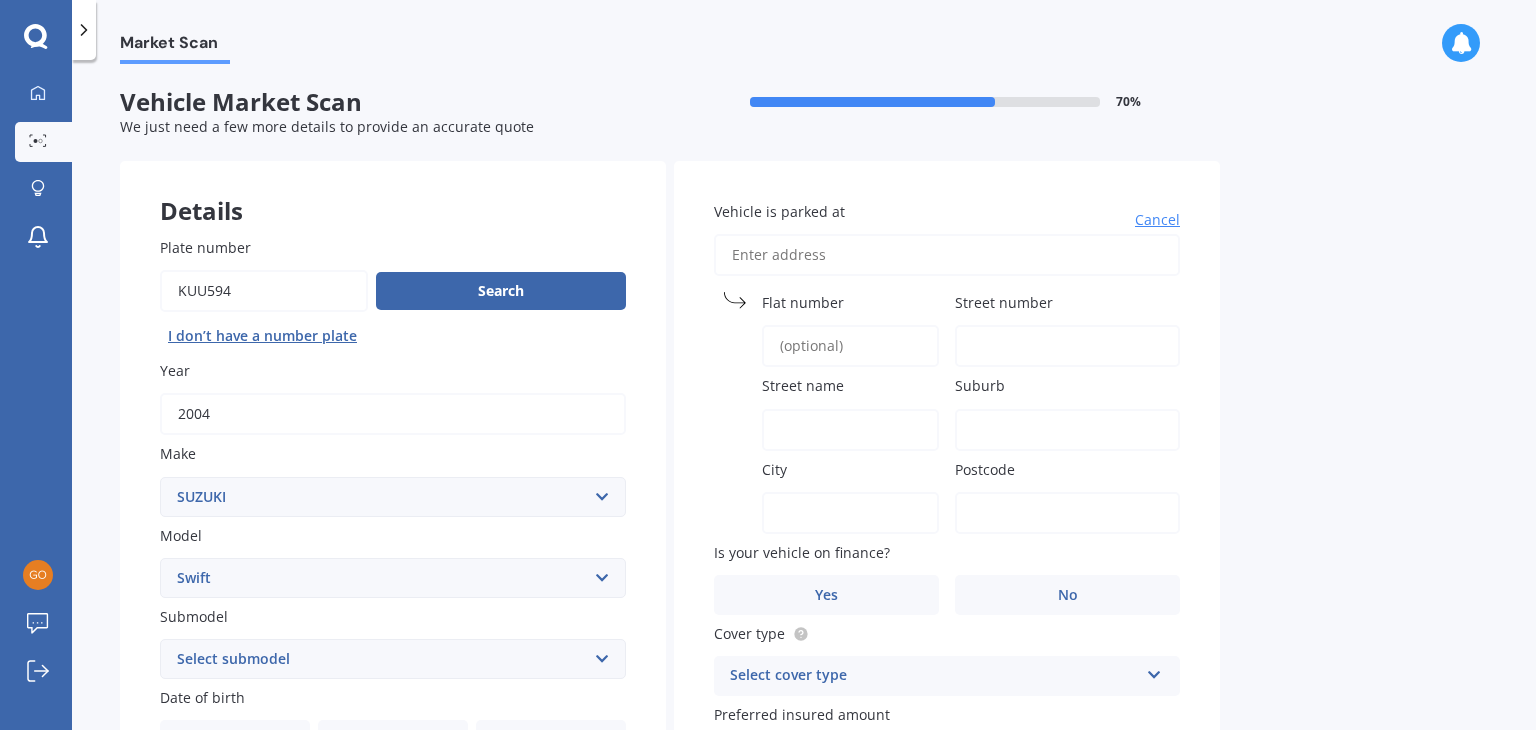 click on "Cancel" at bounding box center (1157, 220) 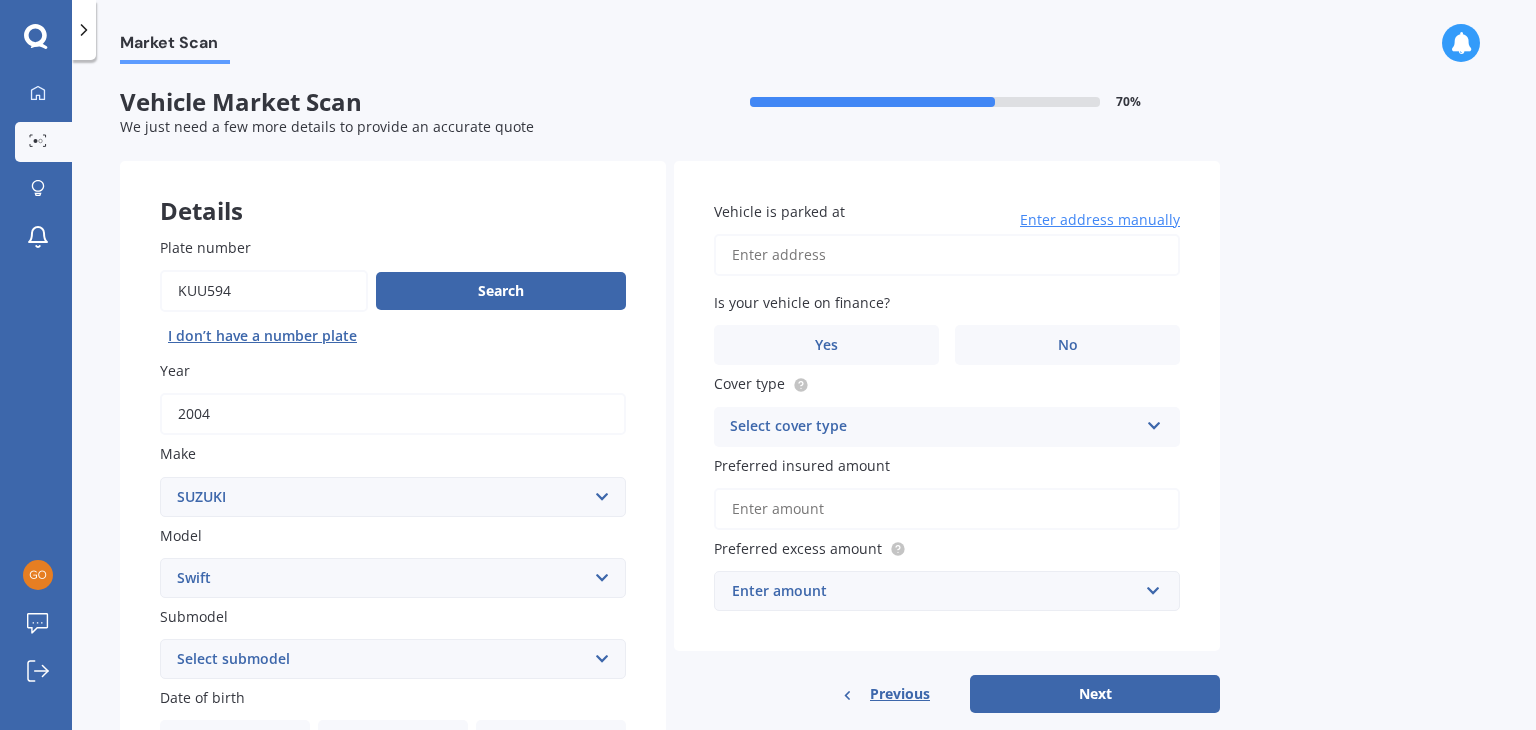 click on "Vehicle is parked at" at bounding box center [947, 255] 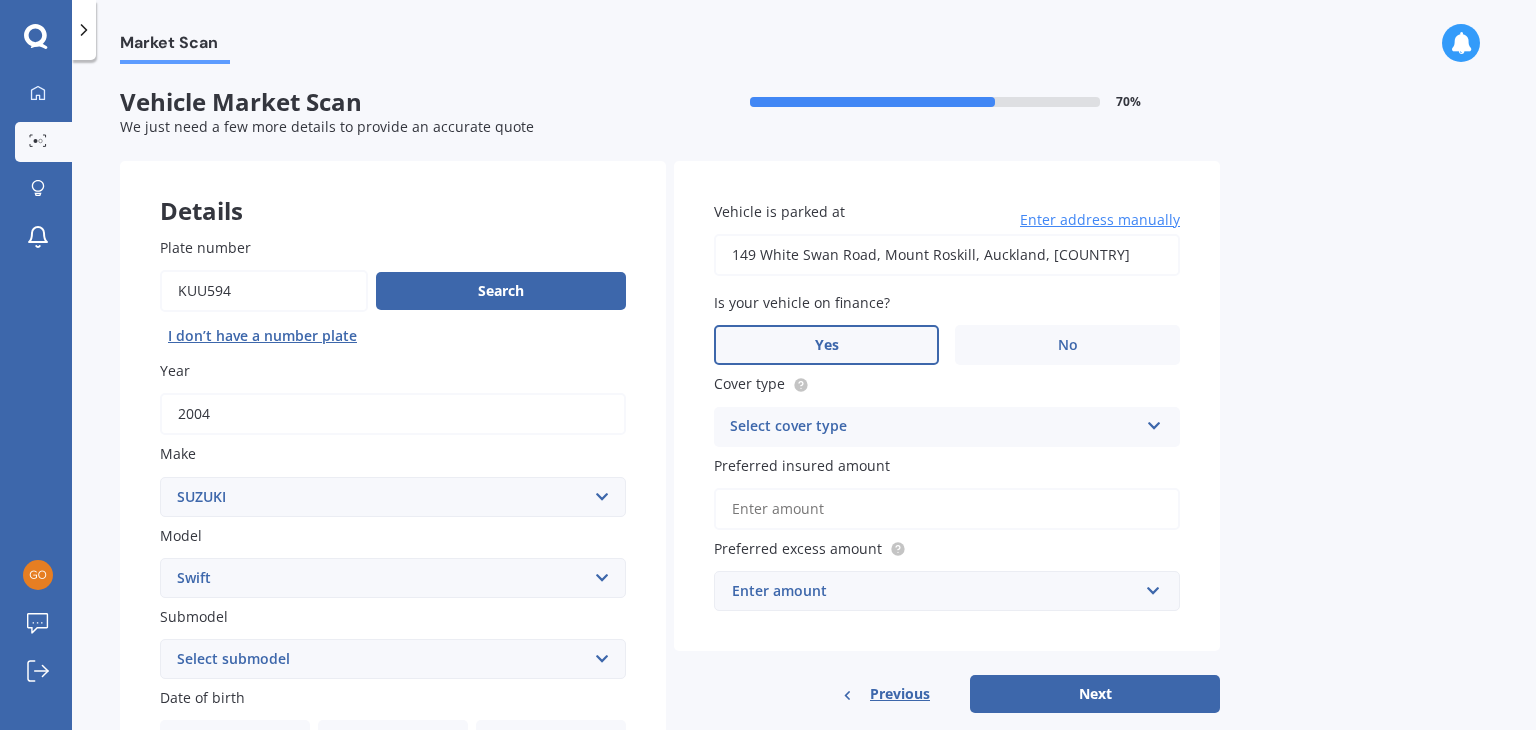 type on "149 White Swan Road, Mount Roskill, Auckland 1041" 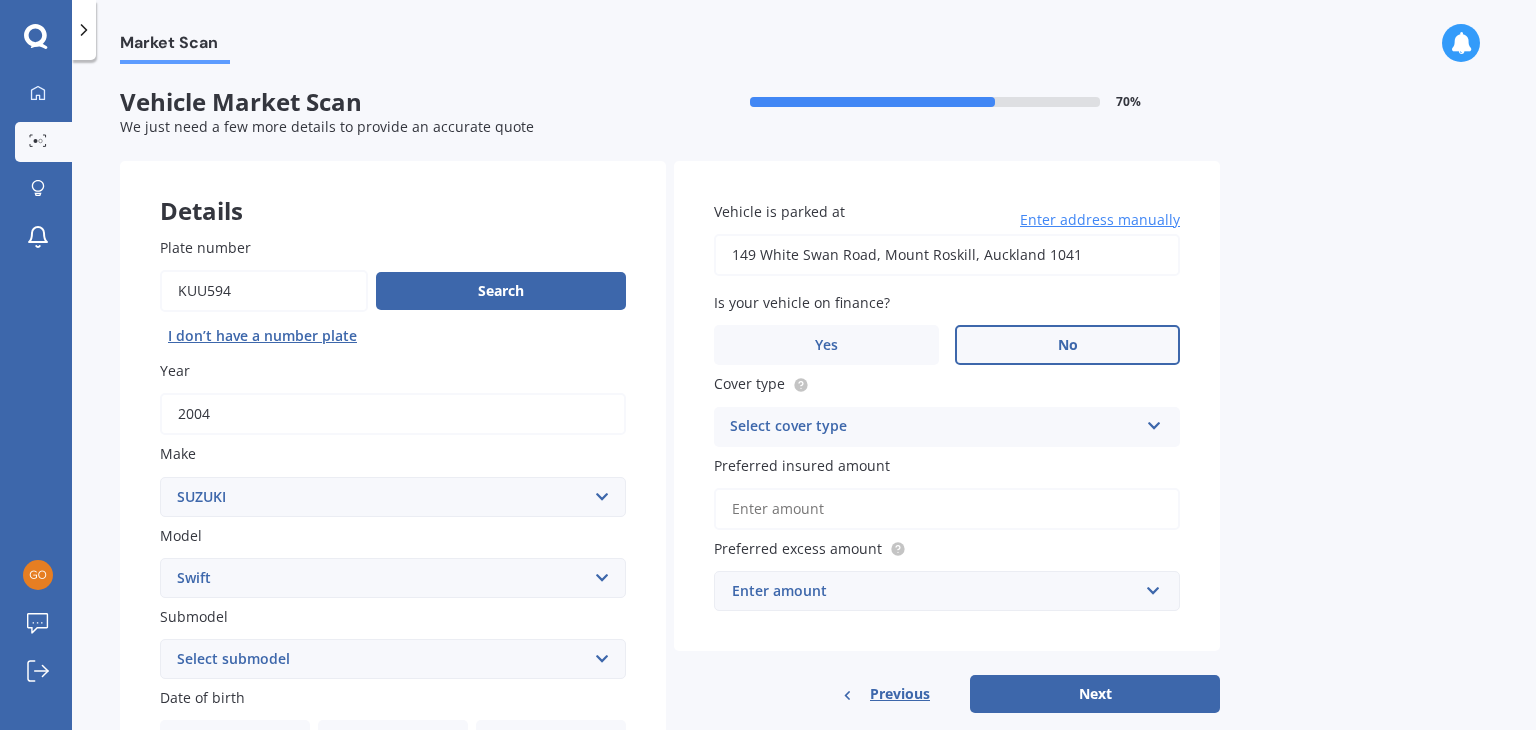 click on "No" at bounding box center (1067, 345) 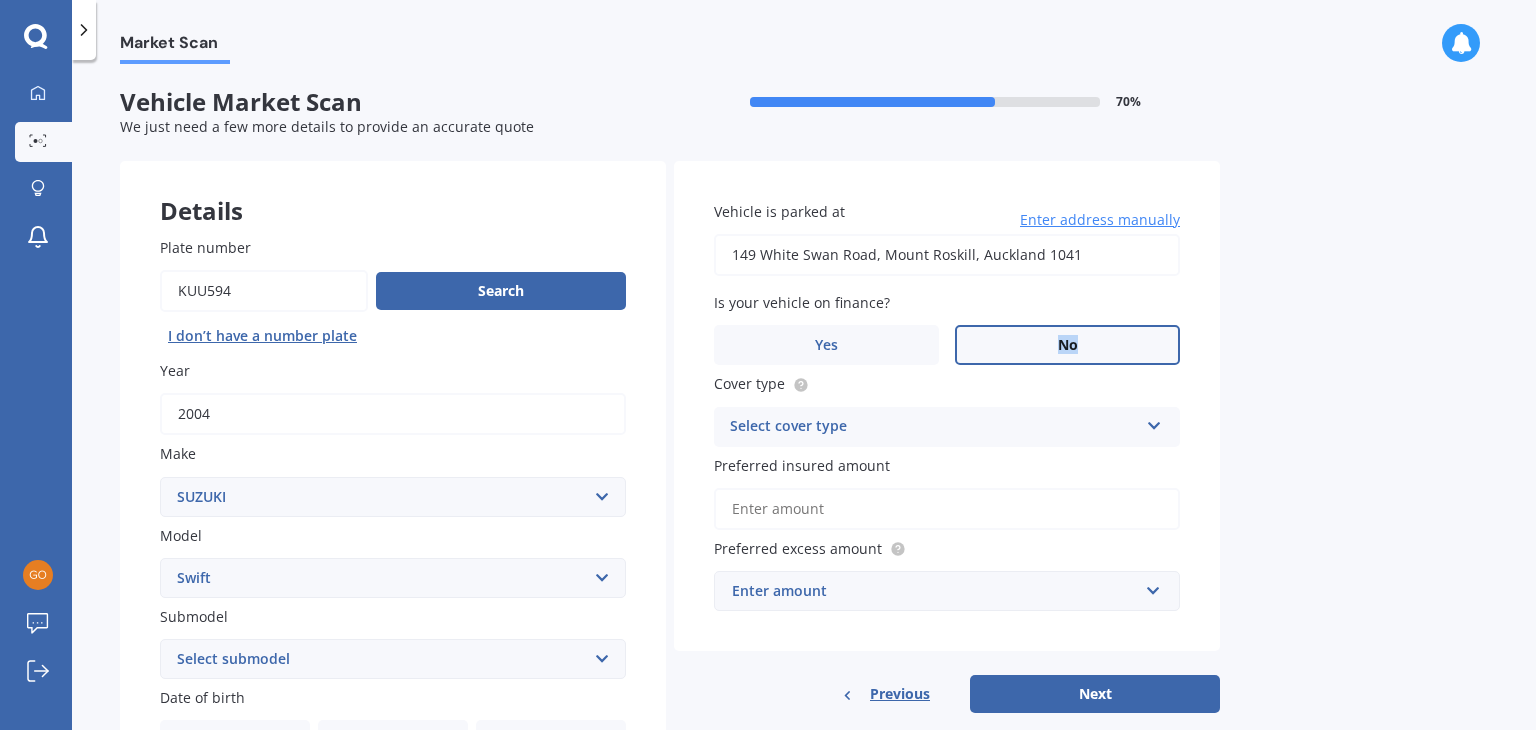 click on "No" at bounding box center (1067, 345) 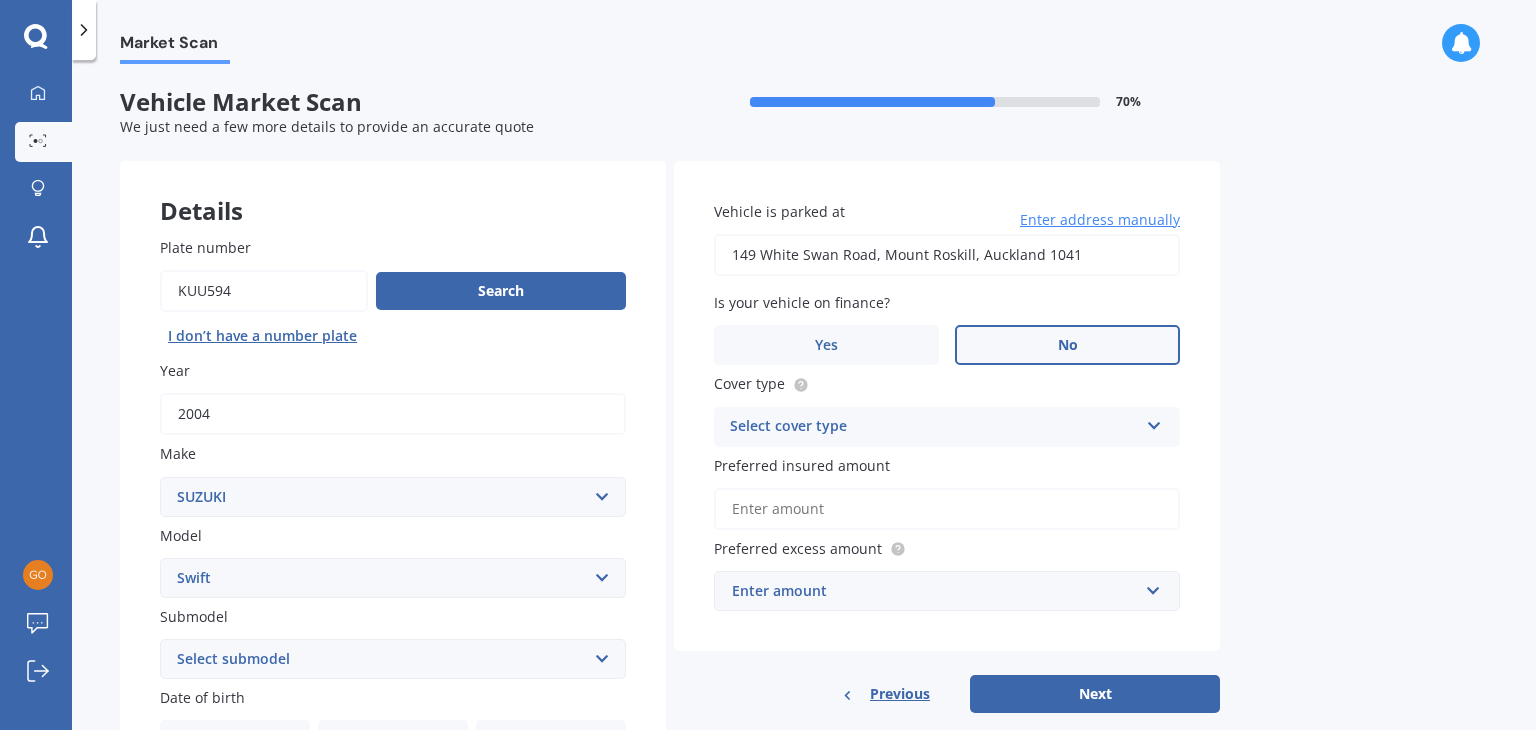 click on "Select cover type" at bounding box center (934, 427) 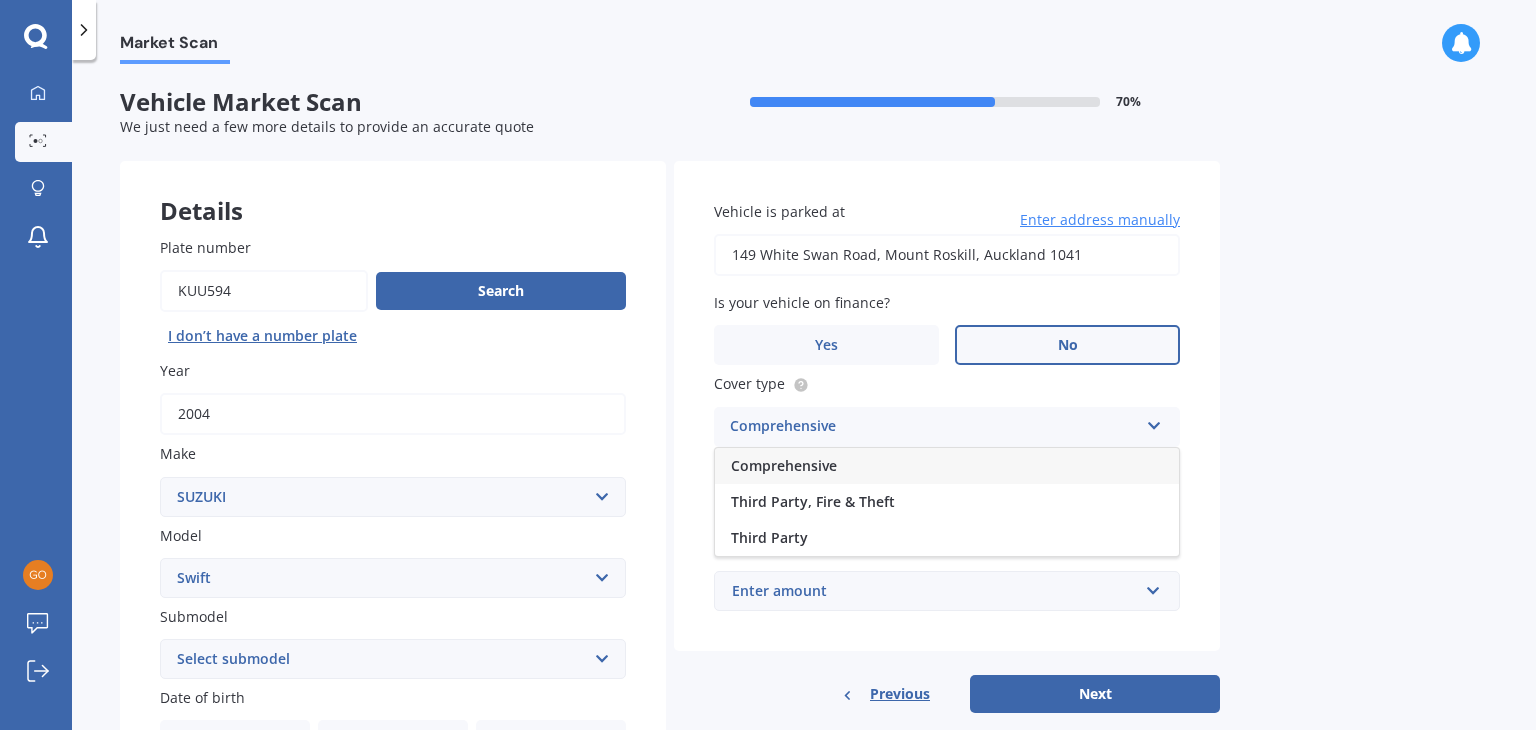 click on "Third Party, Fire & Theft" at bounding box center (813, 501) 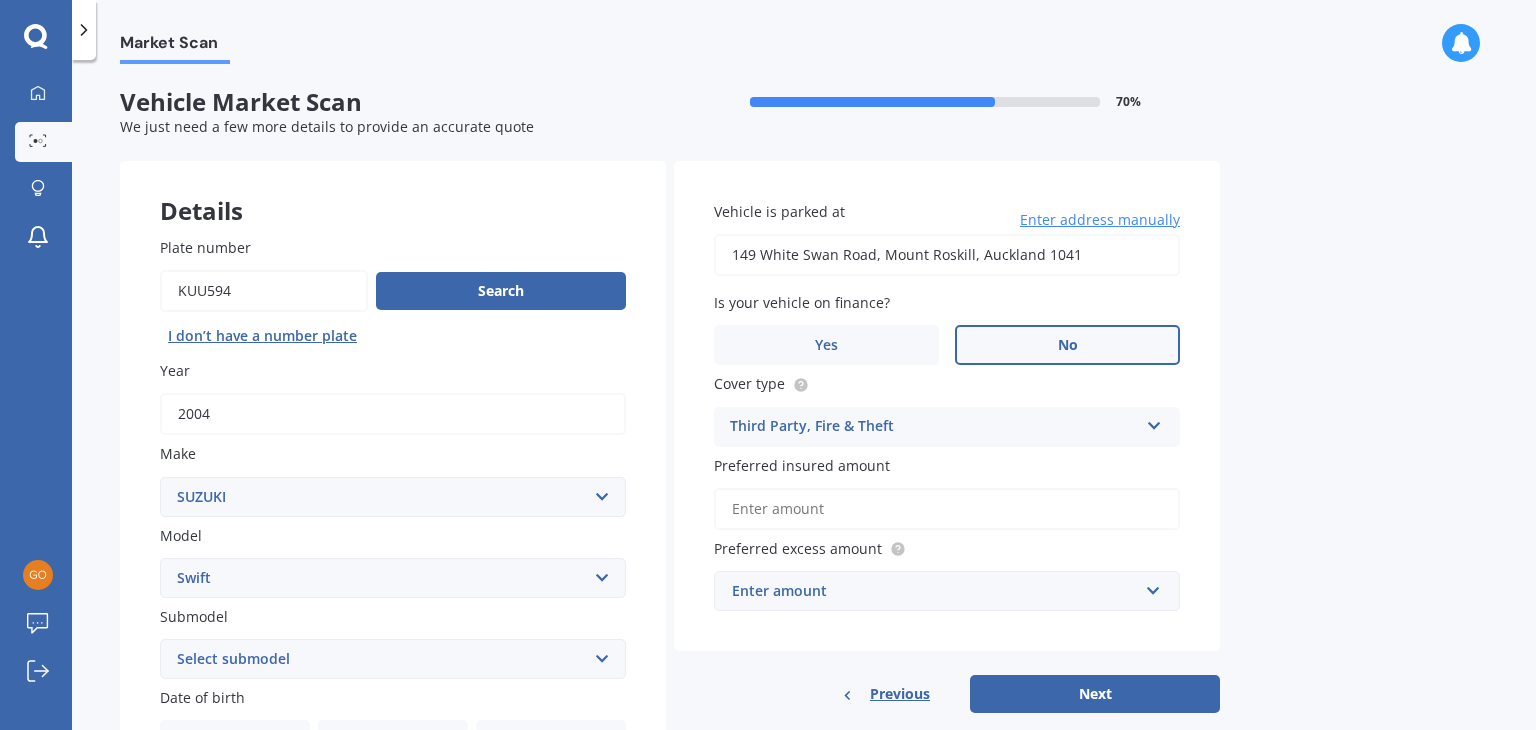 click on "Preferred insured amount" at bounding box center [947, 509] 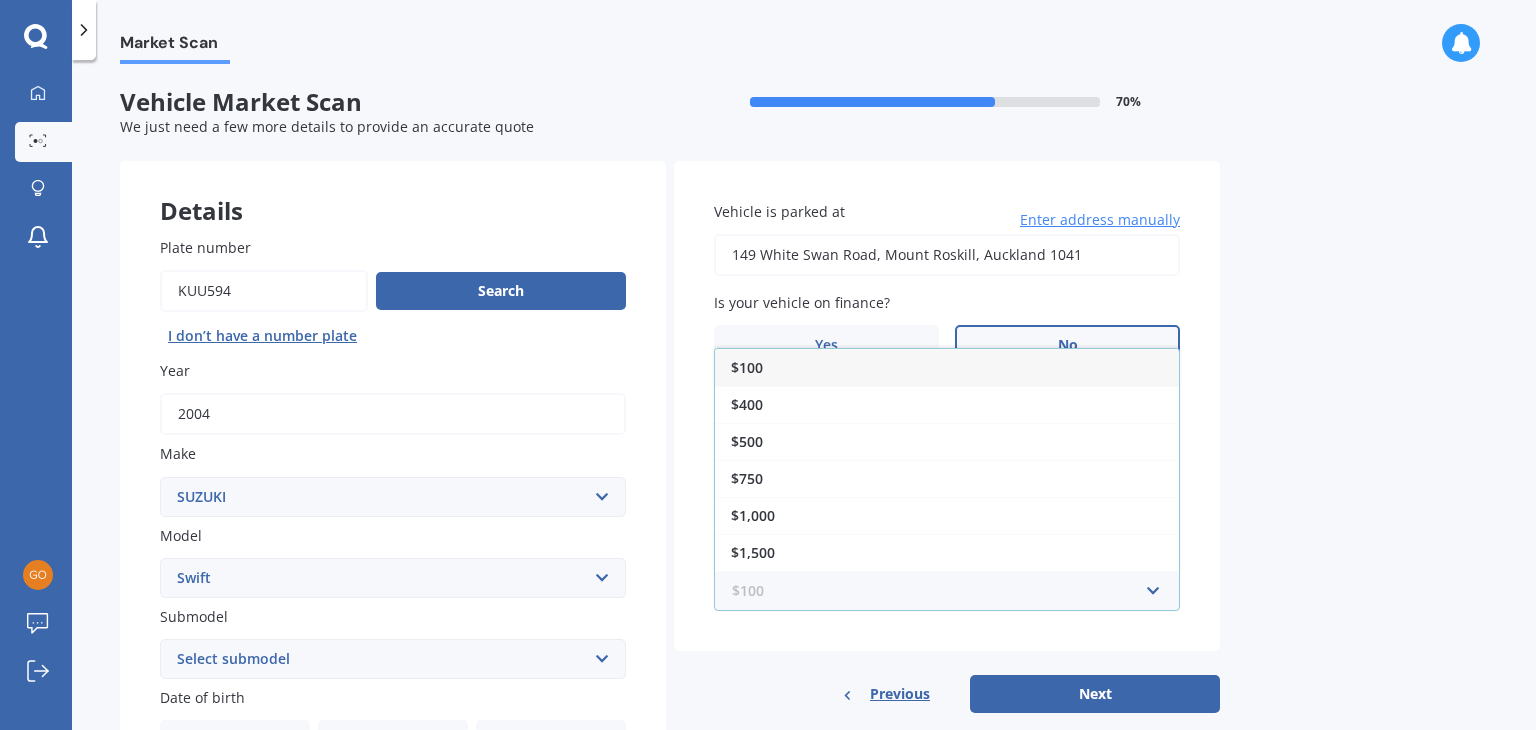 click at bounding box center [940, 591] 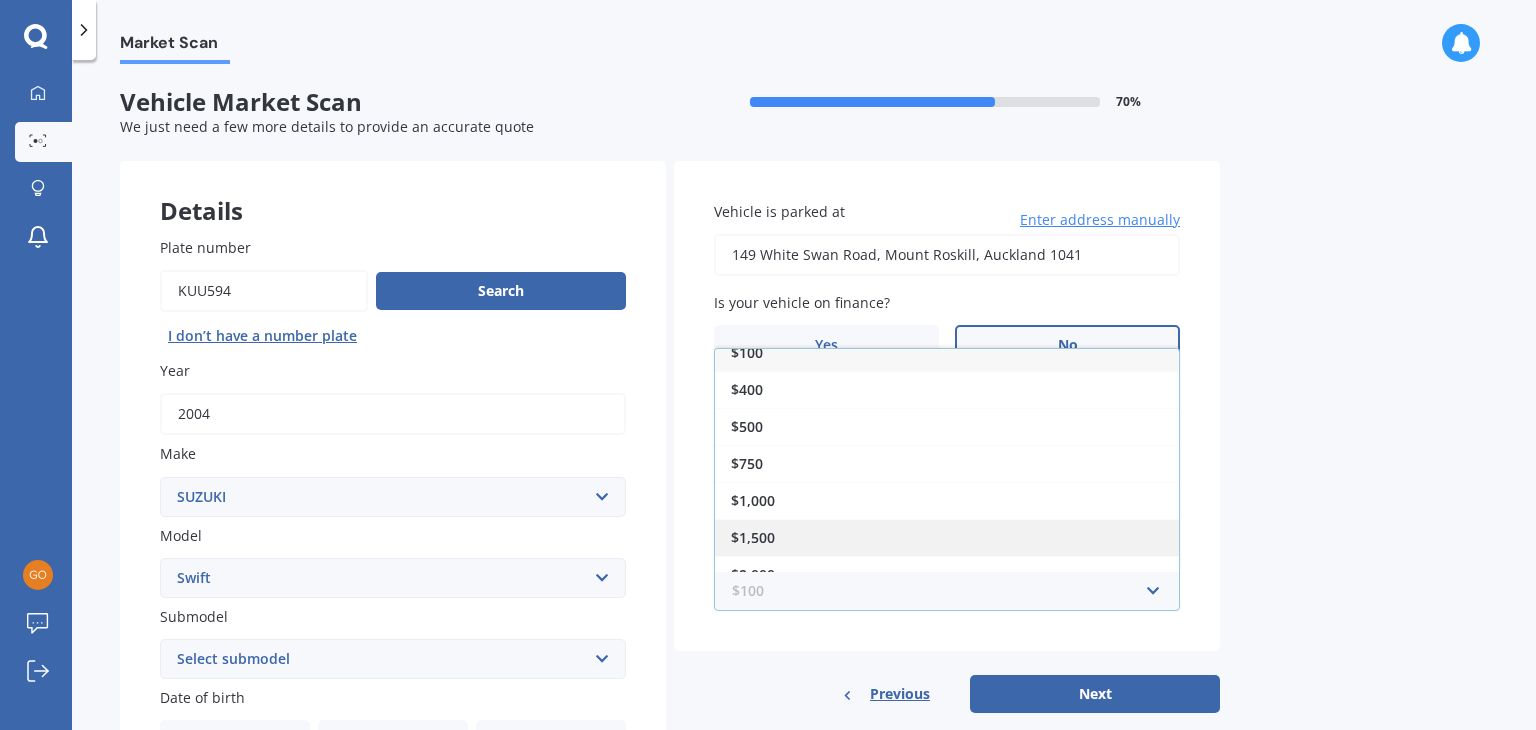 scroll, scrollTop: 0, scrollLeft: 0, axis: both 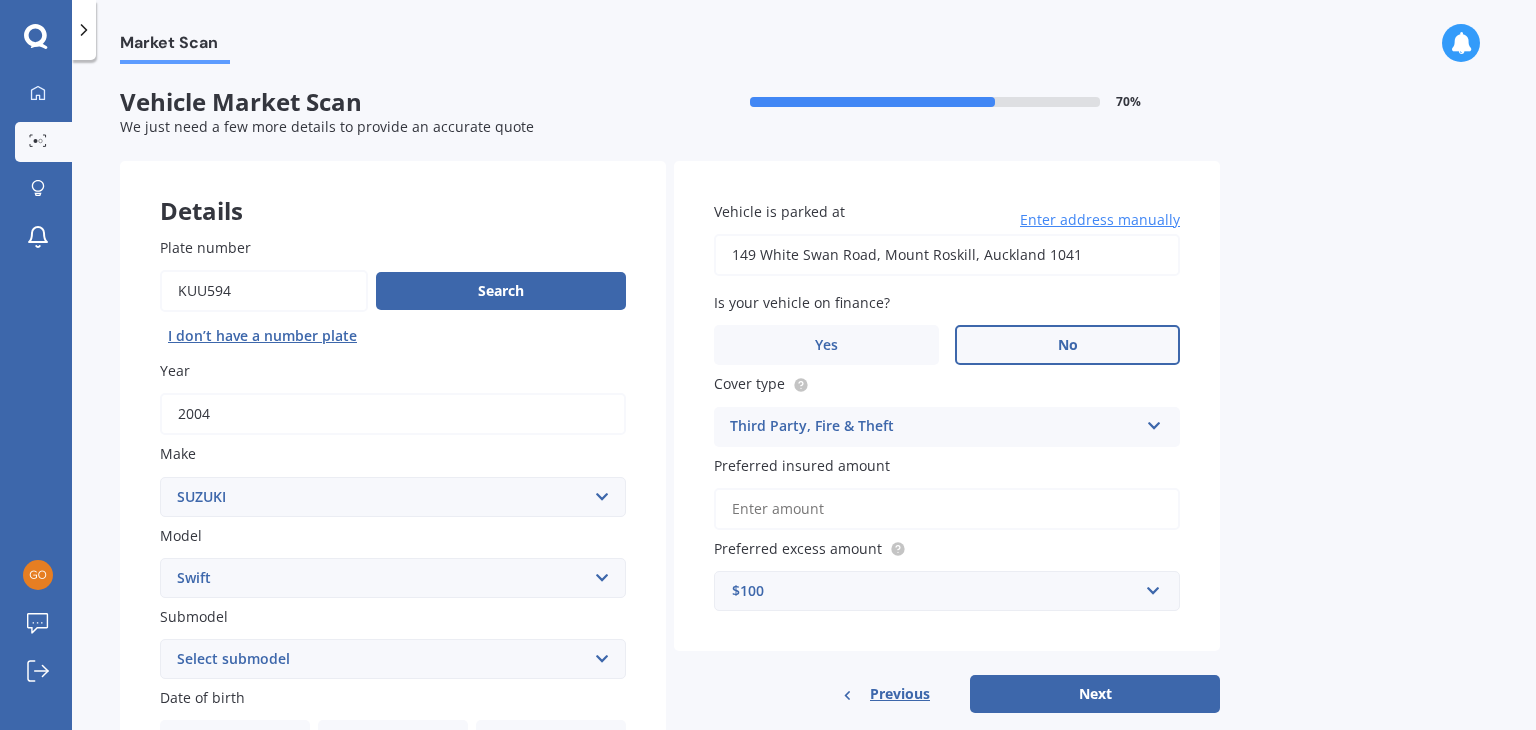click on "Vehicle is parked at 149 [STREET], [SUBURB], [CITY] [POSTAL_CODE] Enter address manually Is your vehicle on finance? Yes No Cover type Third Party, Fire & Theft Comprehensive Third Party, Fire & Theft Third Party Preferred insured amount Preferred excess amount $100 $100 $400 $500 $750 $1,000 $1,500 $2,000" at bounding box center (947, 406) 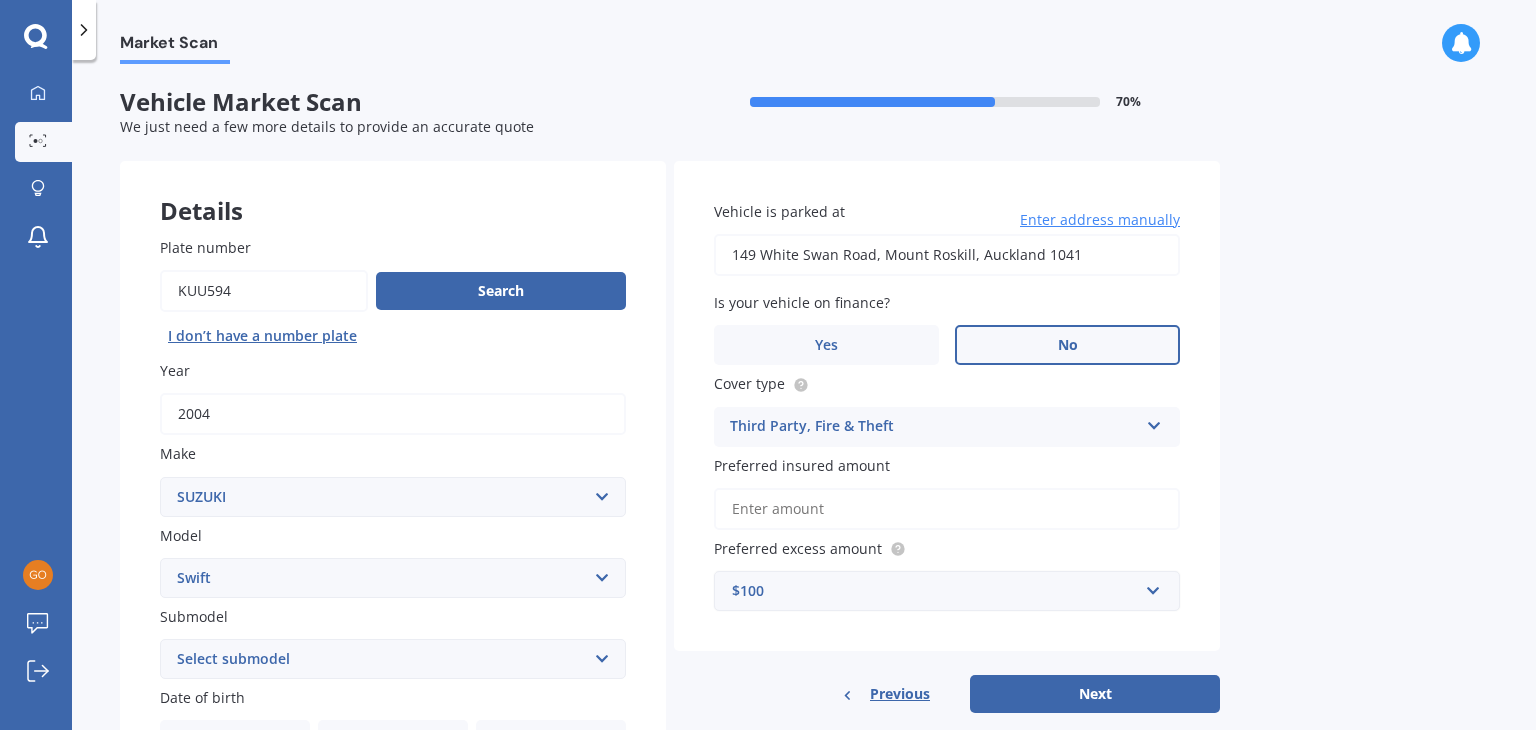 click on "$100" at bounding box center [935, 591] 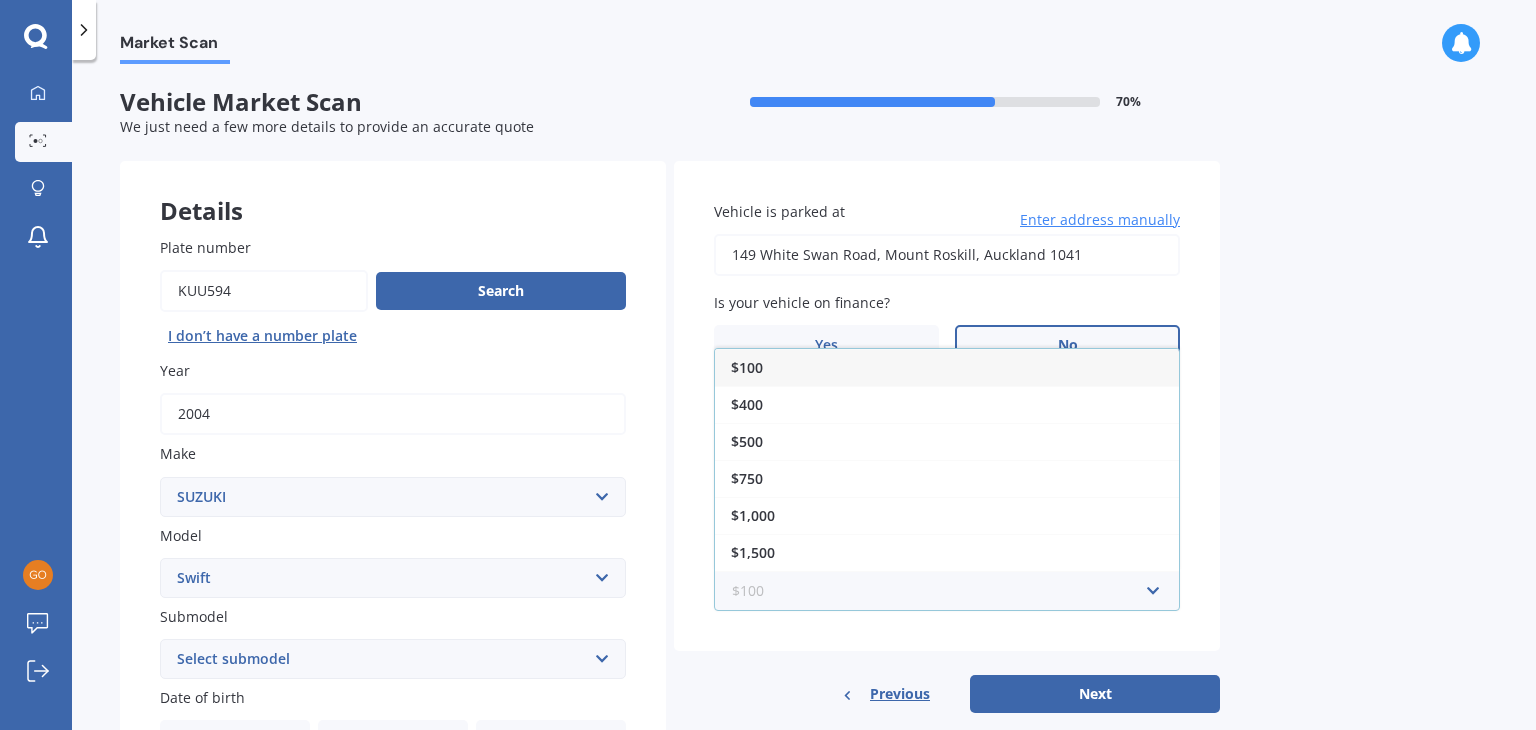 click at bounding box center [940, 591] 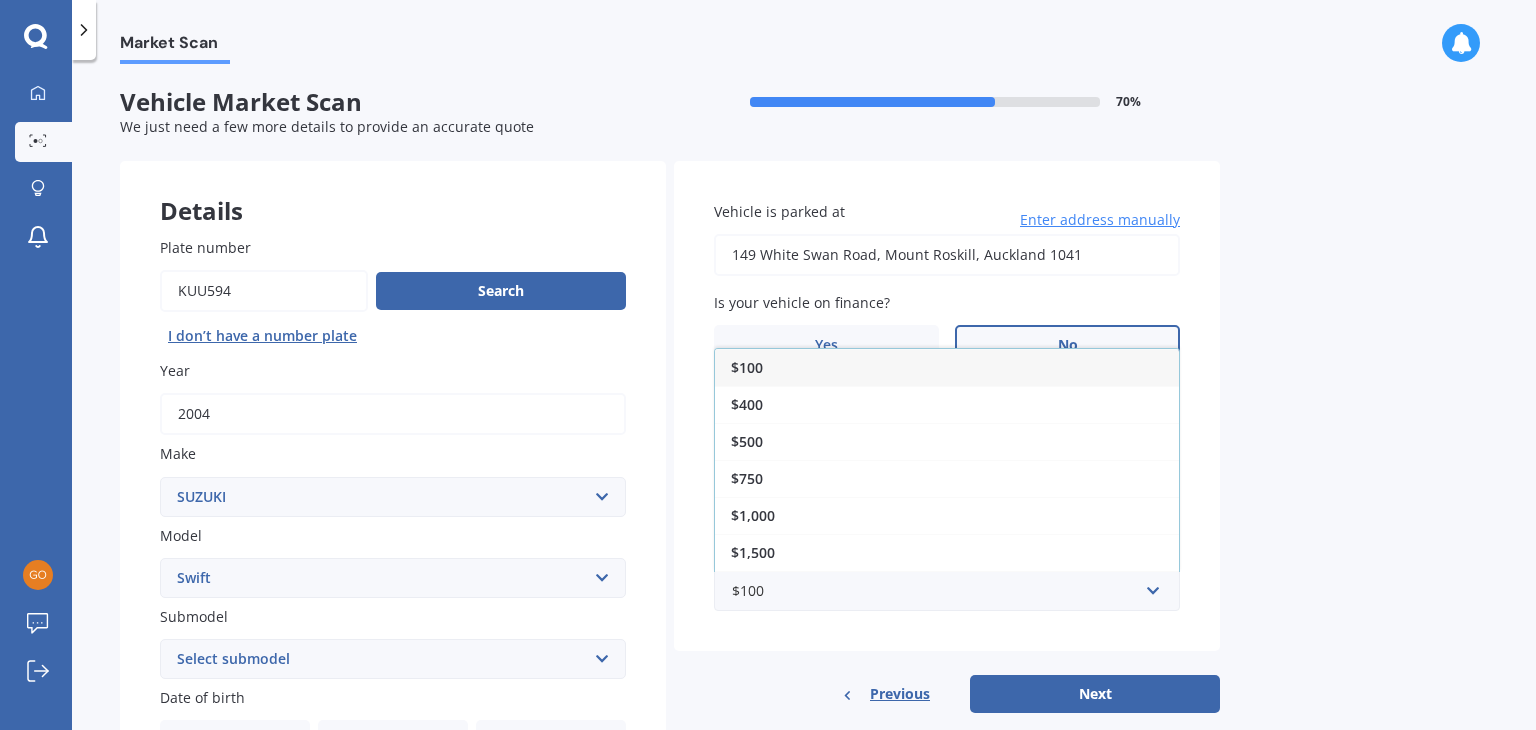 click on "Vehicle is parked at 149 [STREET], [SUBURB], [CITY] [POSTAL_CODE] Enter address manually Is your vehicle on finance? Yes No Cover type Third Party, Fire & Theft Comprehensive Third Party, Fire & Theft Third Party Preferred insured amount Preferred excess amount $100 $100 $400 $500 $750 $1,000 $1,500 $2,000" at bounding box center [947, 406] 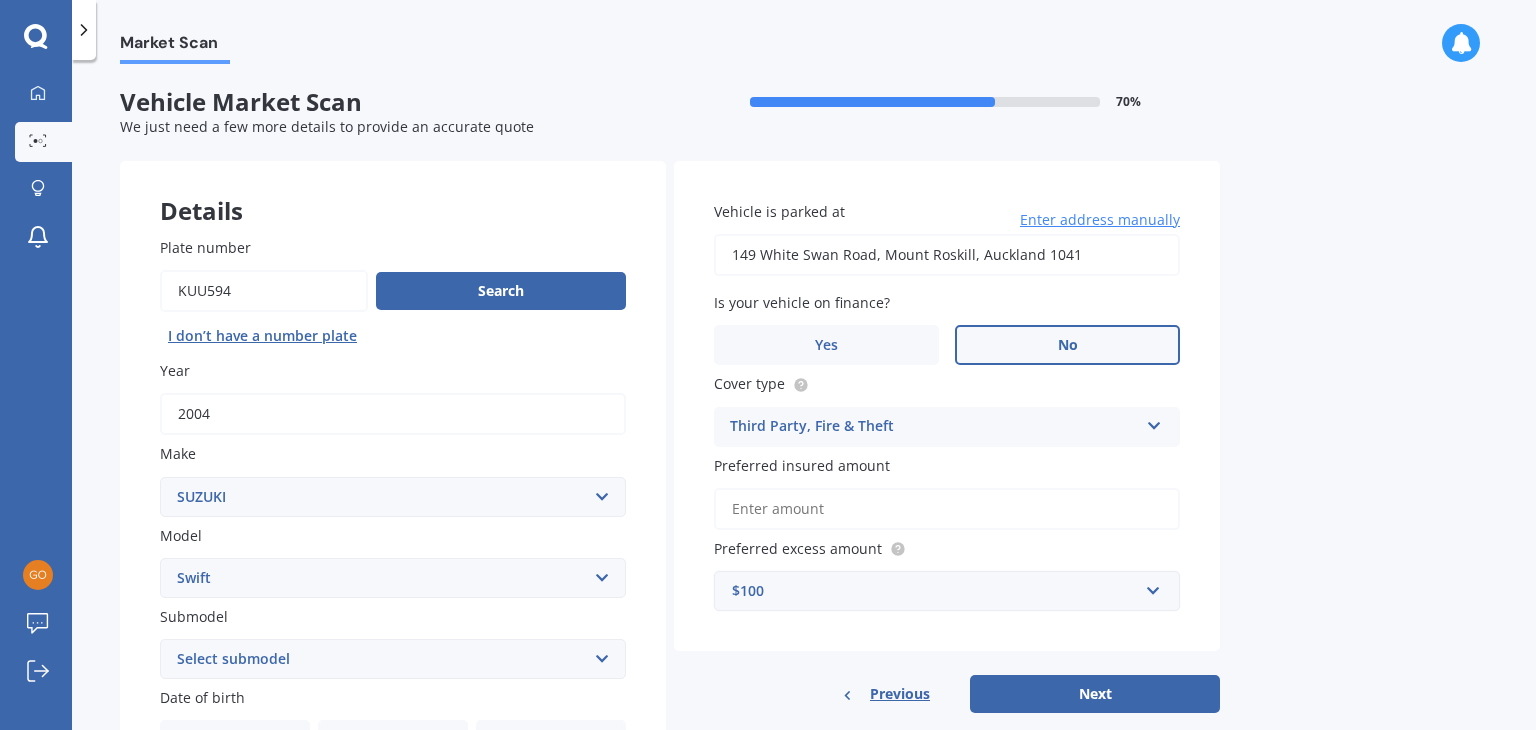 click on "$100" at bounding box center [935, 591] 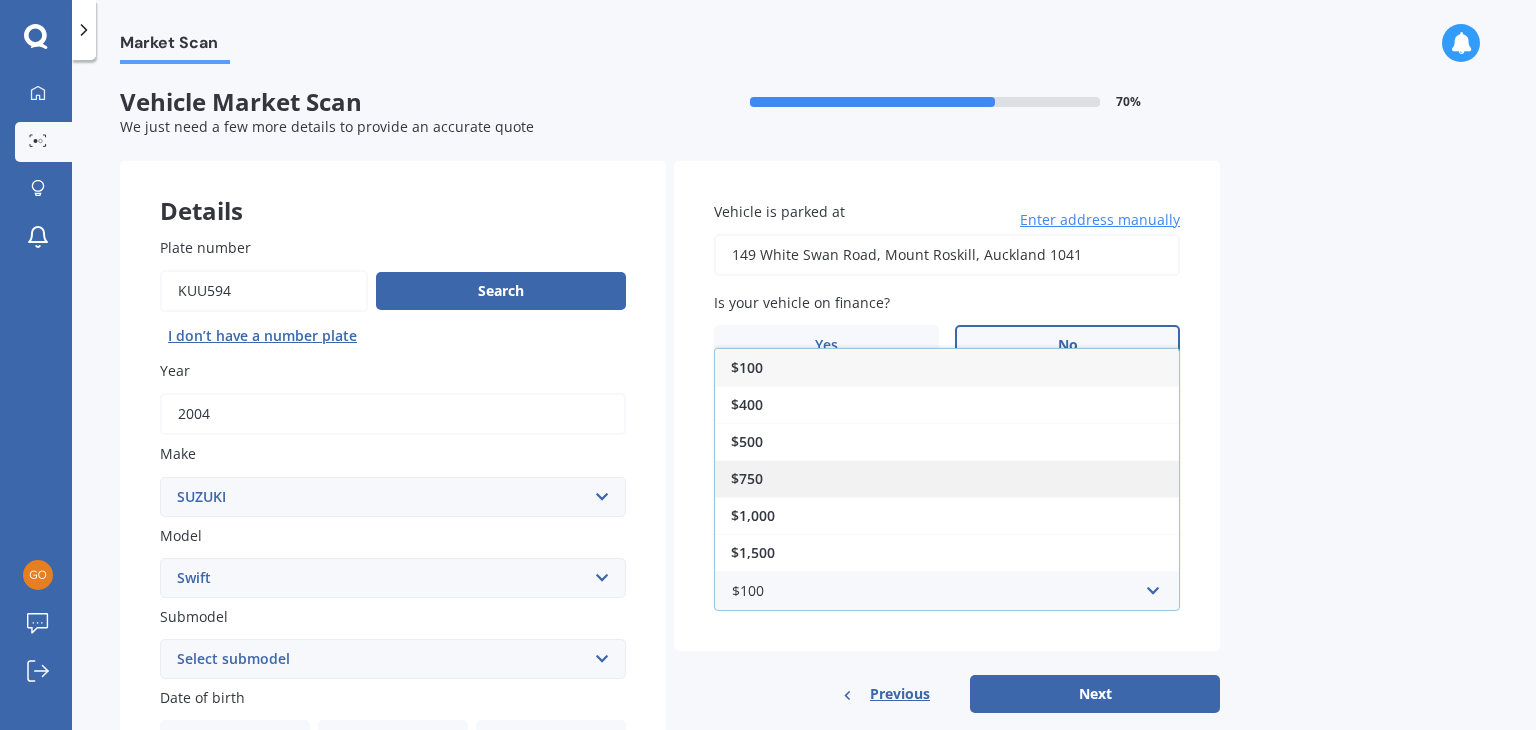 click on "$750" at bounding box center [947, 478] 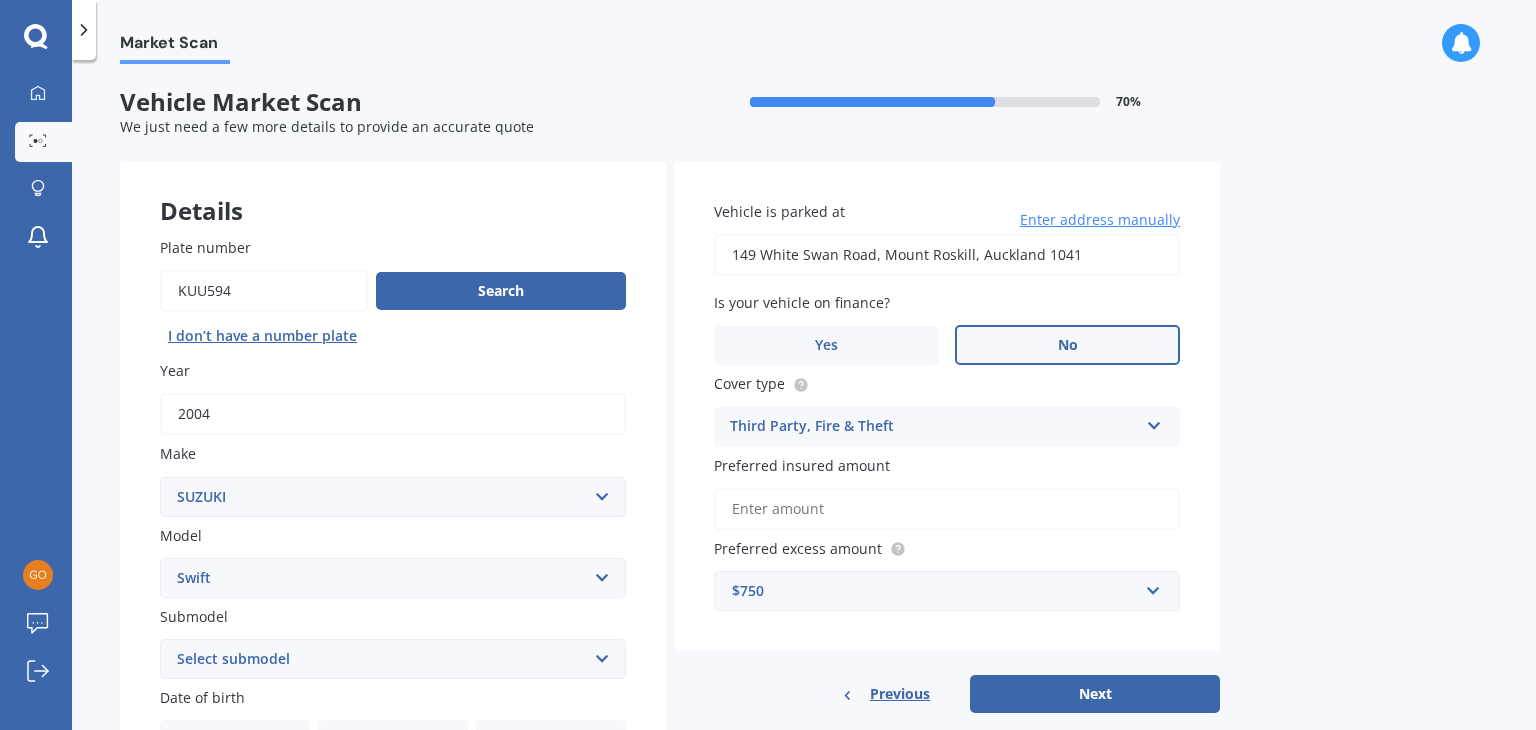 click on "Vehicle is parked at 149 [STREET], [SUBURB], [CITY] [POSTAL_CODE] Enter address manually Is your vehicle on finance? Yes No Cover type Third Party, Fire & Theft Comprehensive Third Party, Fire & Theft Third Party Preferred insured amount Preferred excess amount $750 $100 $400 $500 $750 $1,000 $1,500 $2,000" at bounding box center [947, 406] 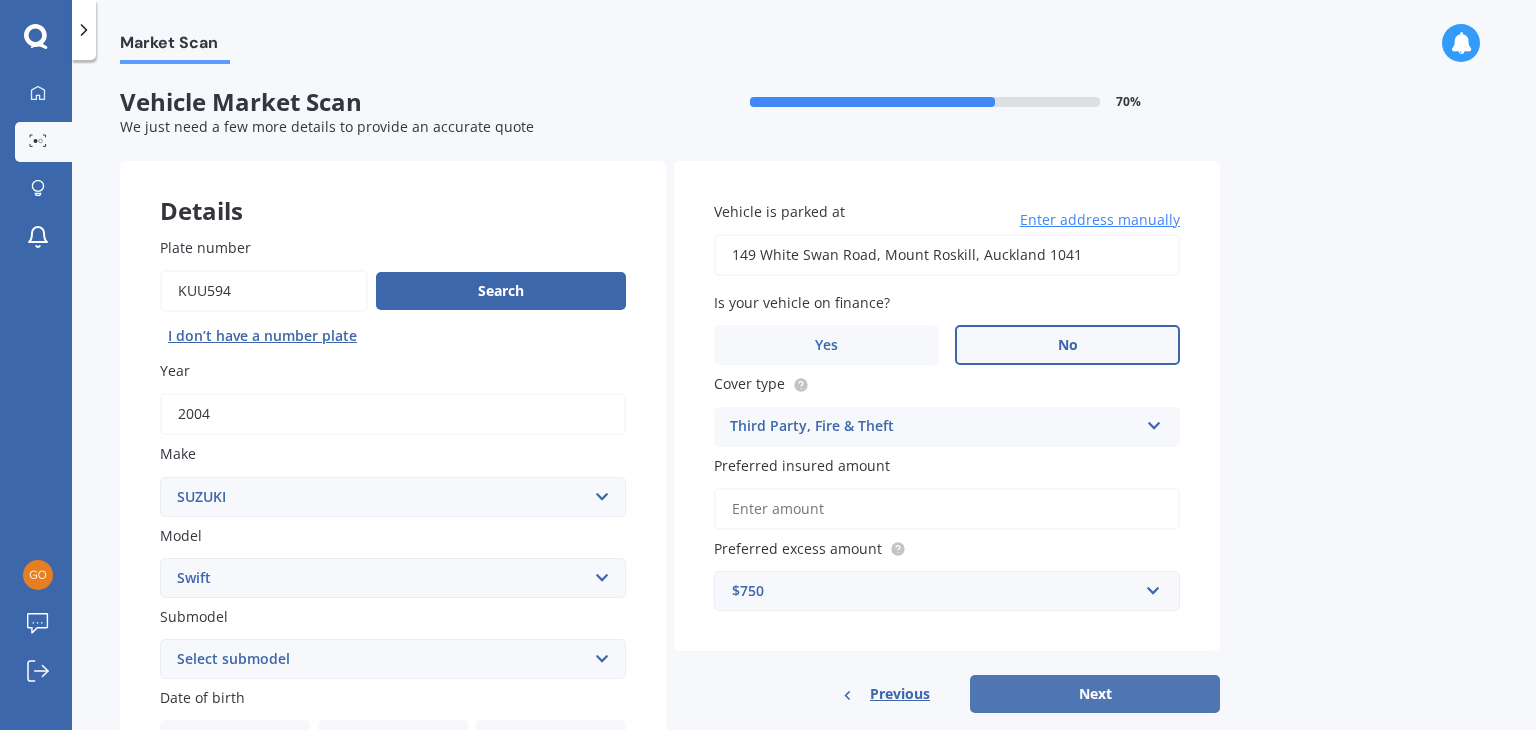 click on "Next" at bounding box center (1095, 694) 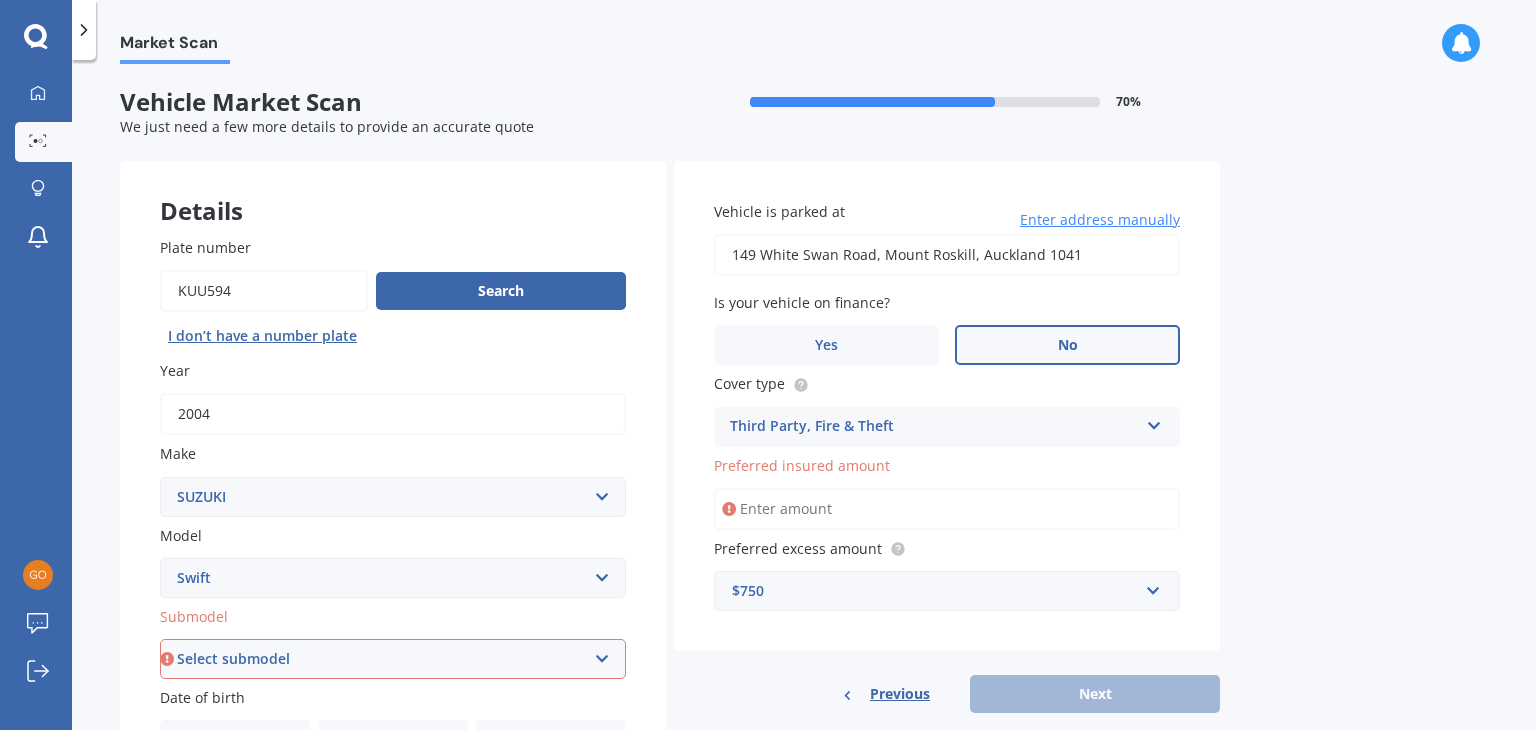 click on "Preferred insured amount" at bounding box center [947, 509] 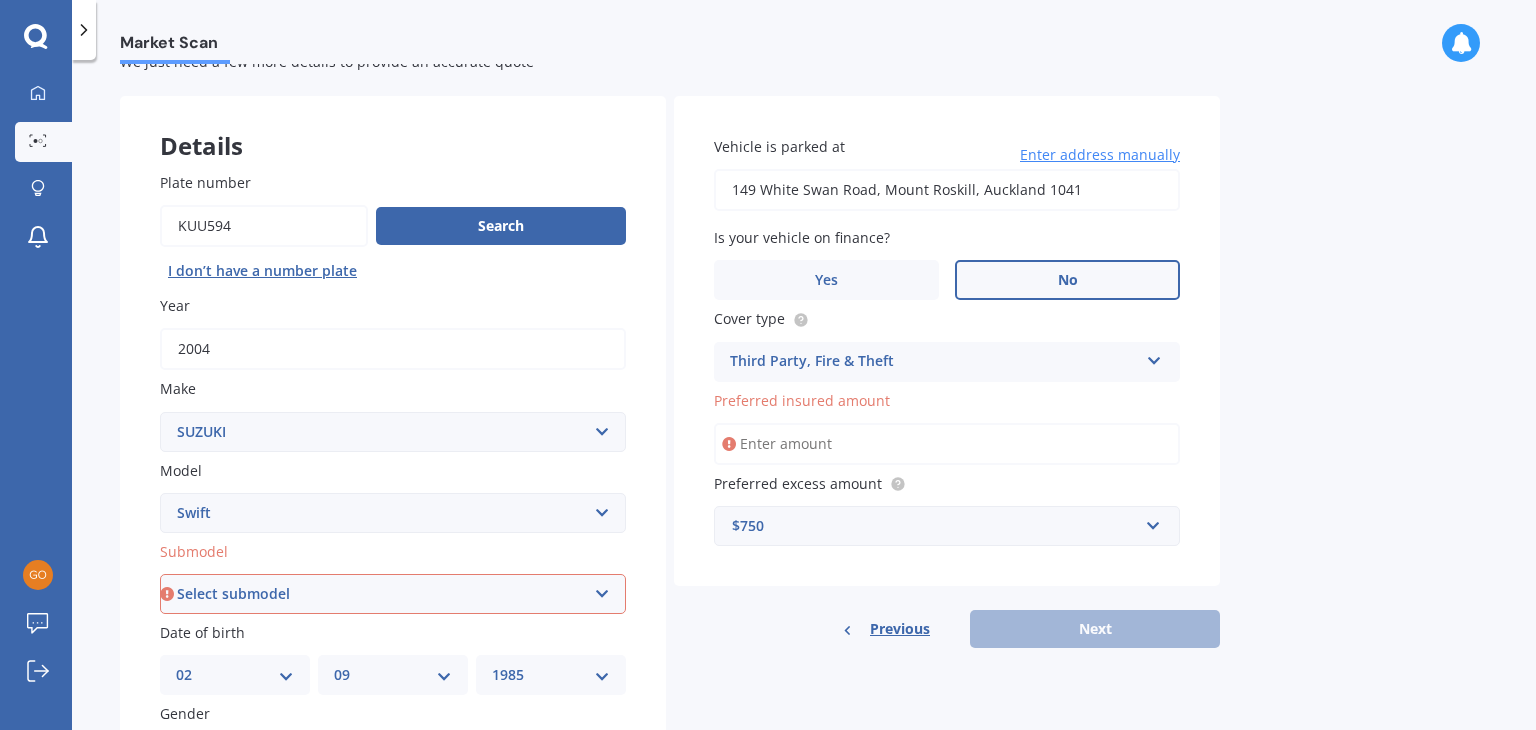scroll, scrollTop: 100, scrollLeft: 0, axis: vertical 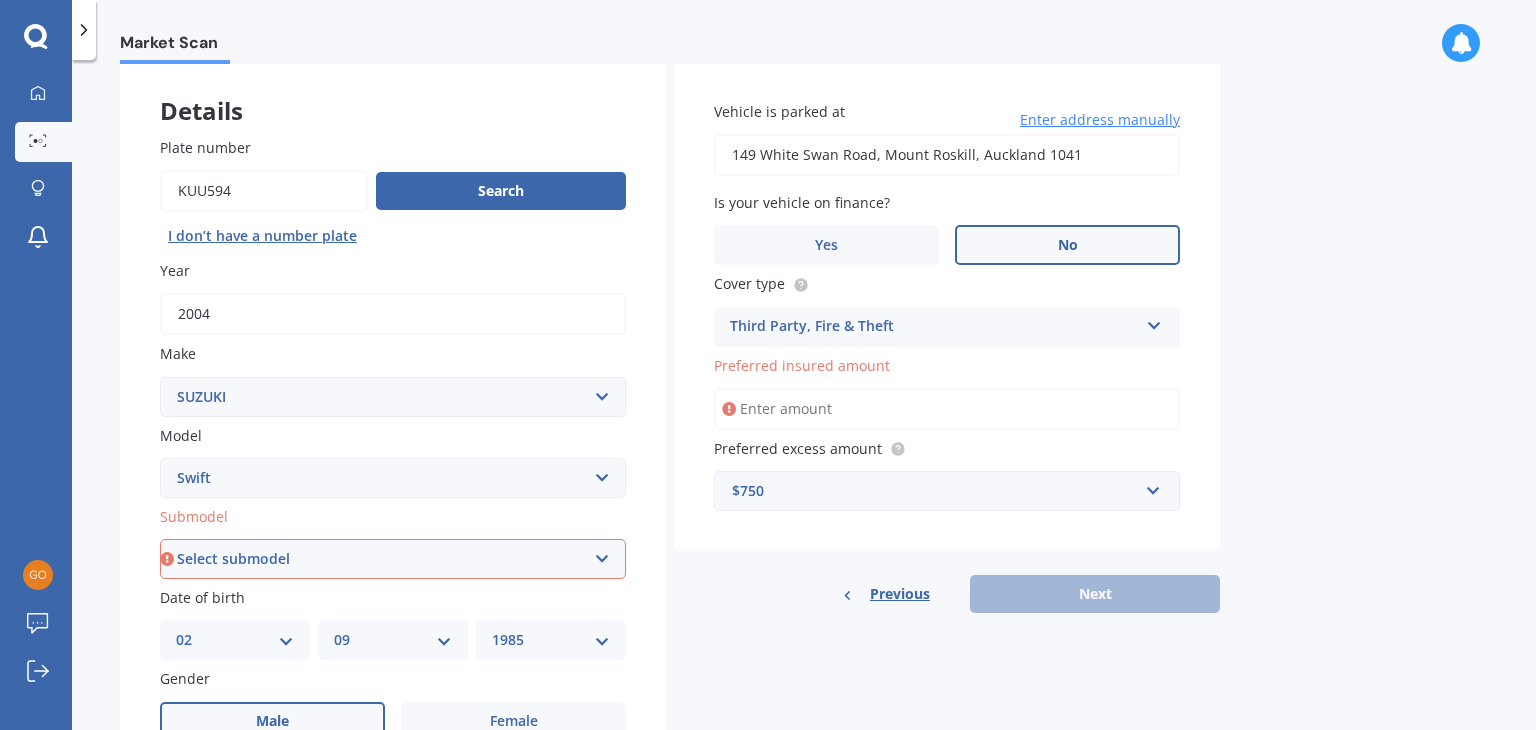 click on "Preferred insured amount" at bounding box center [947, 409] 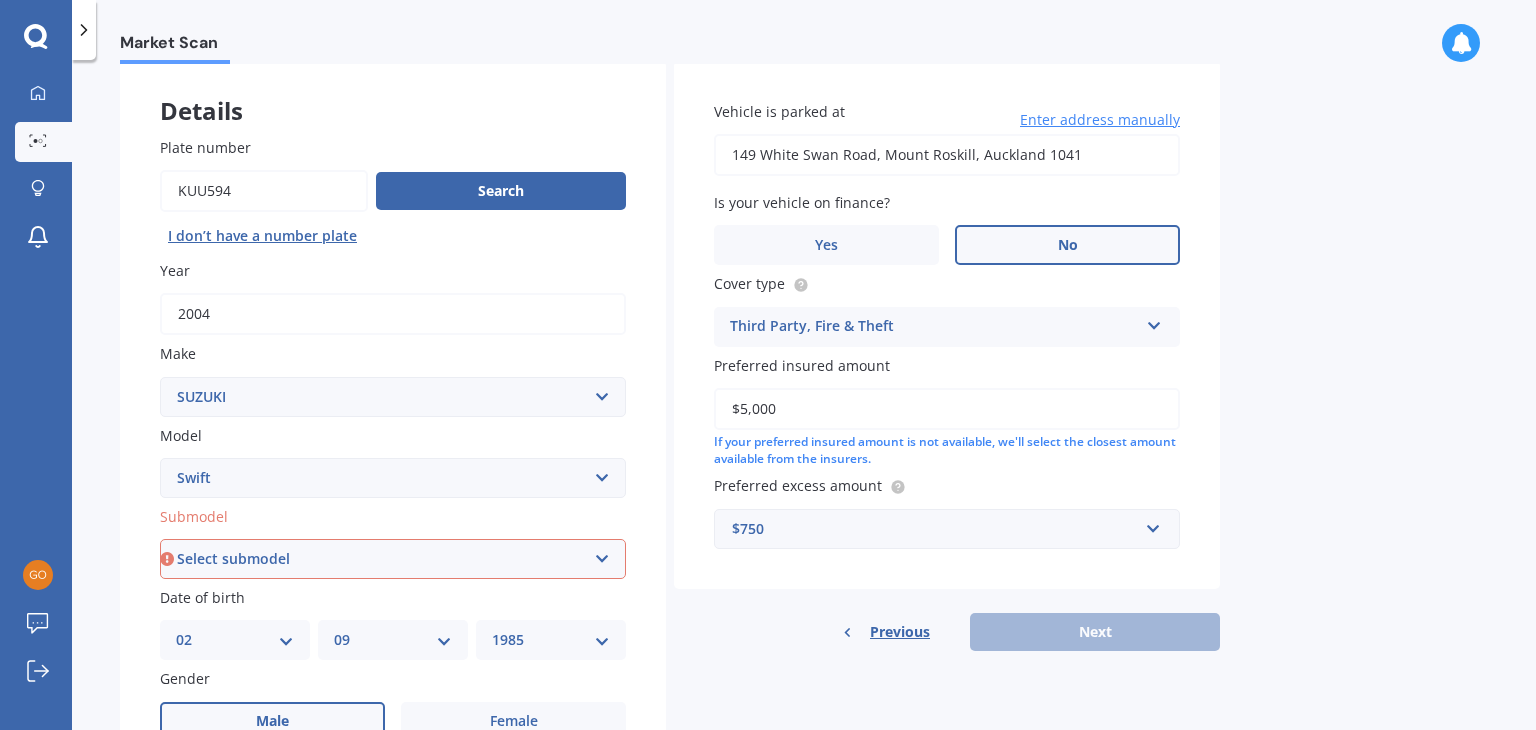 type on "$5,000" 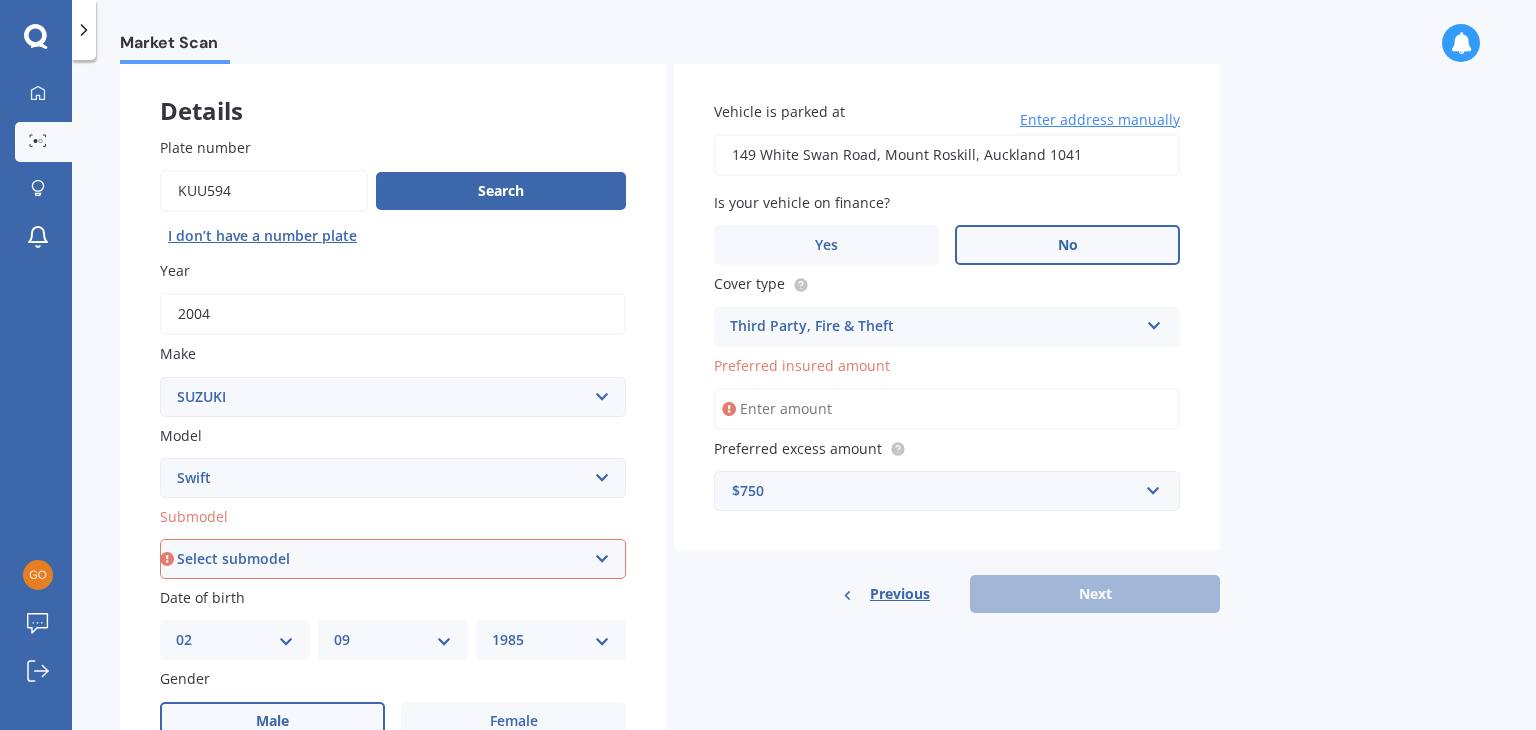 type 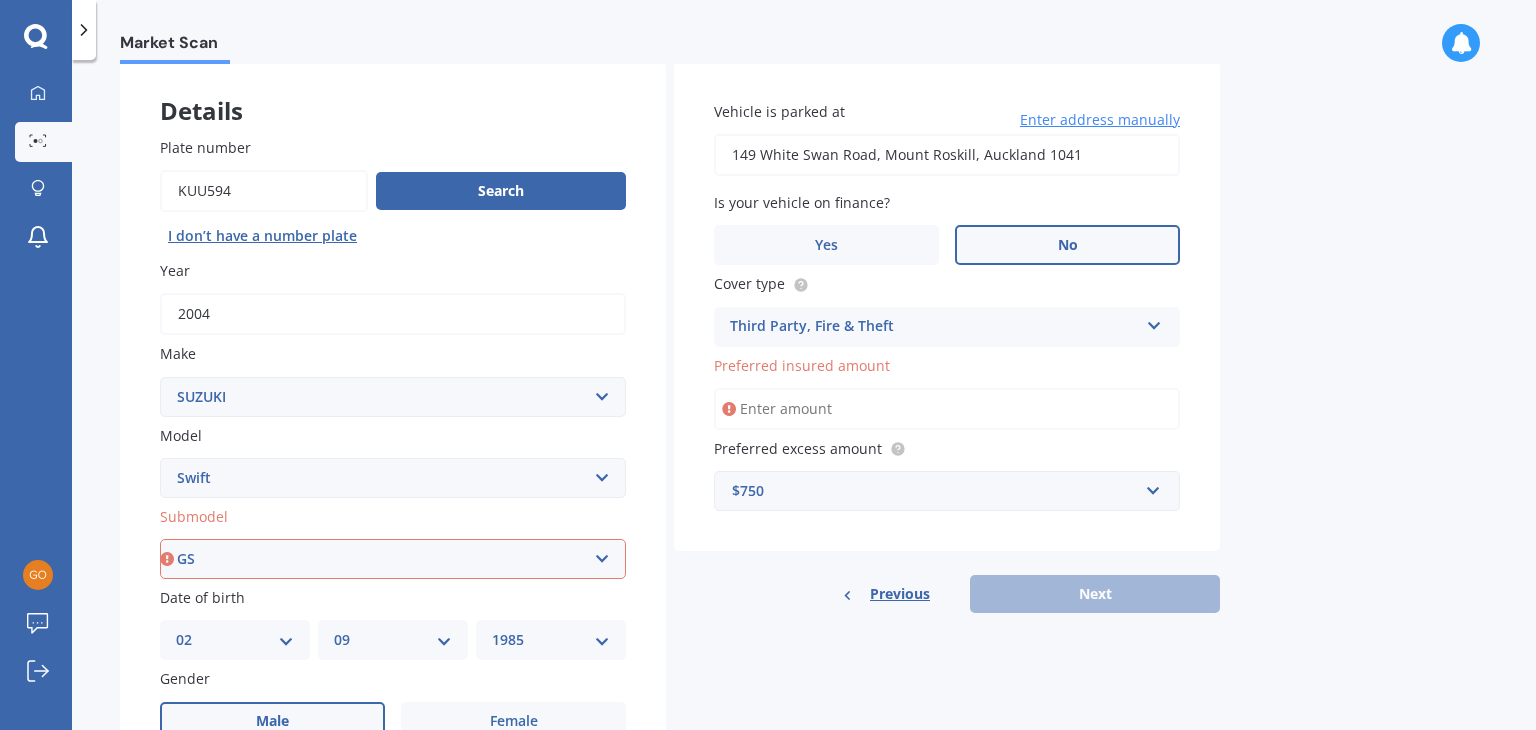 click on "Select submodel (All other) Cino Diesel Turbo GA GL GLX GO GP GS GTI LTD RS Hybrid RS non turbo RS turbo RSX SE Sport 1.6 Sport turbo" at bounding box center (393, 559) 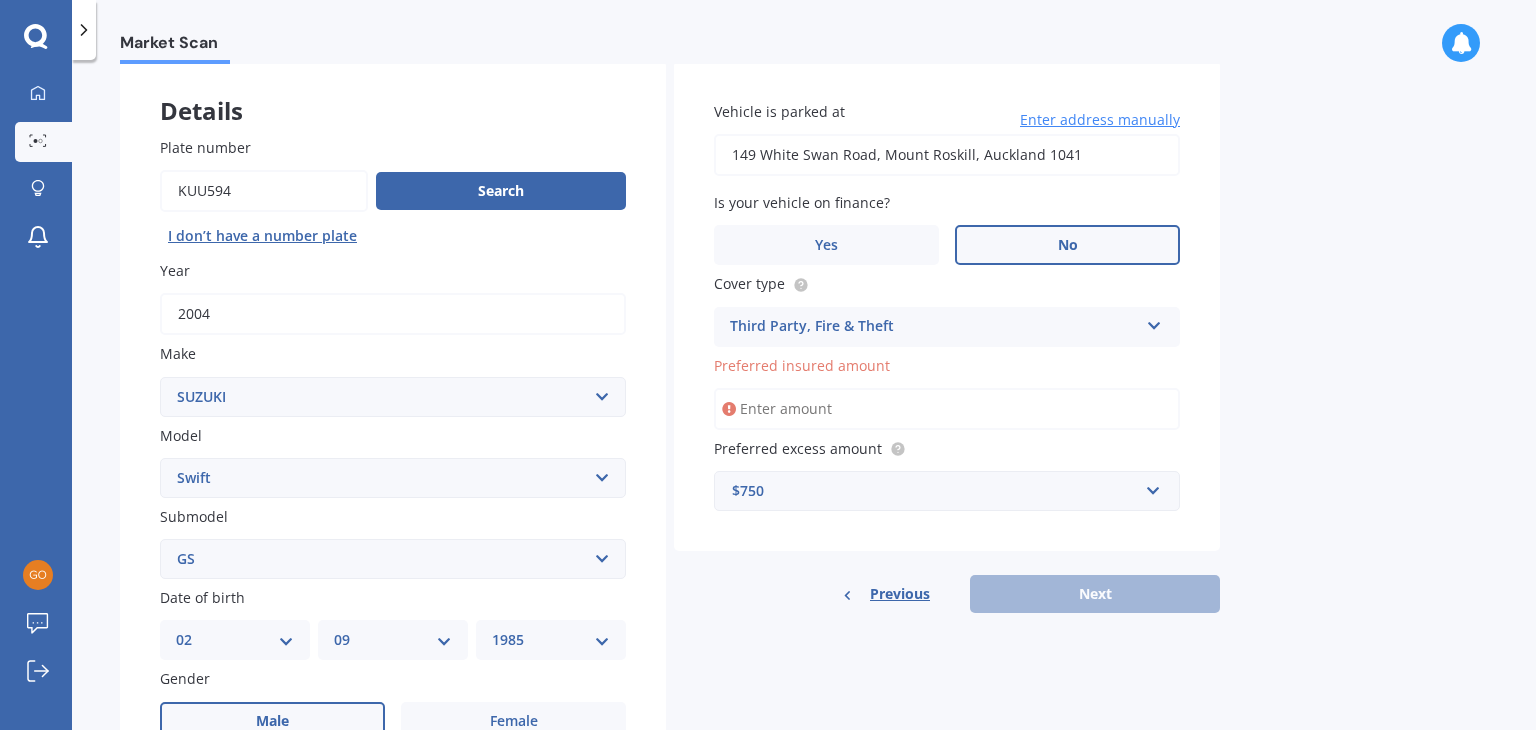 click on "Previous Next" at bounding box center [947, 594] 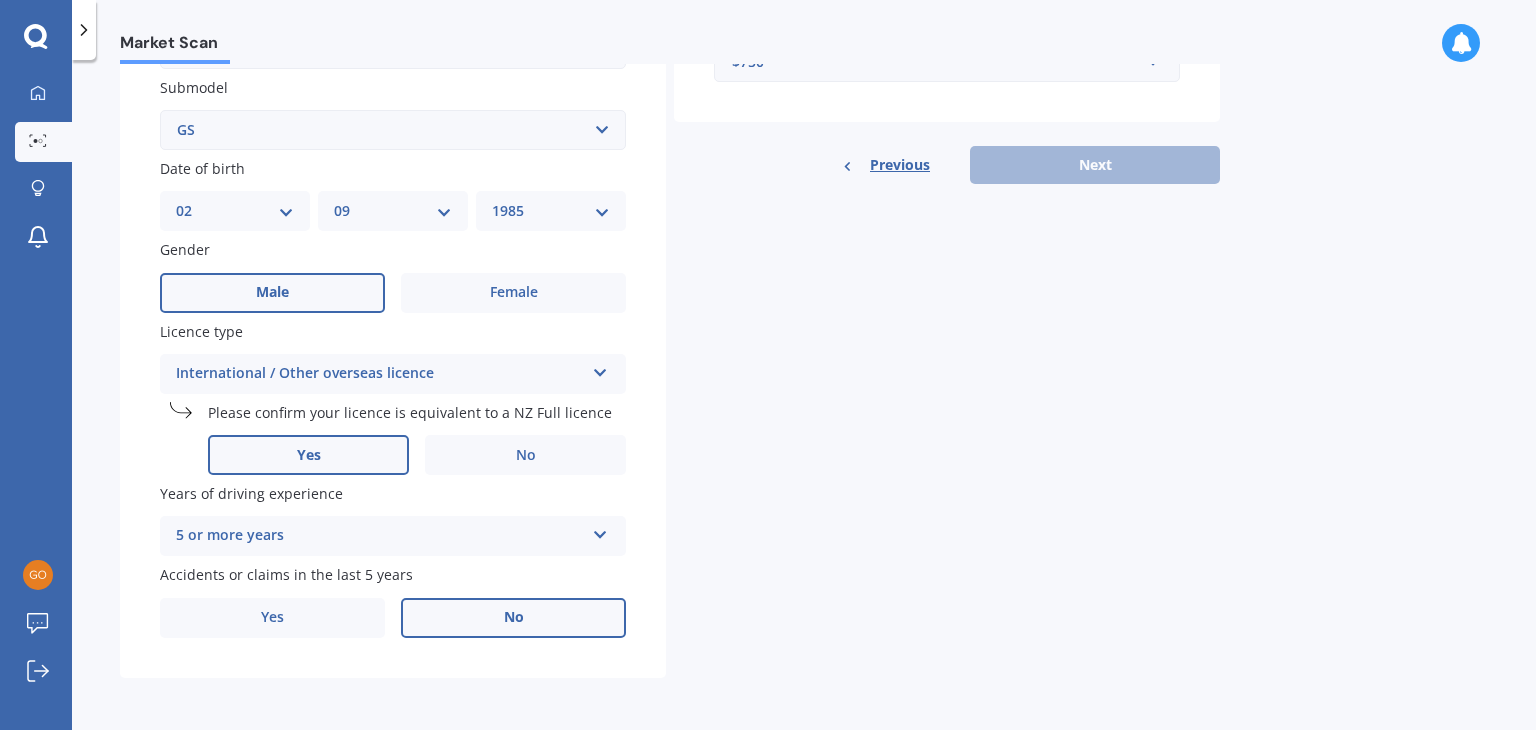 scroll, scrollTop: 0, scrollLeft: 0, axis: both 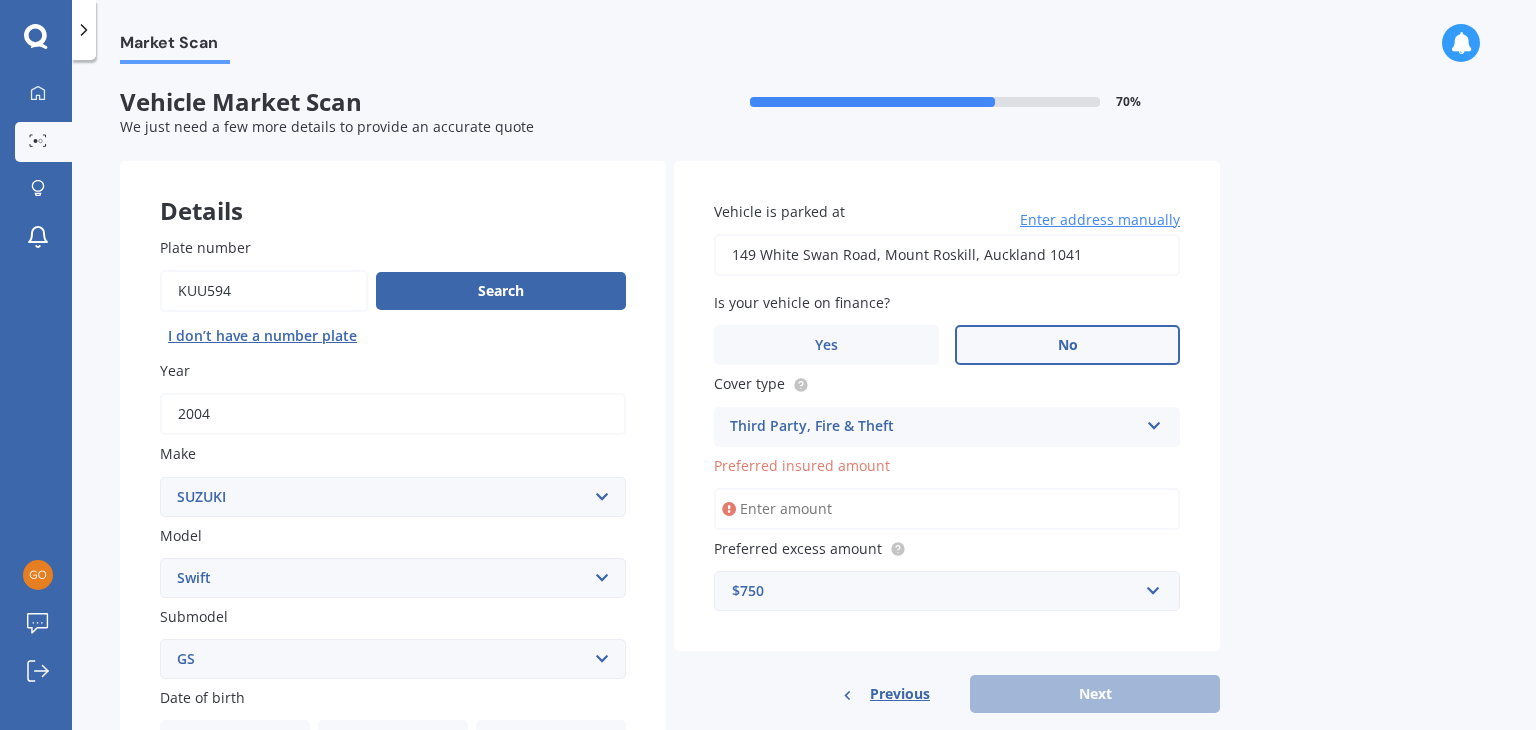 click on "Preferred insured amount" at bounding box center [947, 509] 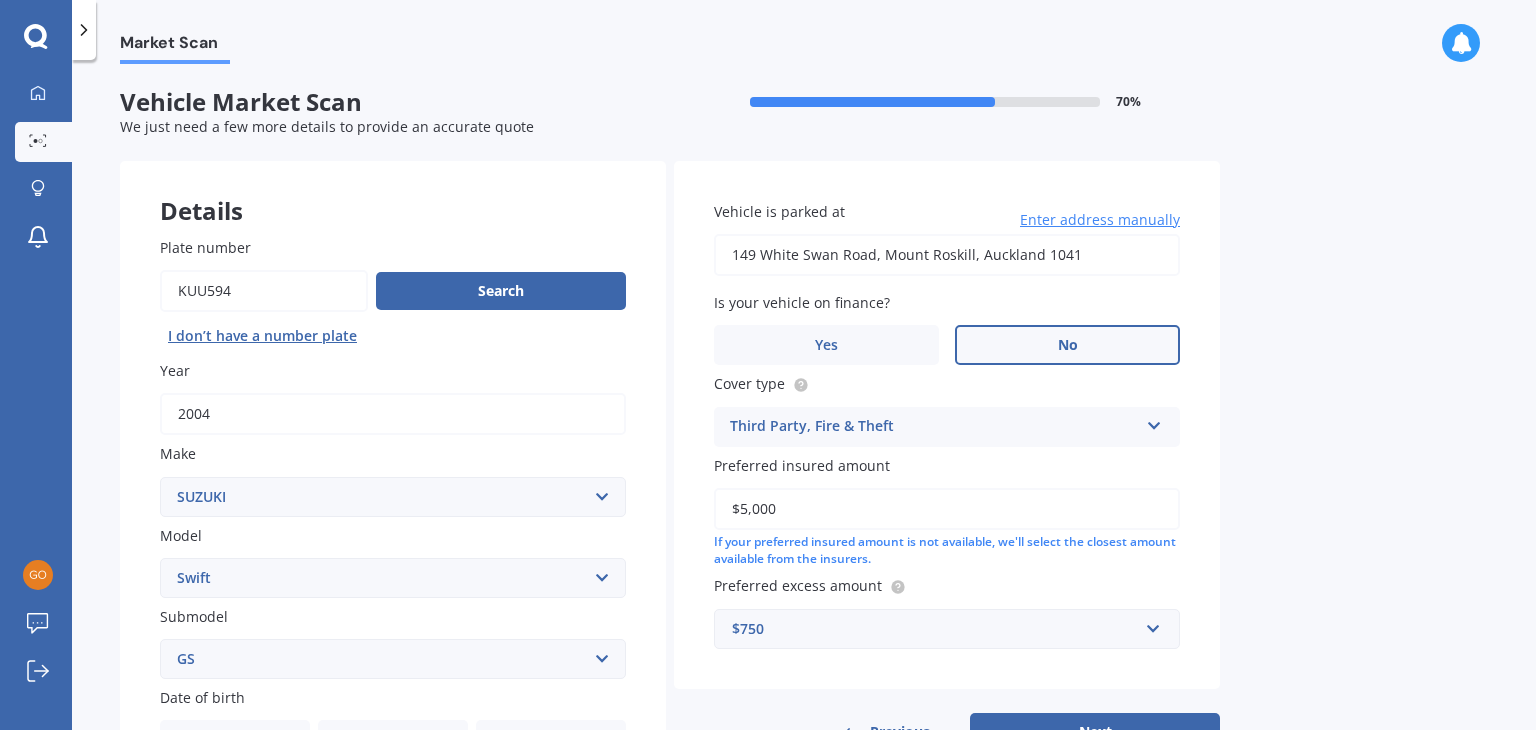 scroll, scrollTop: 500, scrollLeft: 0, axis: vertical 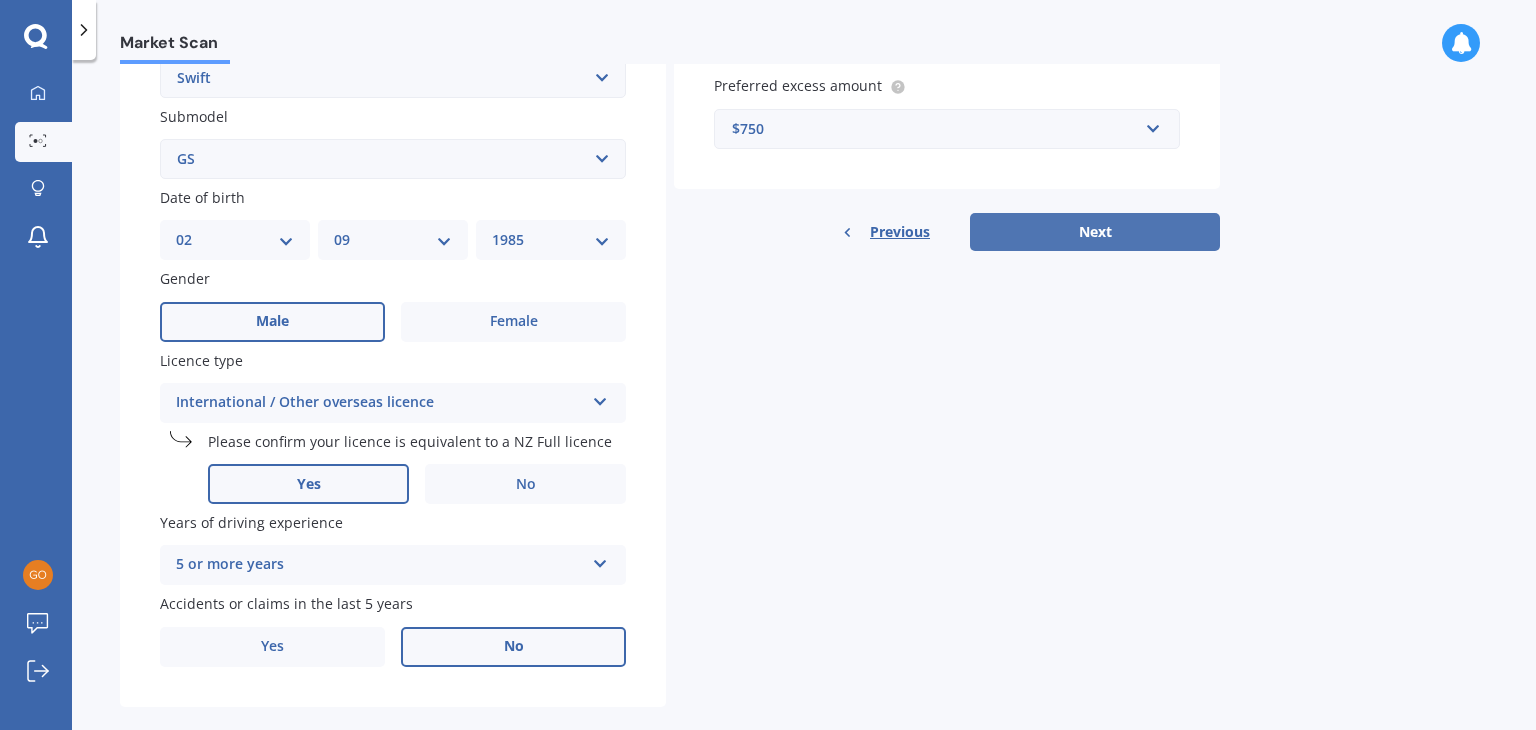 type on "$5,000" 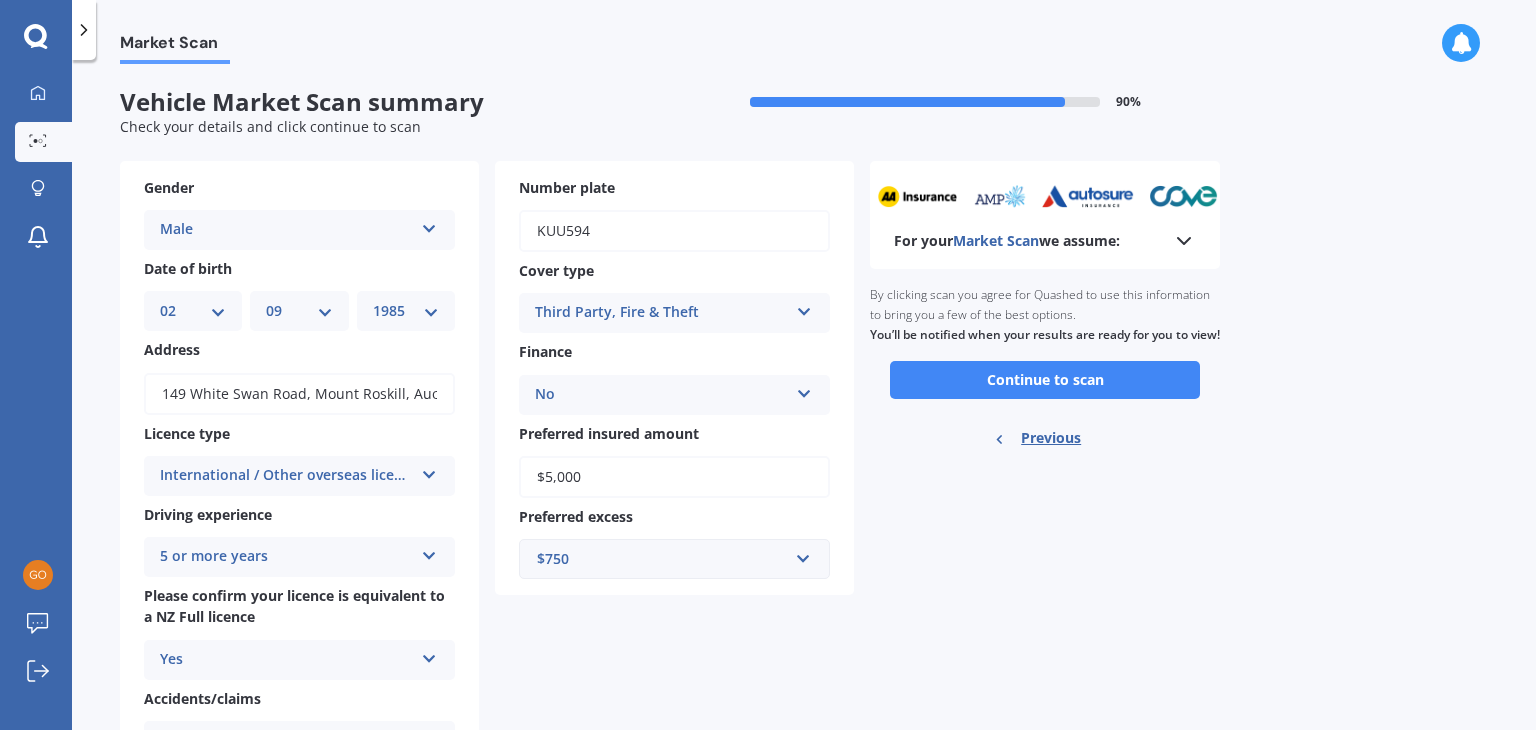 scroll, scrollTop: 100, scrollLeft: 0, axis: vertical 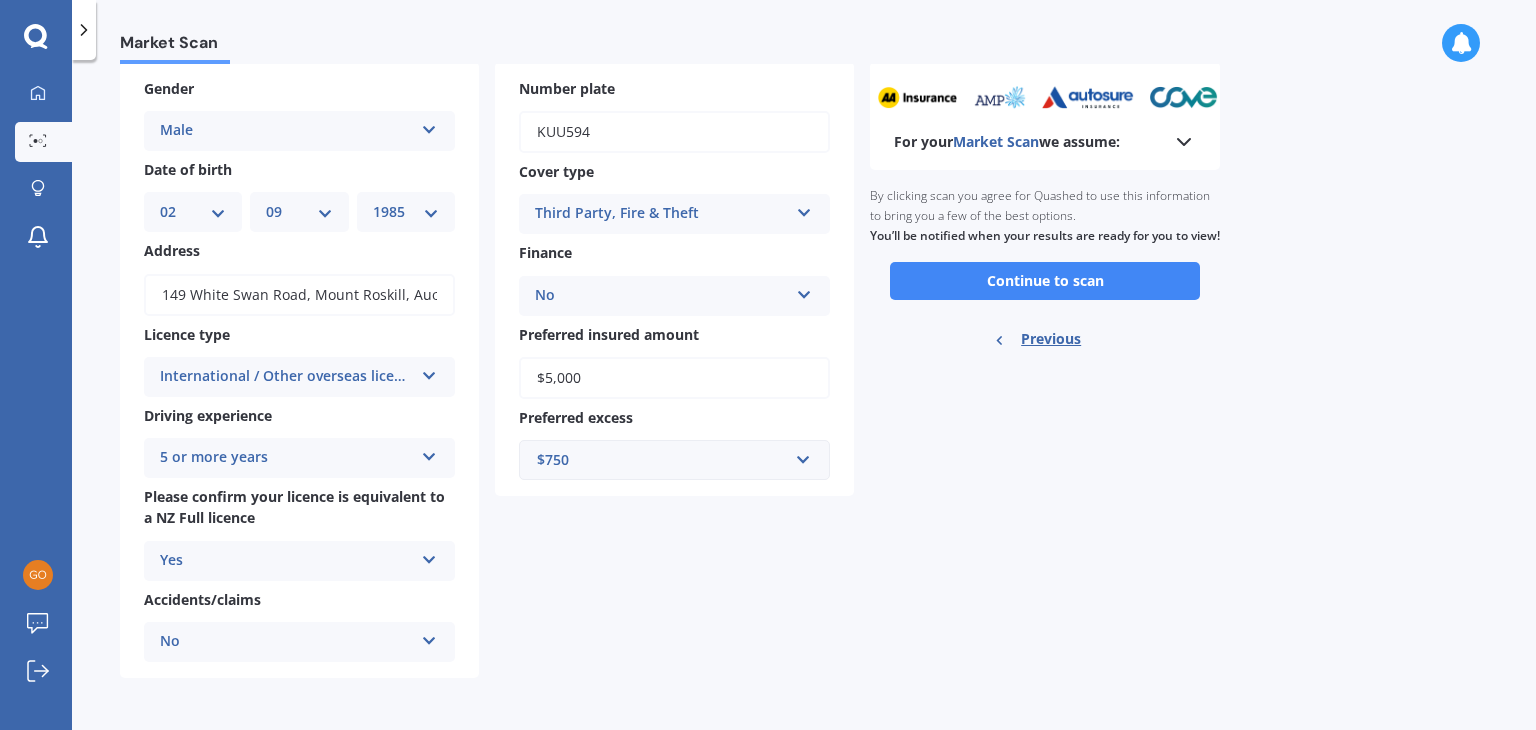 click on "$5,000" at bounding box center [674, 378] 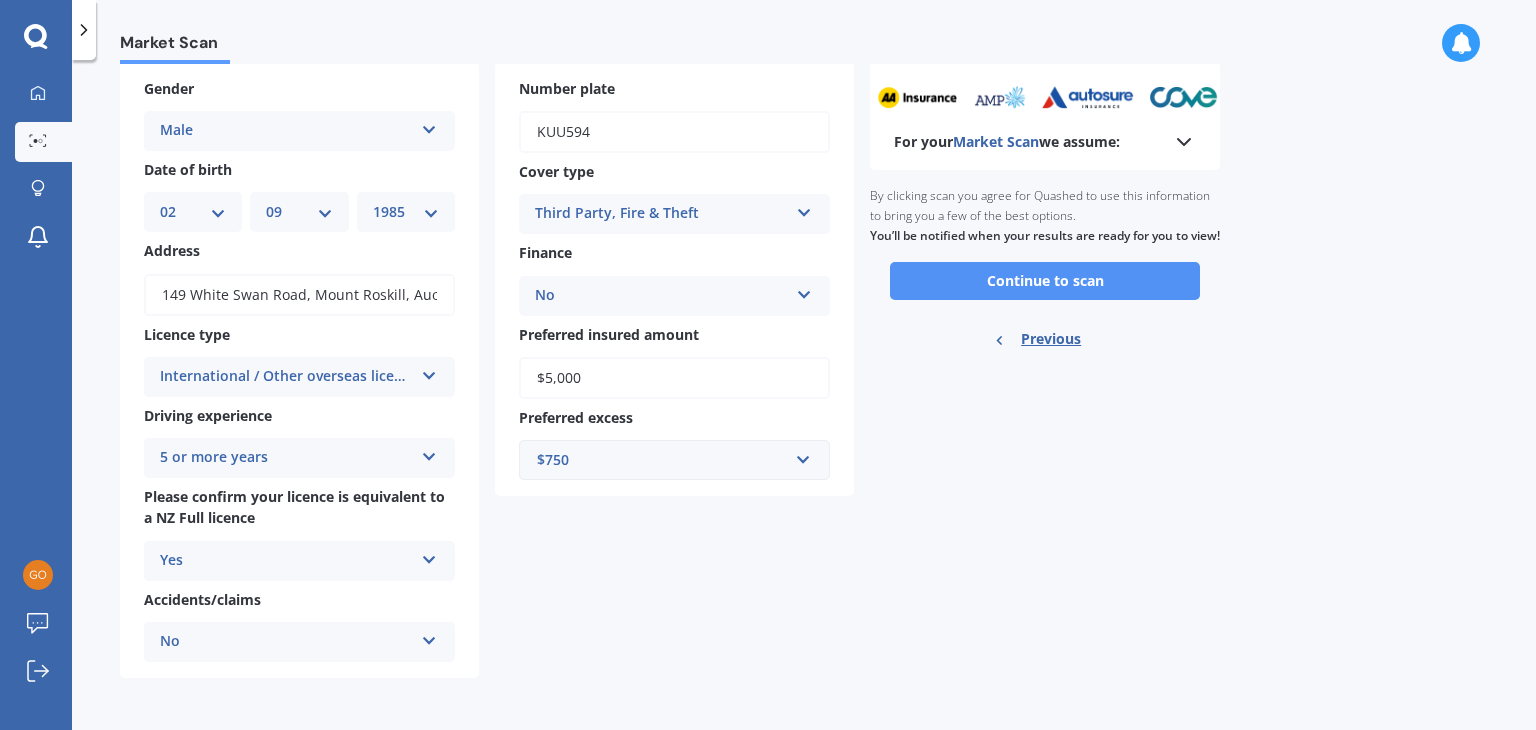 click on "Continue to scan" at bounding box center (1045, 281) 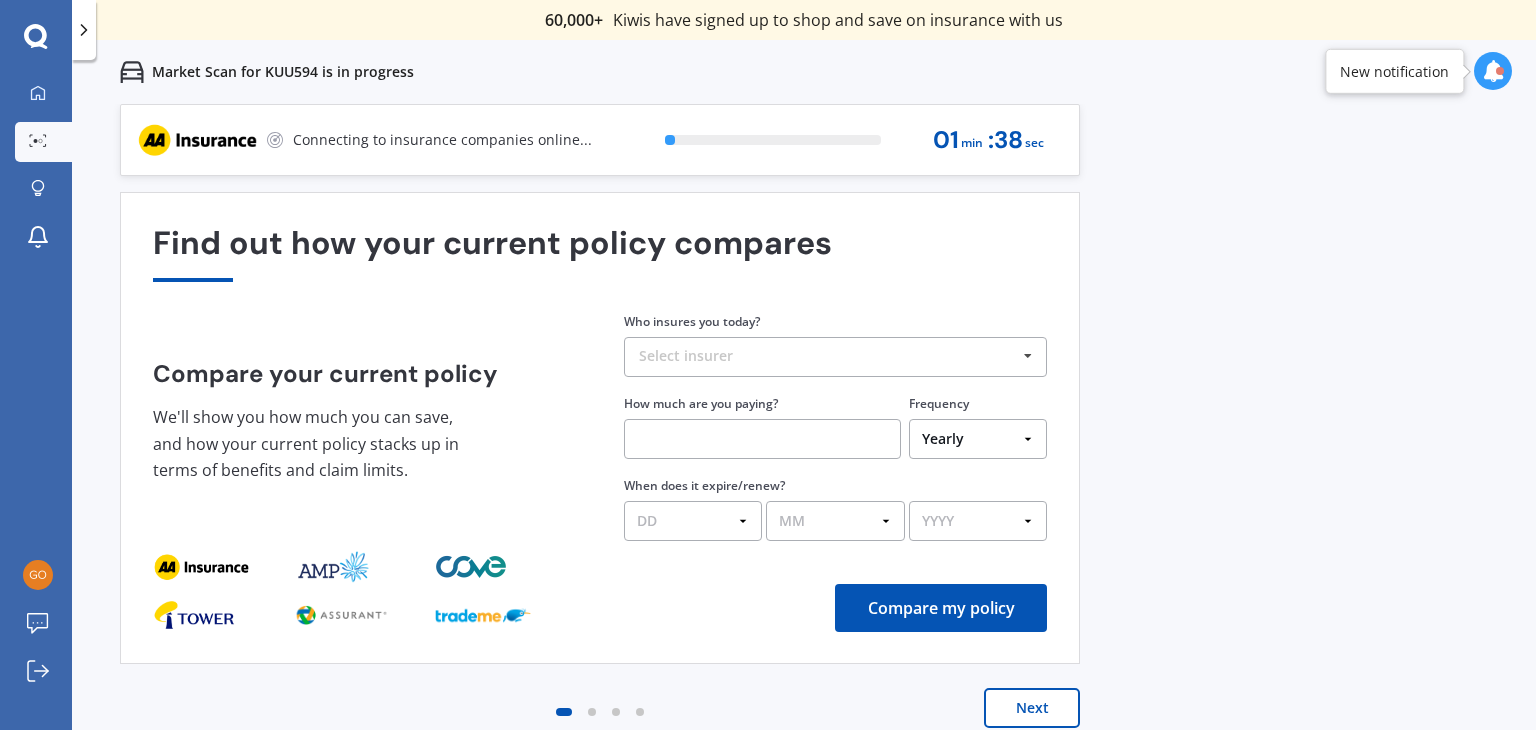 scroll, scrollTop: 0, scrollLeft: 0, axis: both 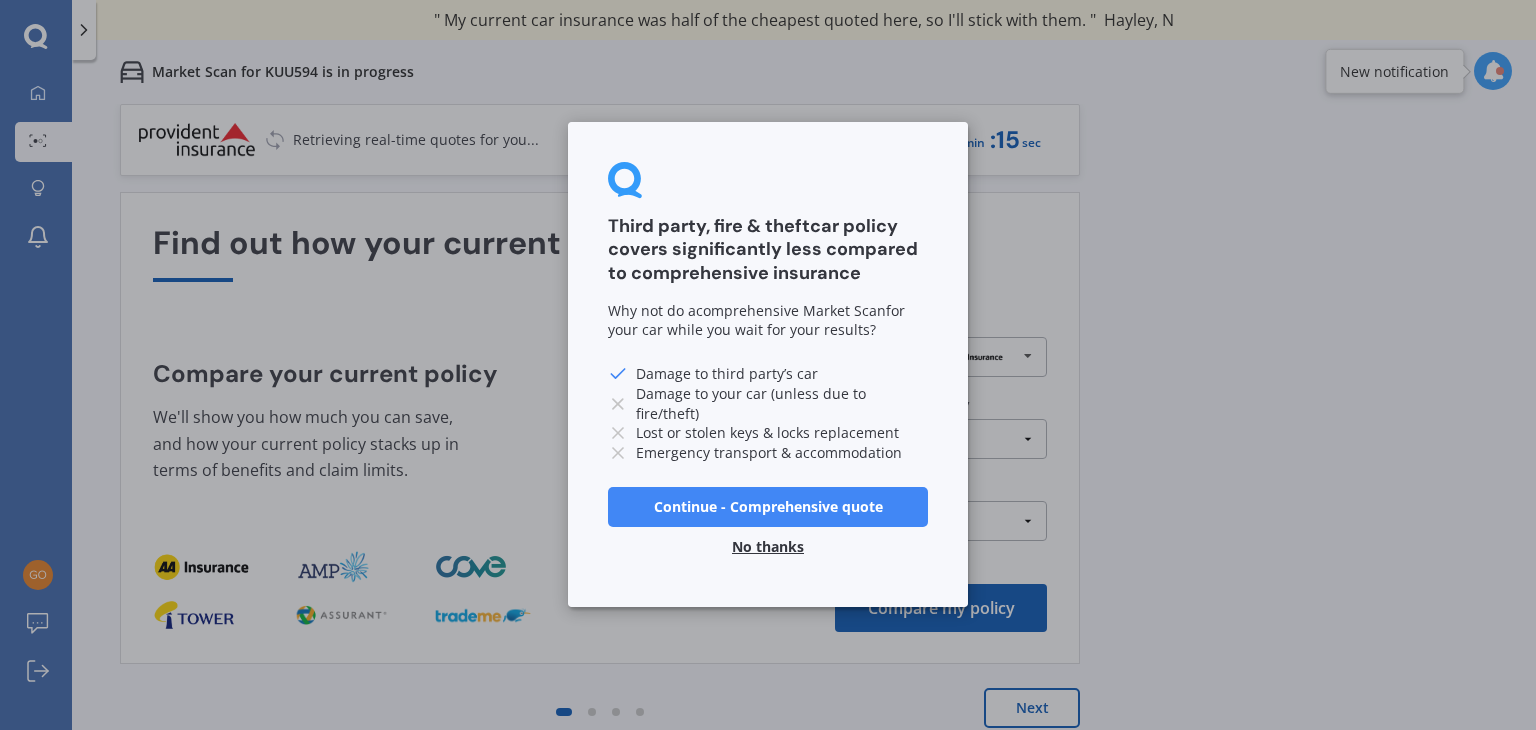 click on "Continue - Comprehensive quote" at bounding box center [768, 507] 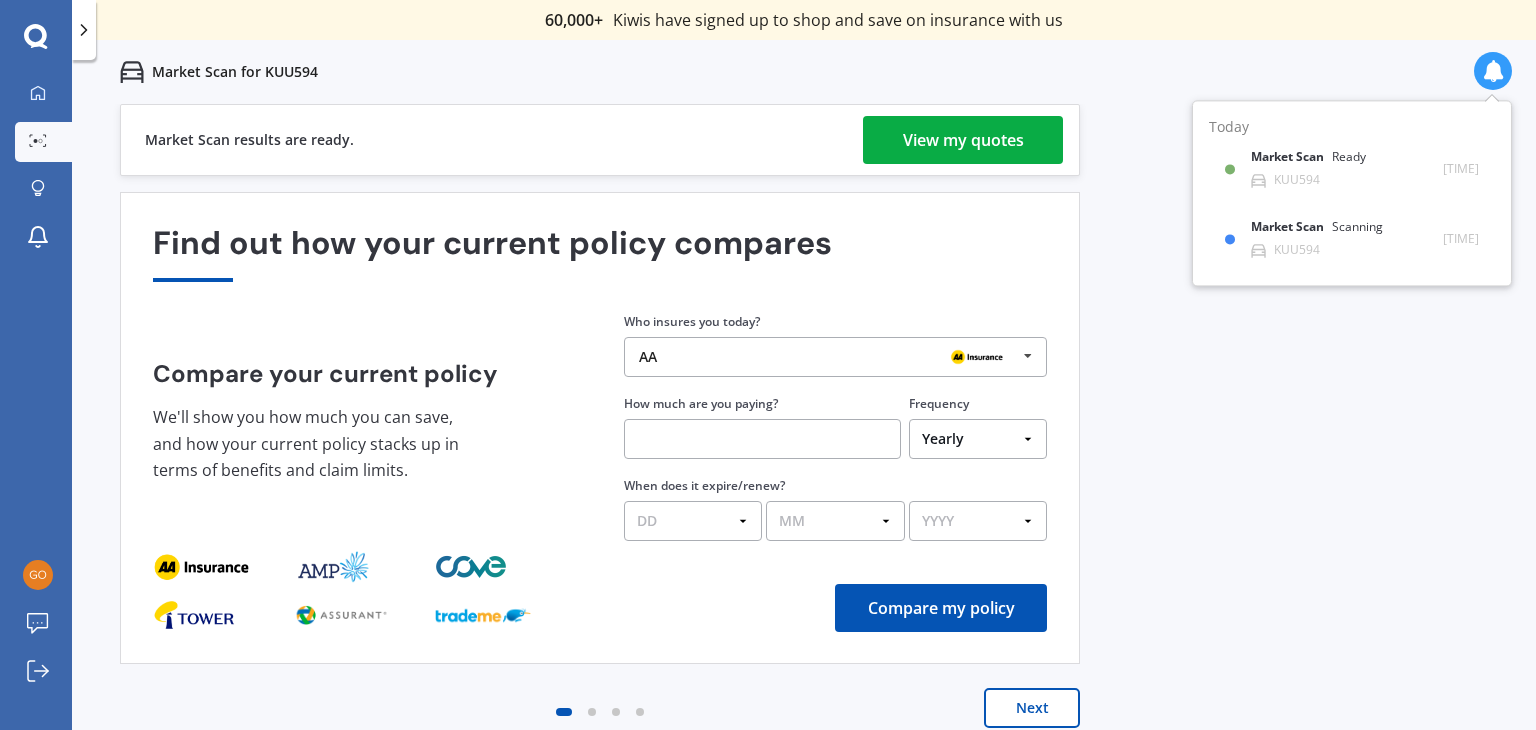 click on "View my quotes" at bounding box center [963, 140] 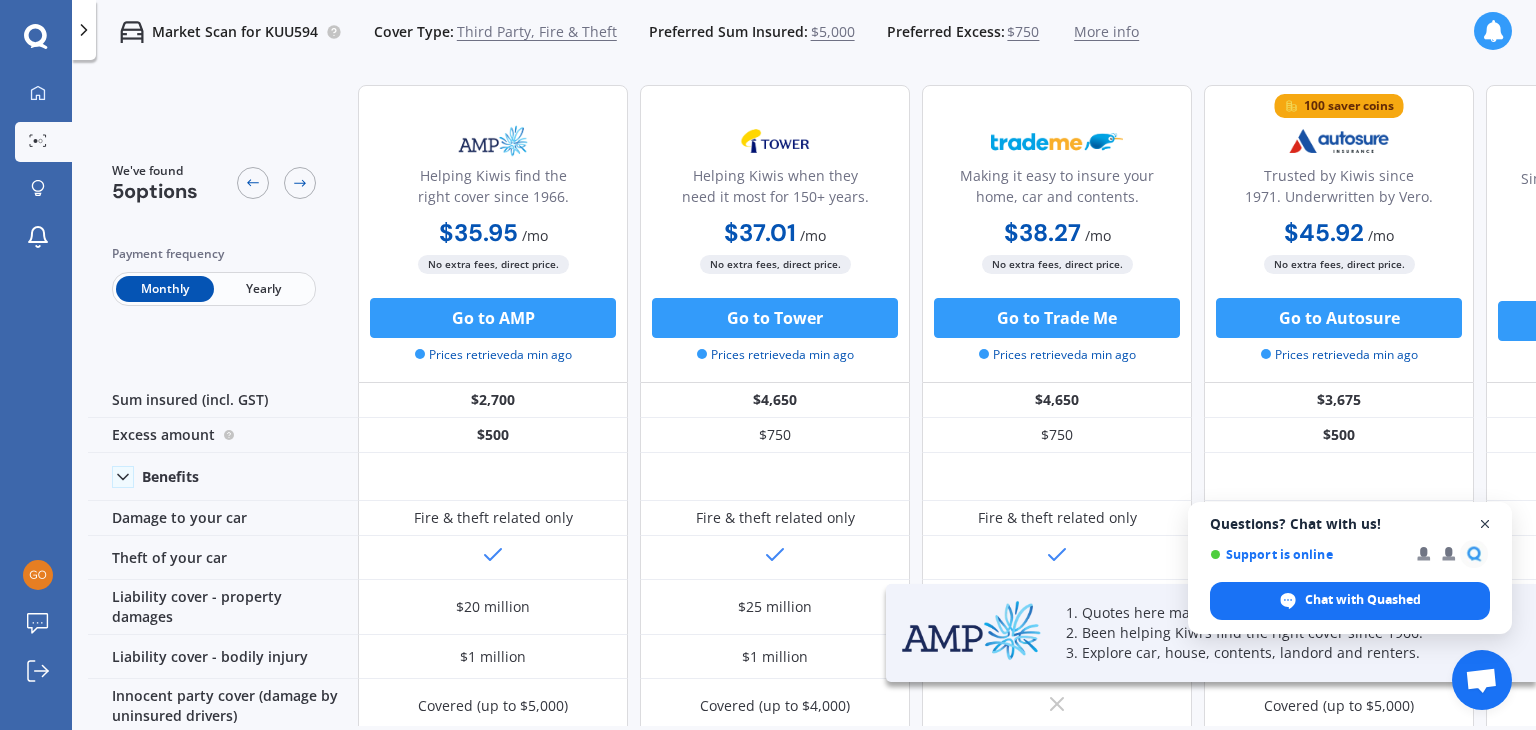 click at bounding box center [1485, 524] 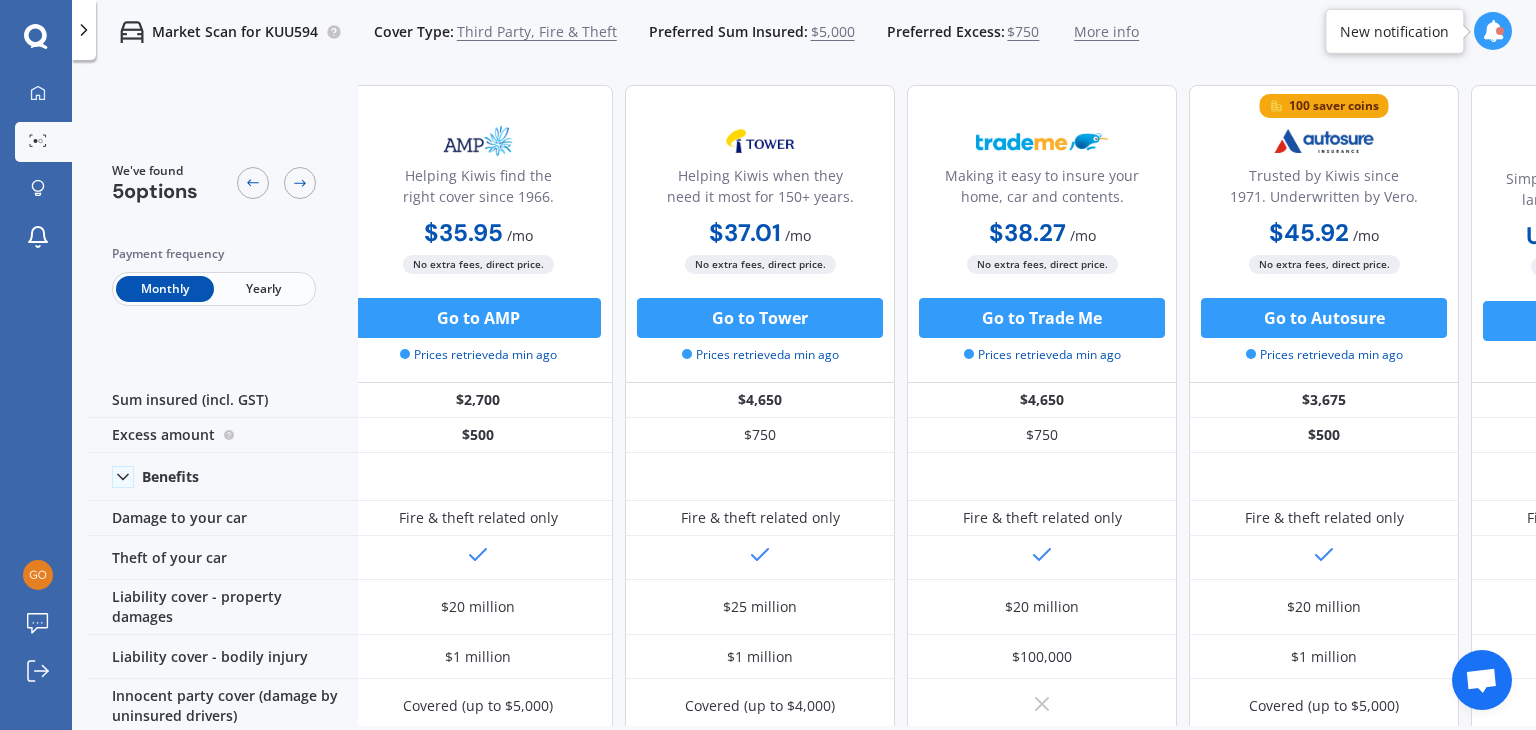 scroll, scrollTop: 0, scrollLeft: 0, axis: both 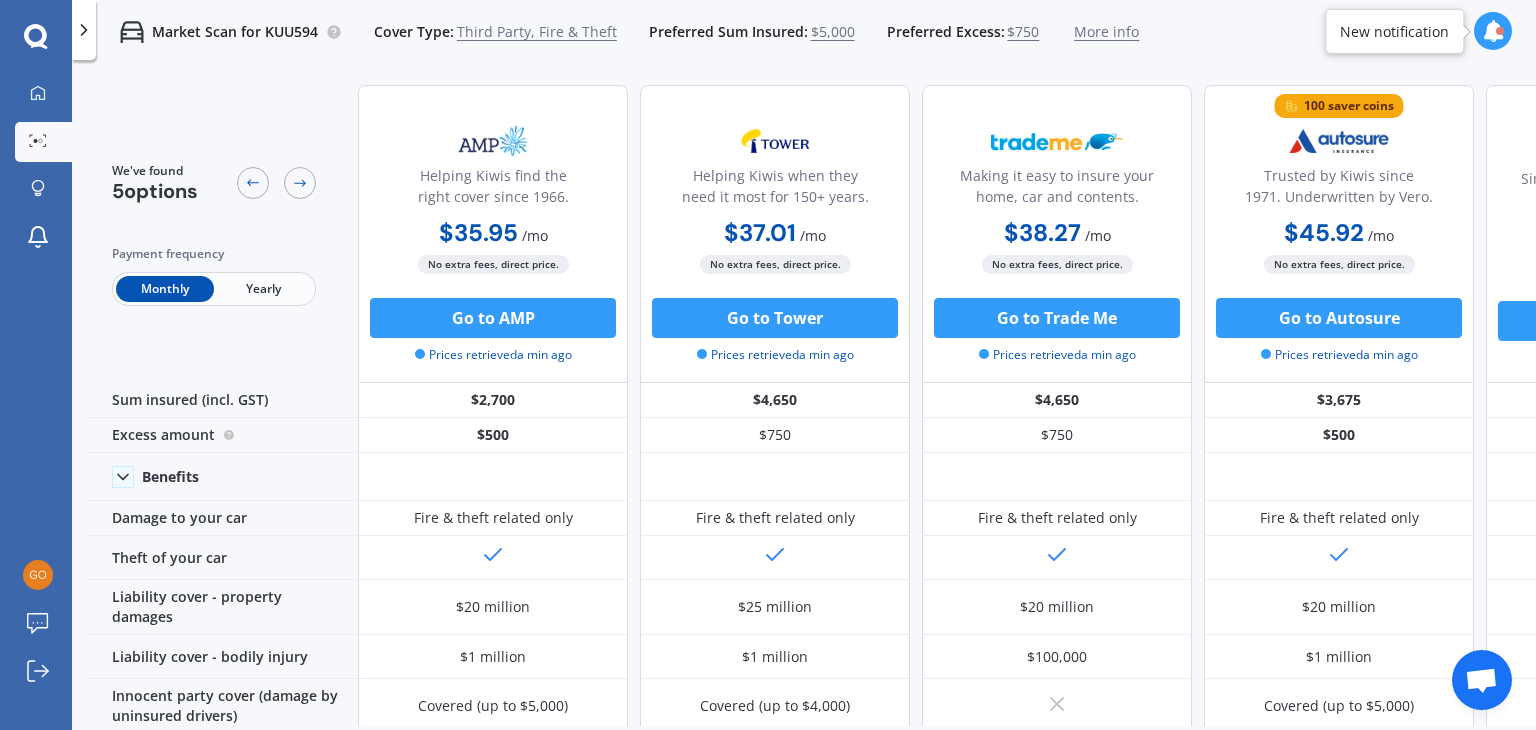 click on "No extra fees, direct price." at bounding box center [775, 264] 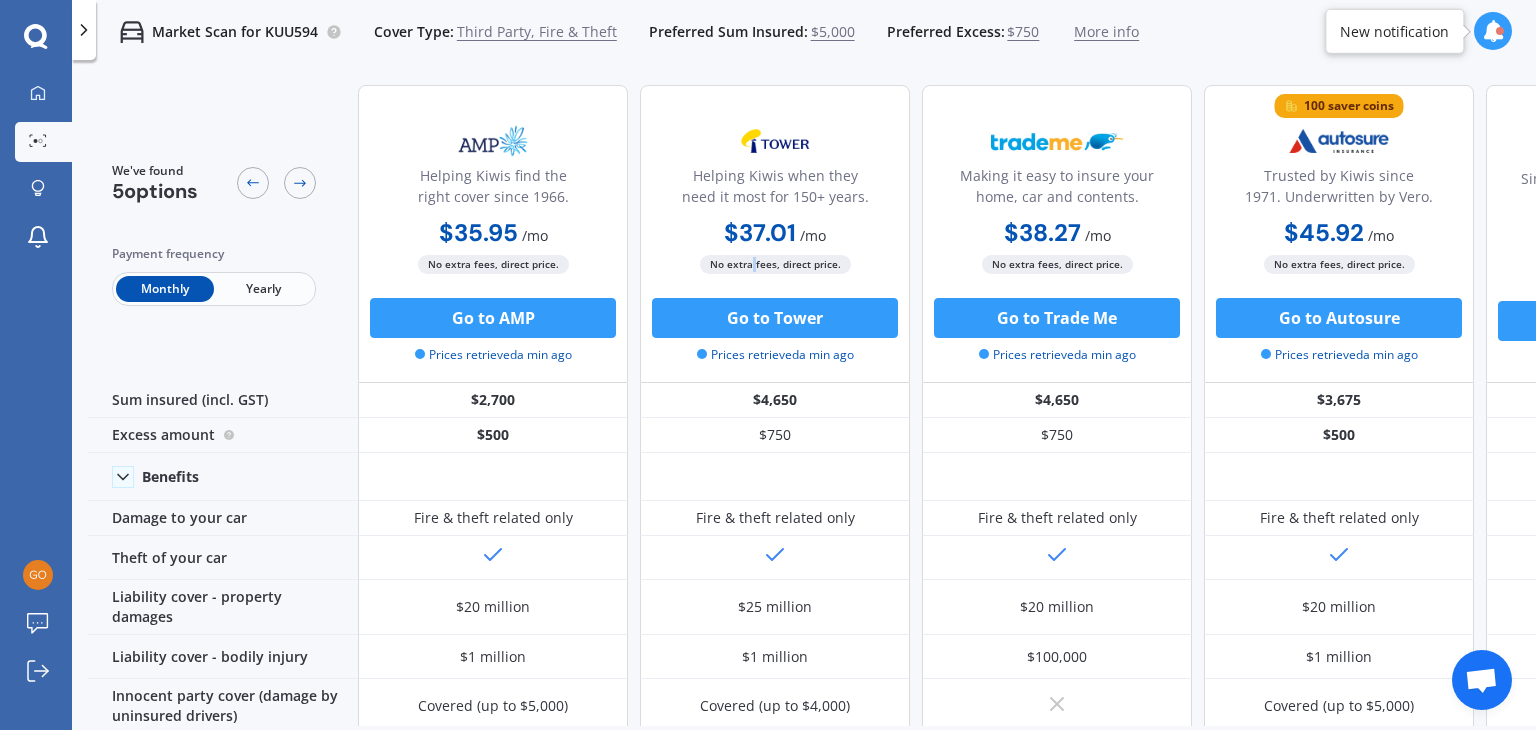 click on "No extra fees, direct price." at bounding box center (775, 264) 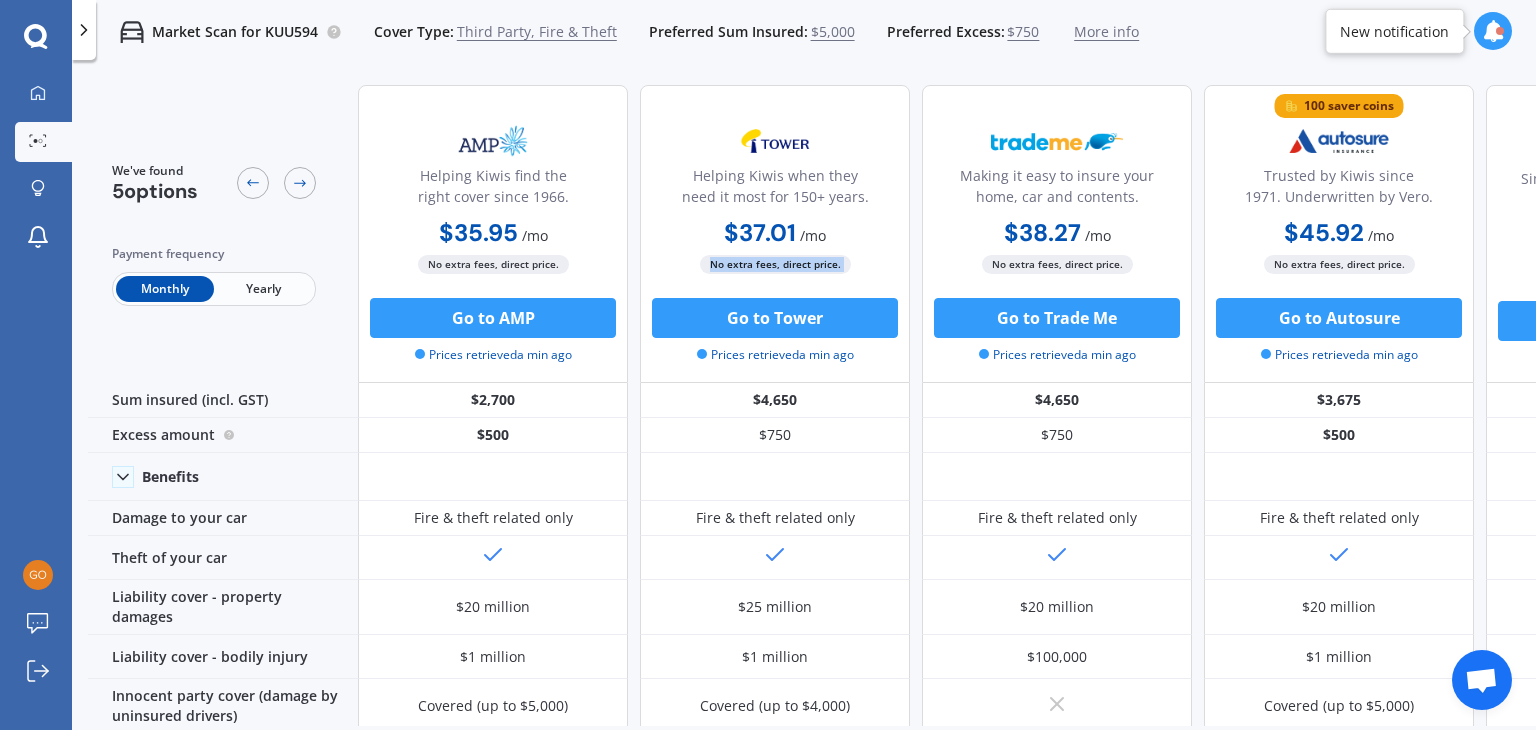 click on "No extra fees, direct price." at bounding box center [775, 264] 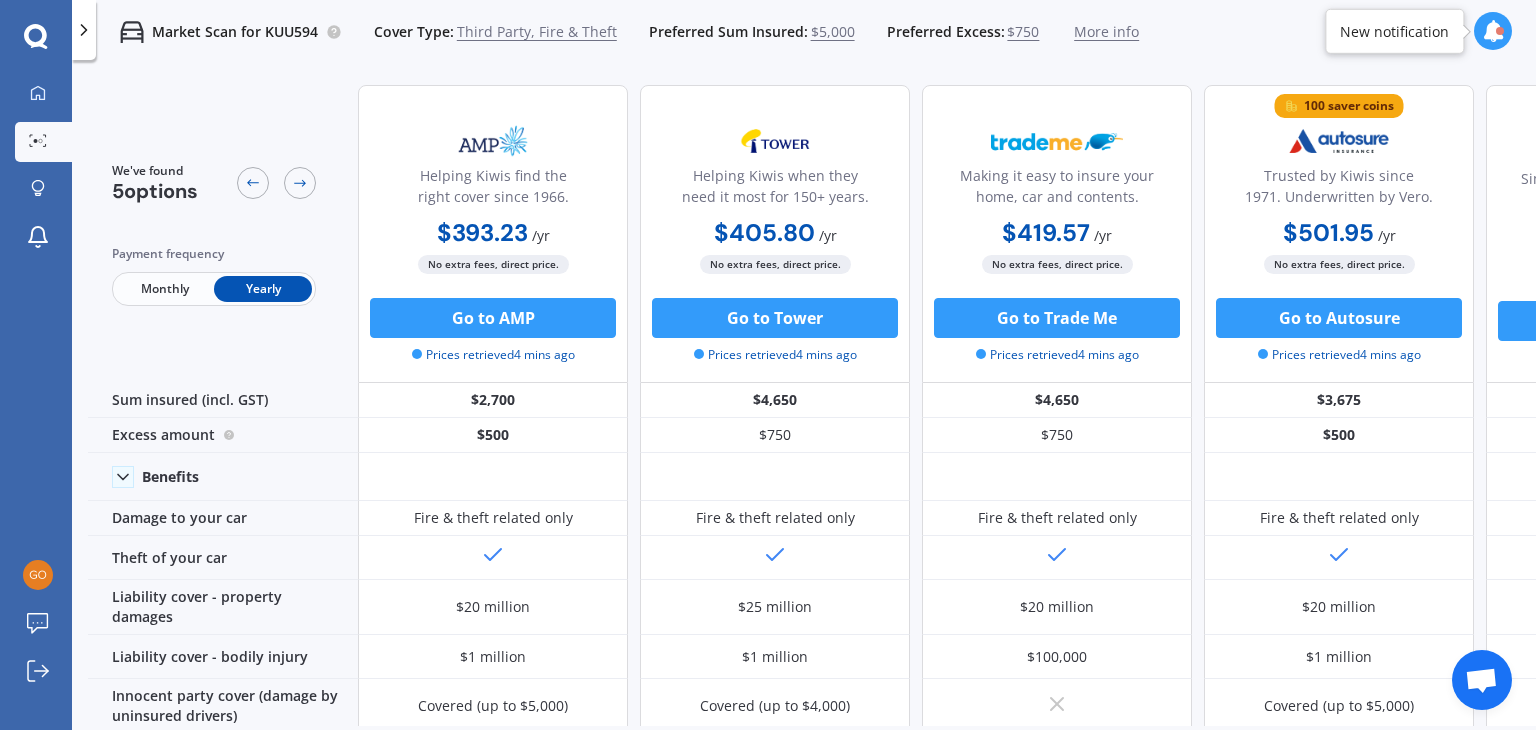 click on "Monthly" at bounding box center [165, 289] 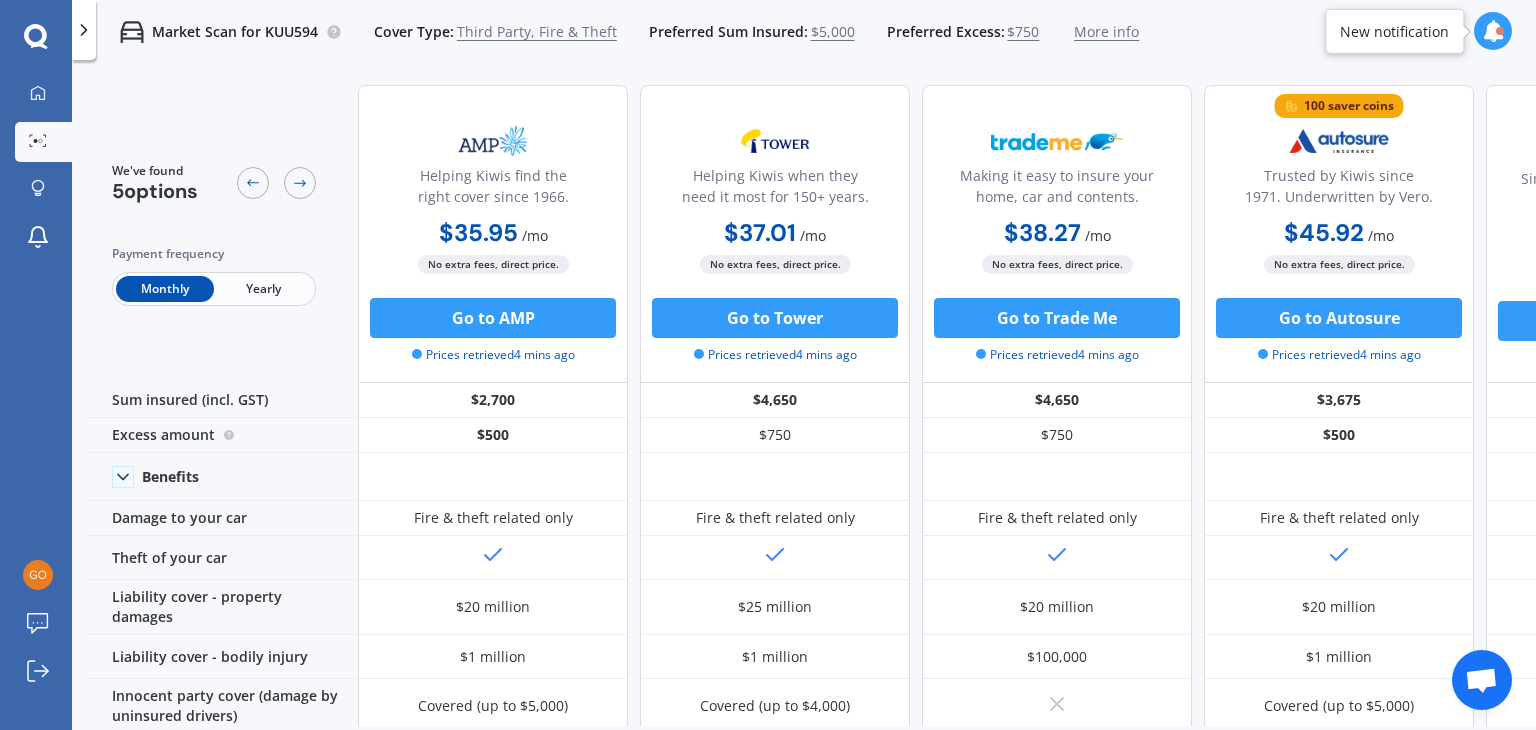click on "Yearly" at bounding box center [263, 289] 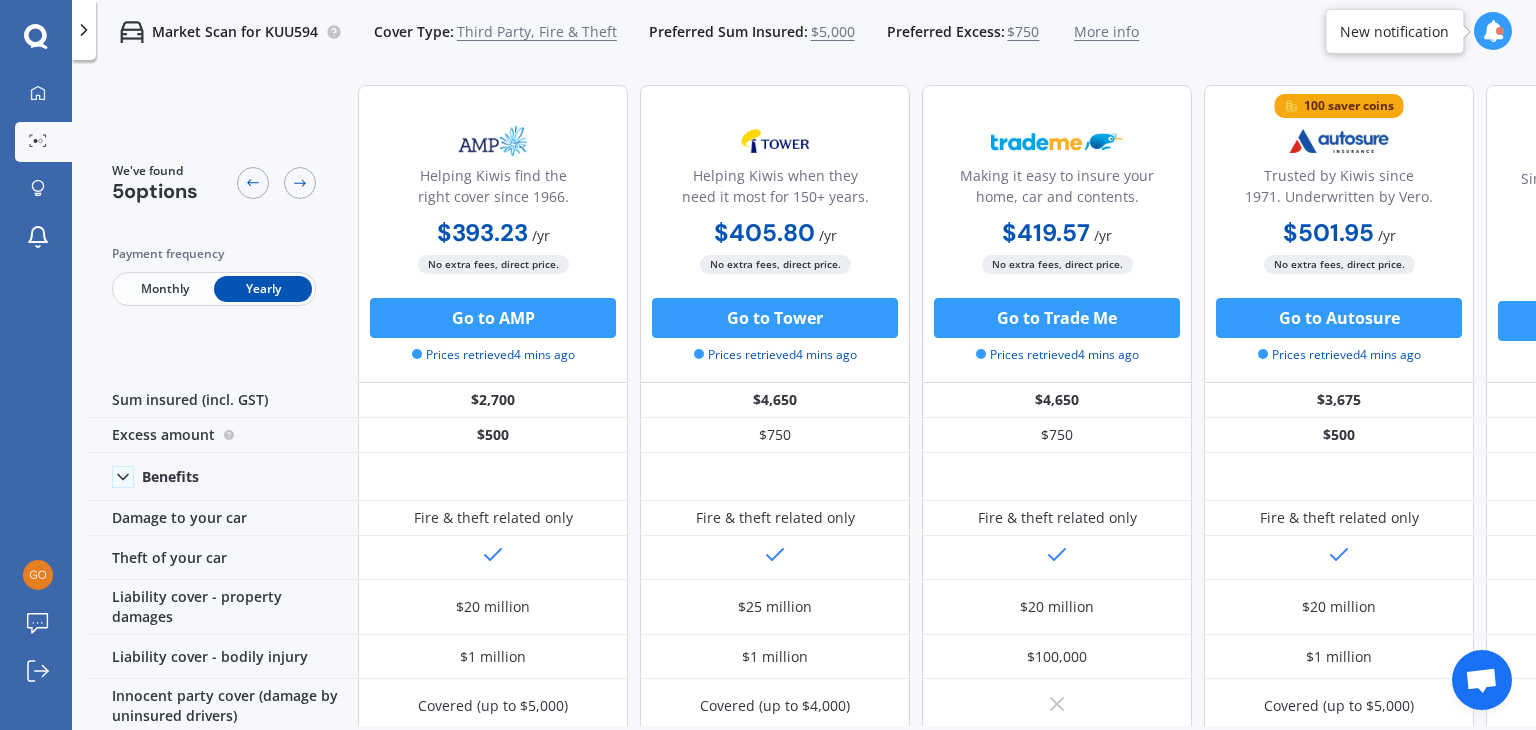drag, startPoint x: 168, startPoint y: 285, endPoint x: 200, endPoint y: 288, distance: 32.140316 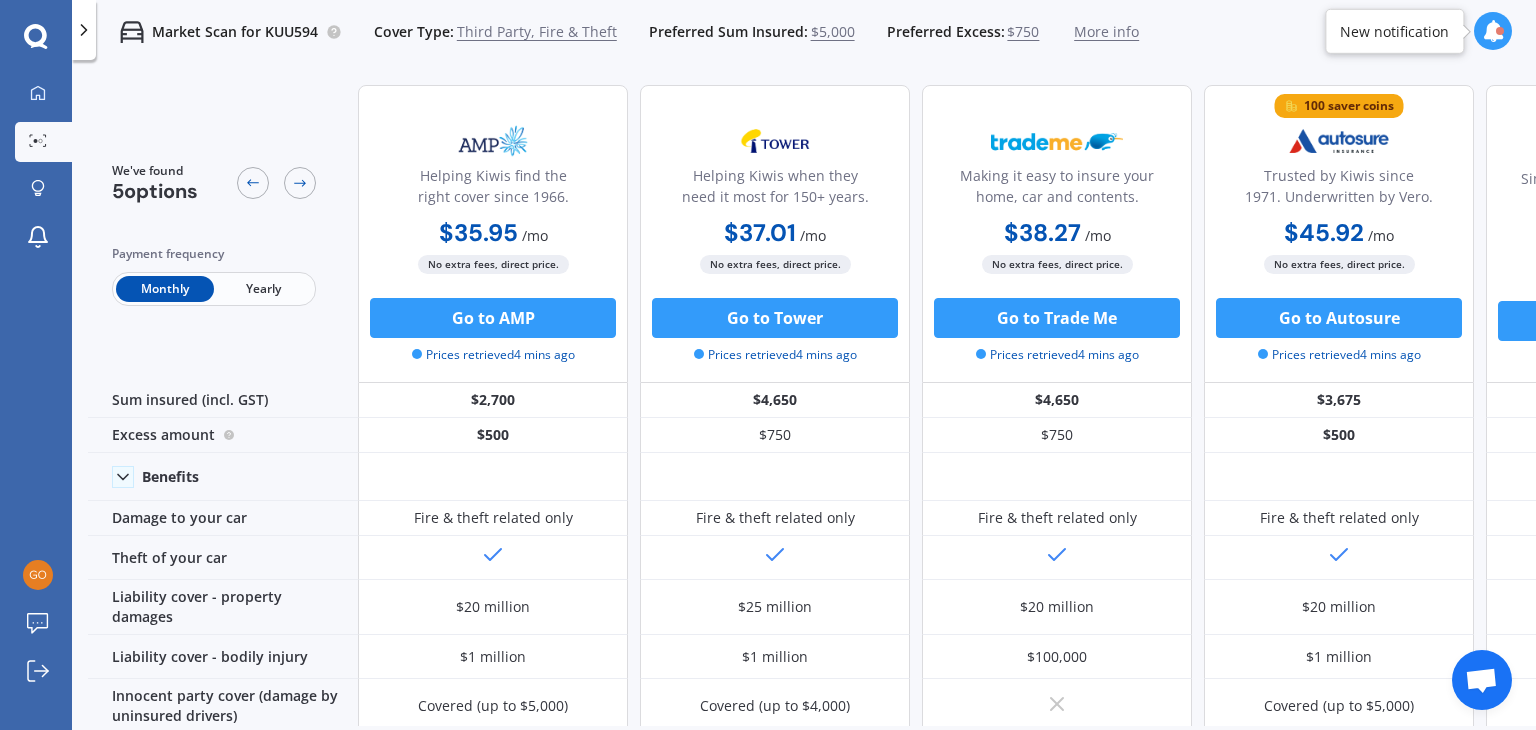 click on "Yearly" at bounding box center (263, 289) 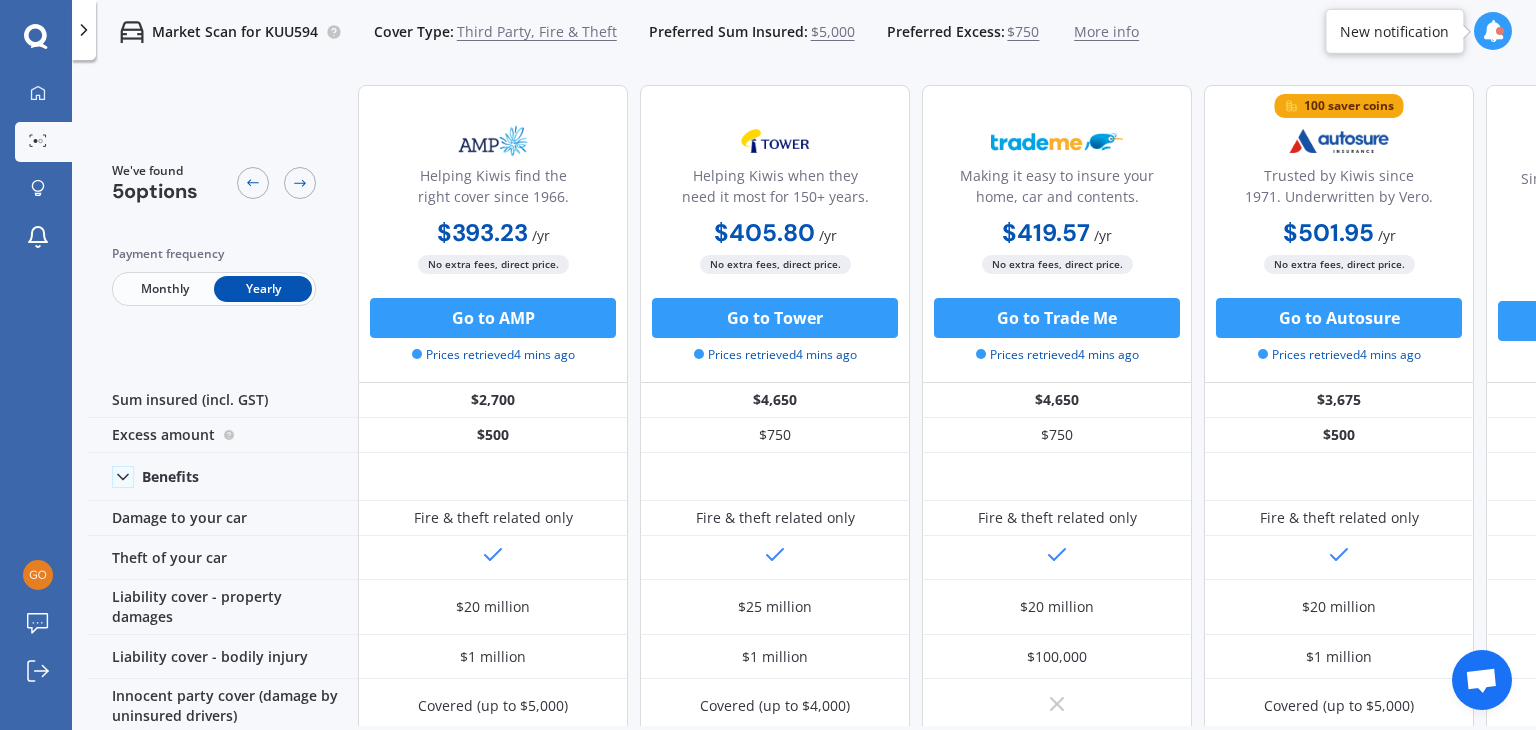 click on "Monthly" at bounding box center [165, 289] 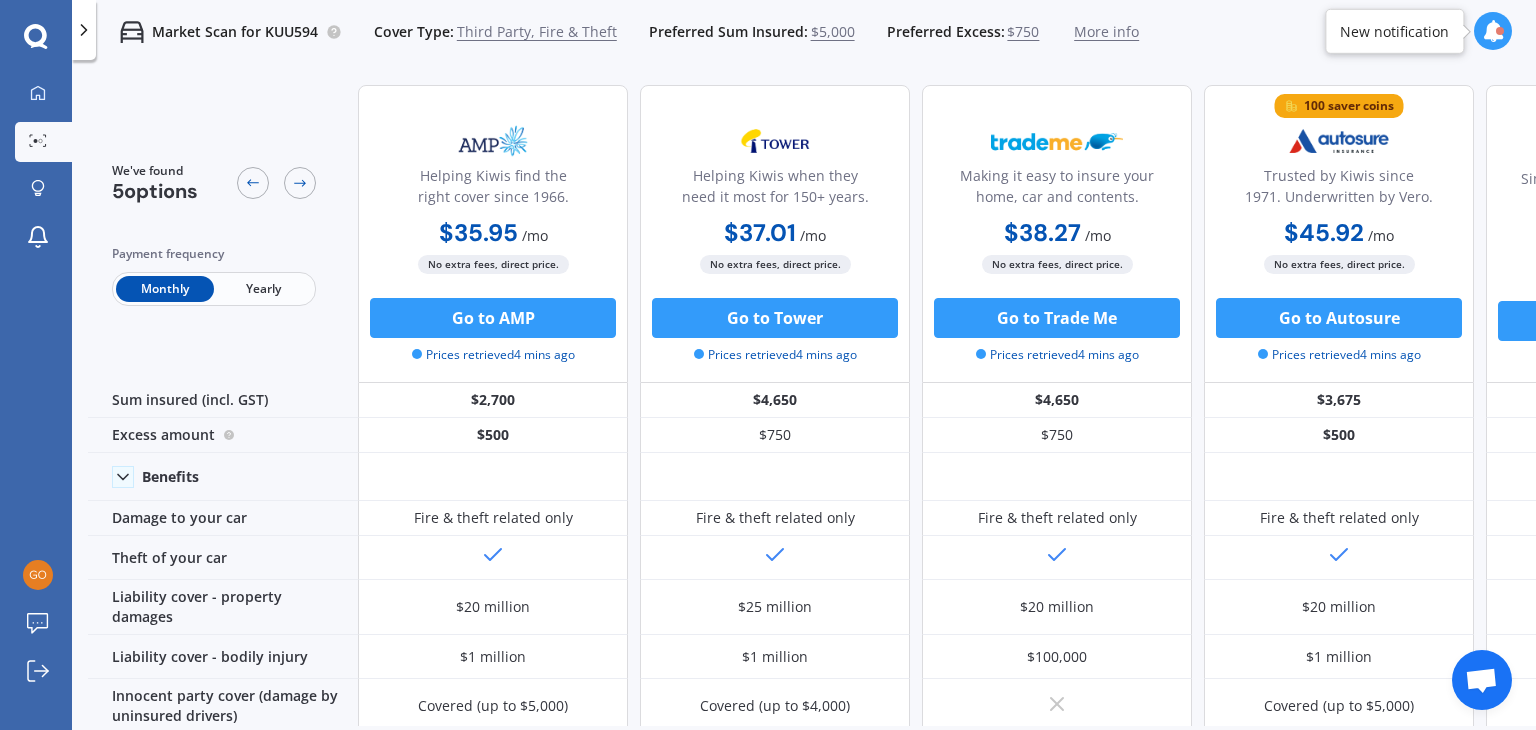 click on "Helping Kiwis when they need it most for 150+ years." at bounding box center [775, 190] 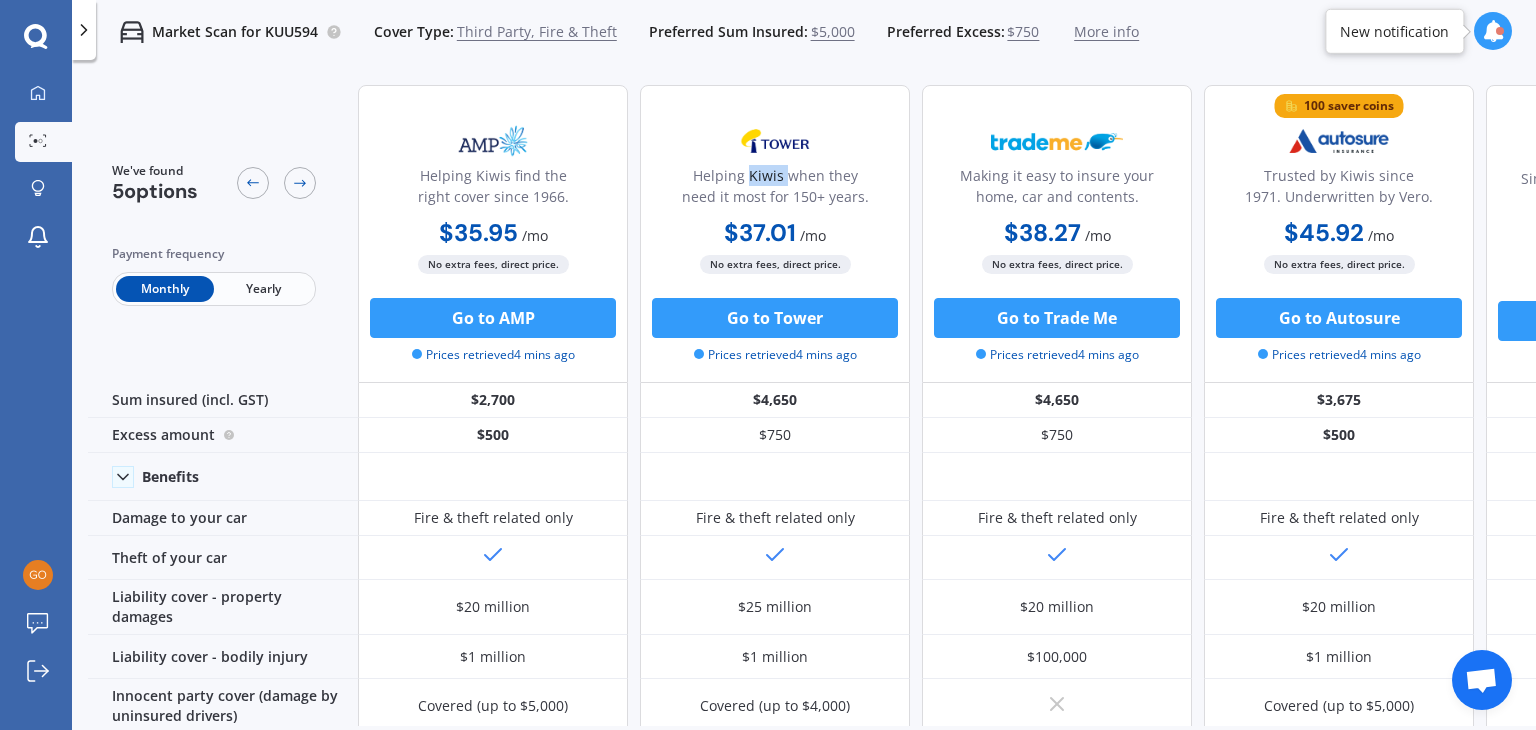click on "Helping Kiwis when they need it most for 150+ years." at bounding box center [775, 190] 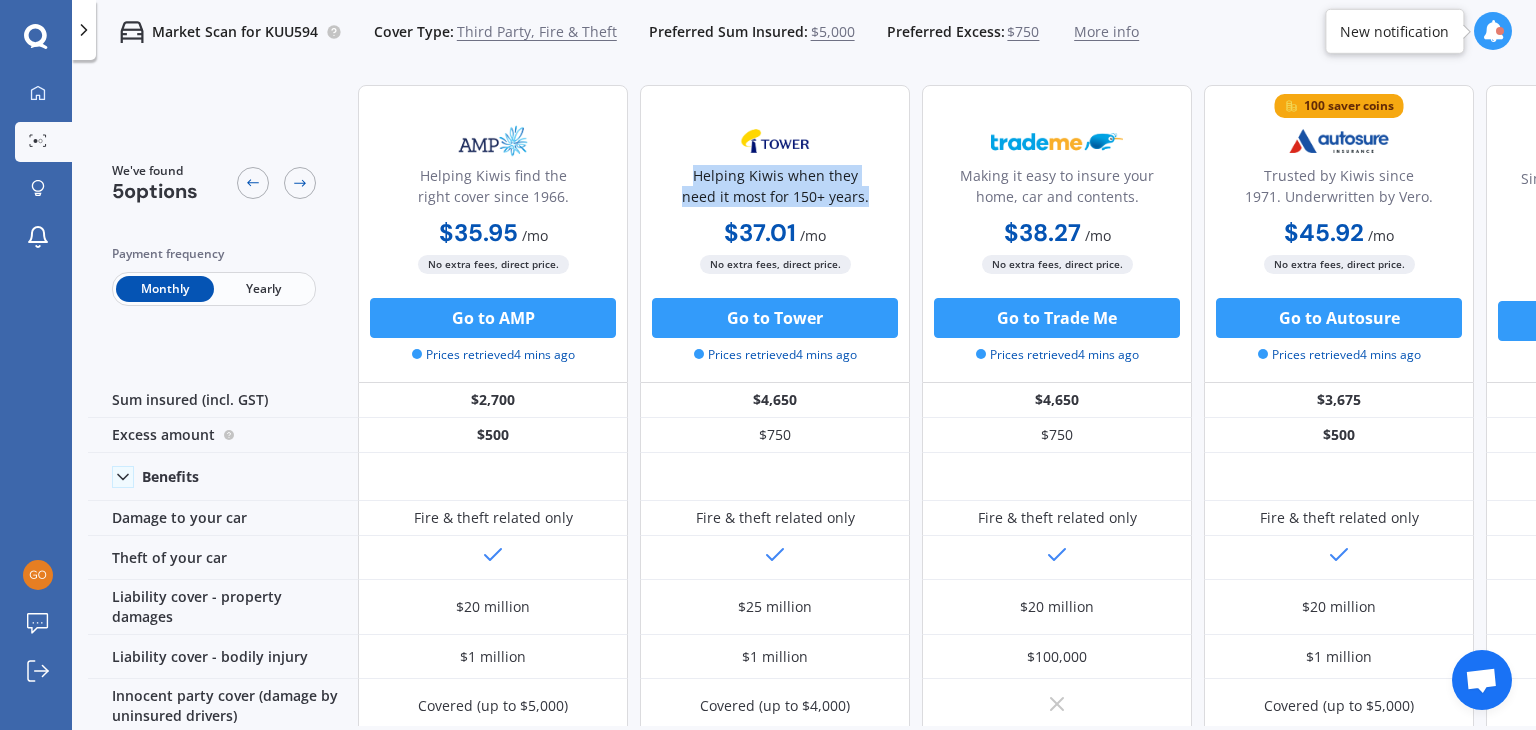 click on "Helping Kiwis when they need it most for 150+ years." at bounding box center (775, 190) 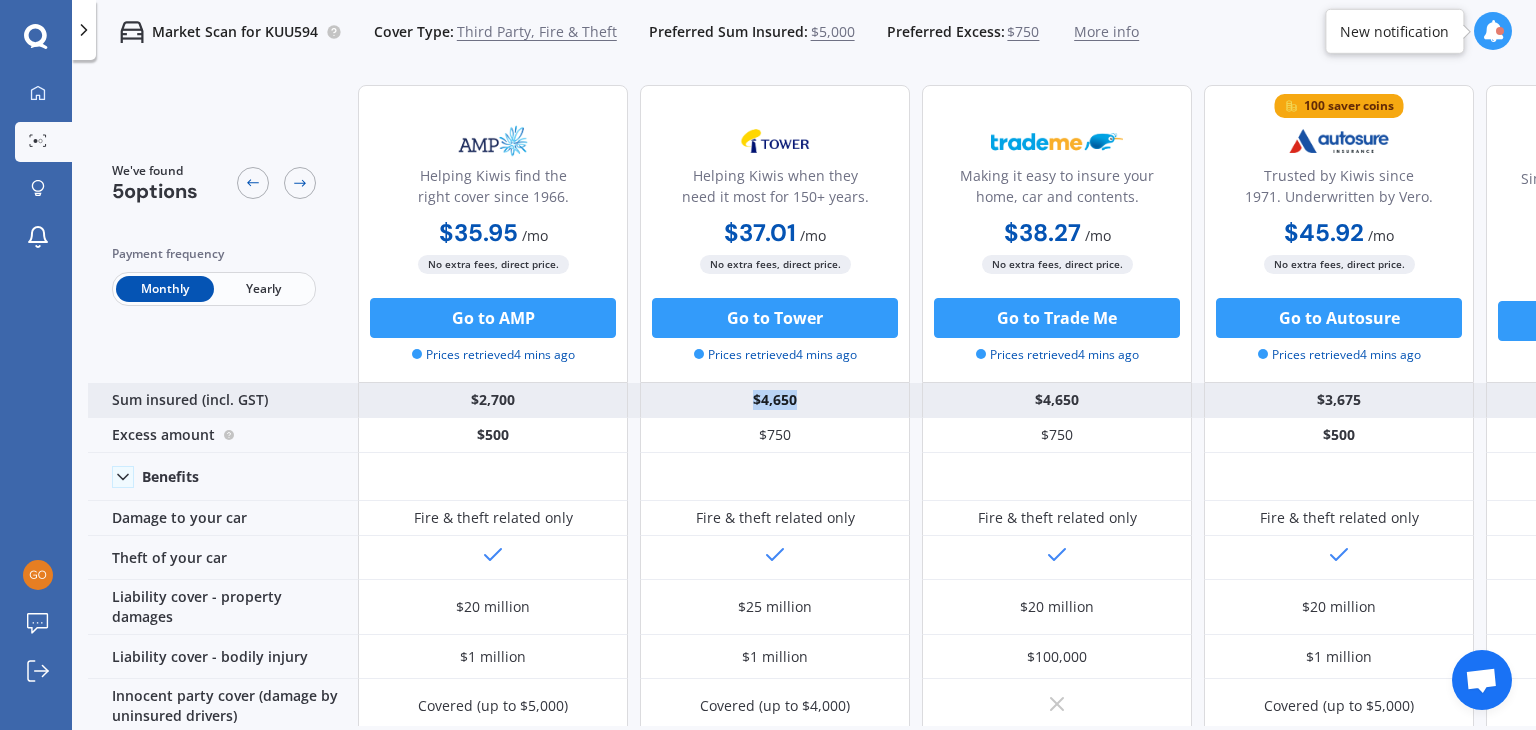 drag, startPoint x: 752, startPoint y: 400, endPoint x: 795, endPoint y: 402, distance: 43.046486 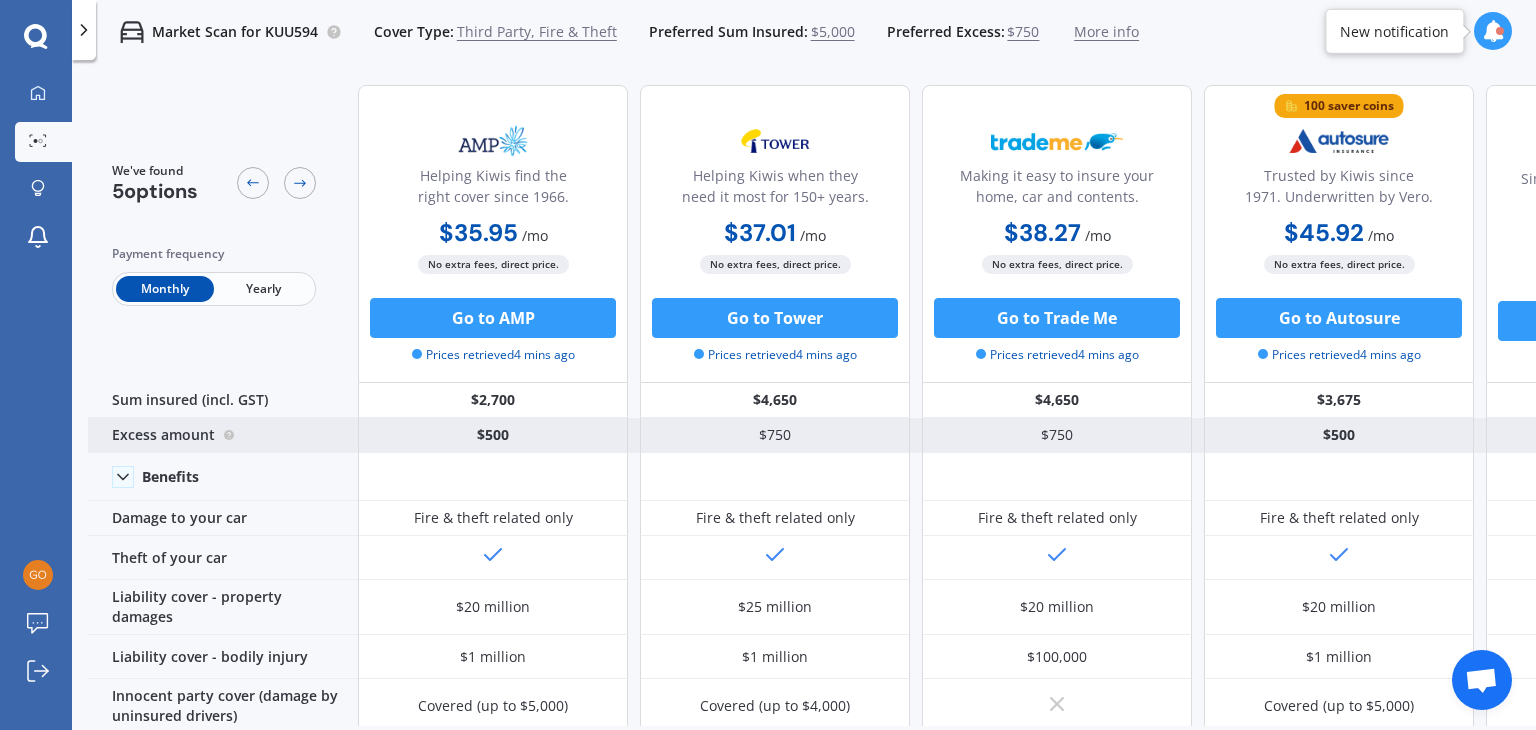 click on "$750" at bounding box center [775, 435] 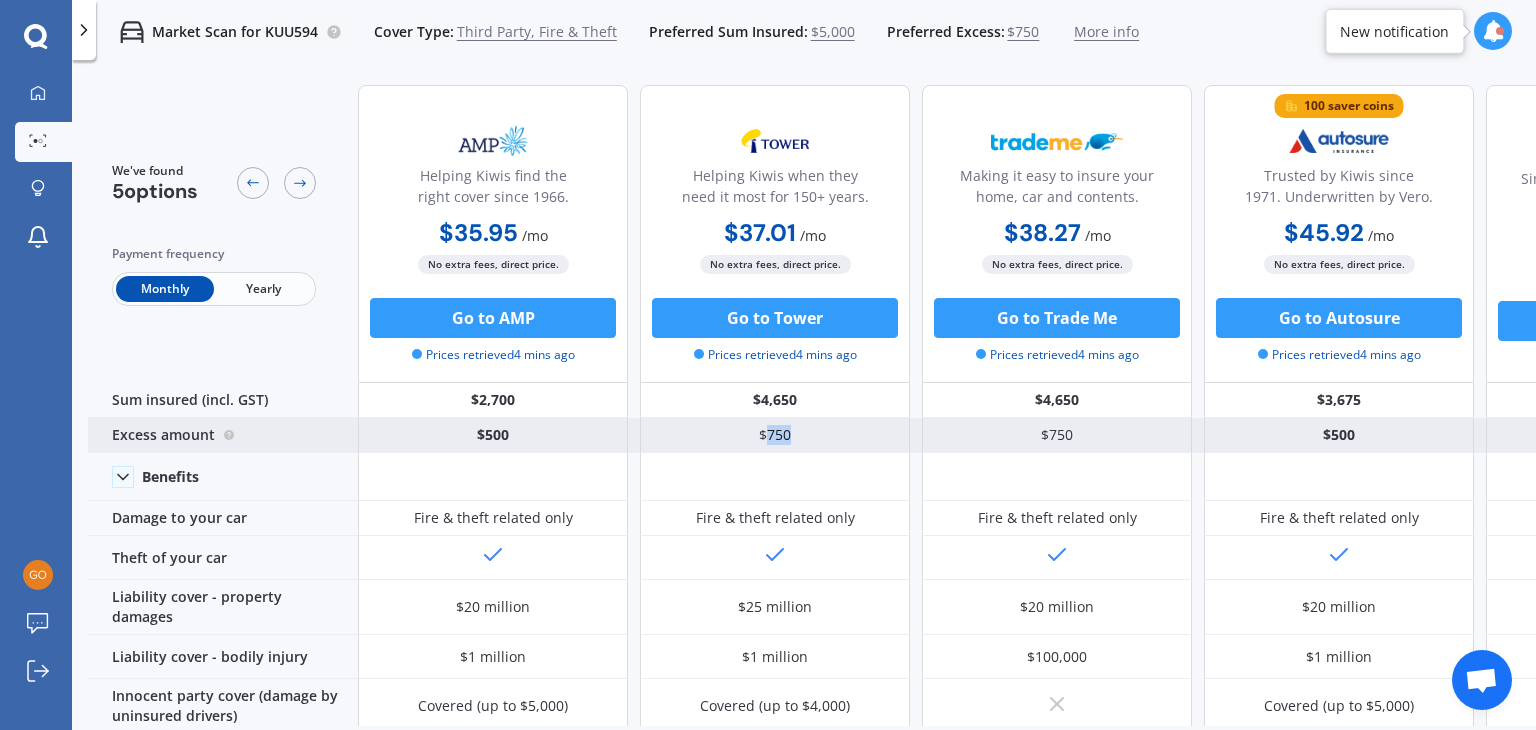 click on "$750" at bounding box center (775, 435) 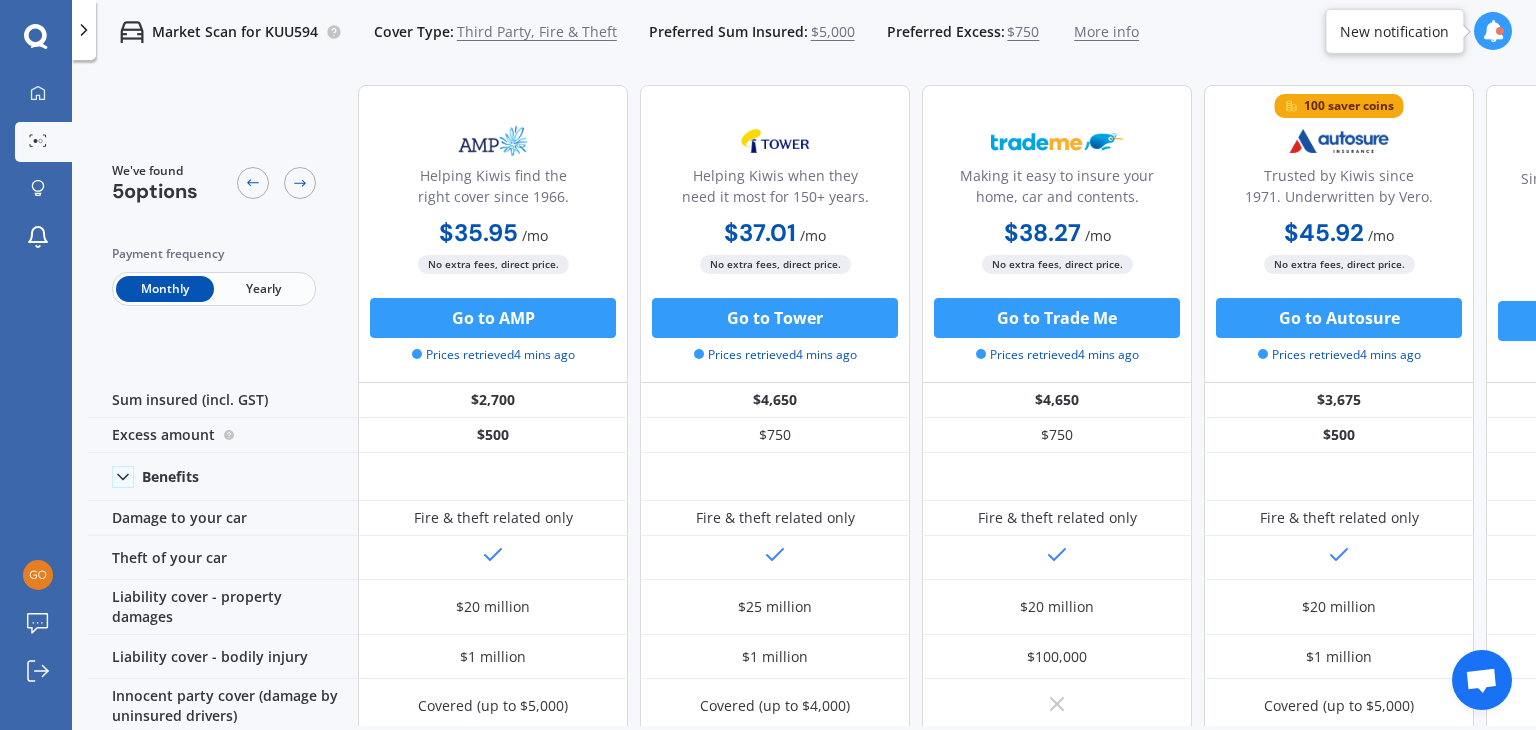 click on "Third Party, Fire & Theft" at bounding box center (537, 32) 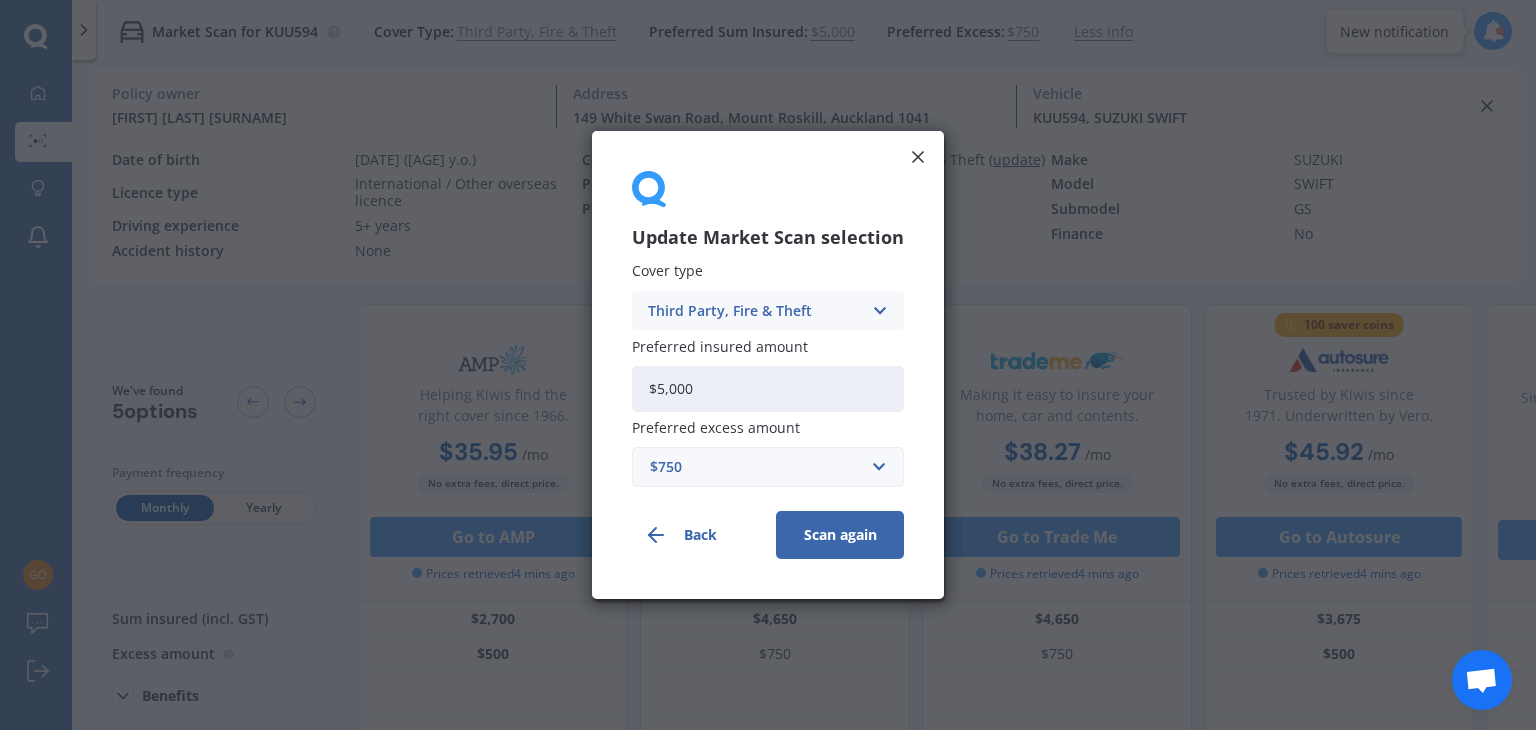 click on "Third Party, Fire & Theft" at bounding box center [755, 311] 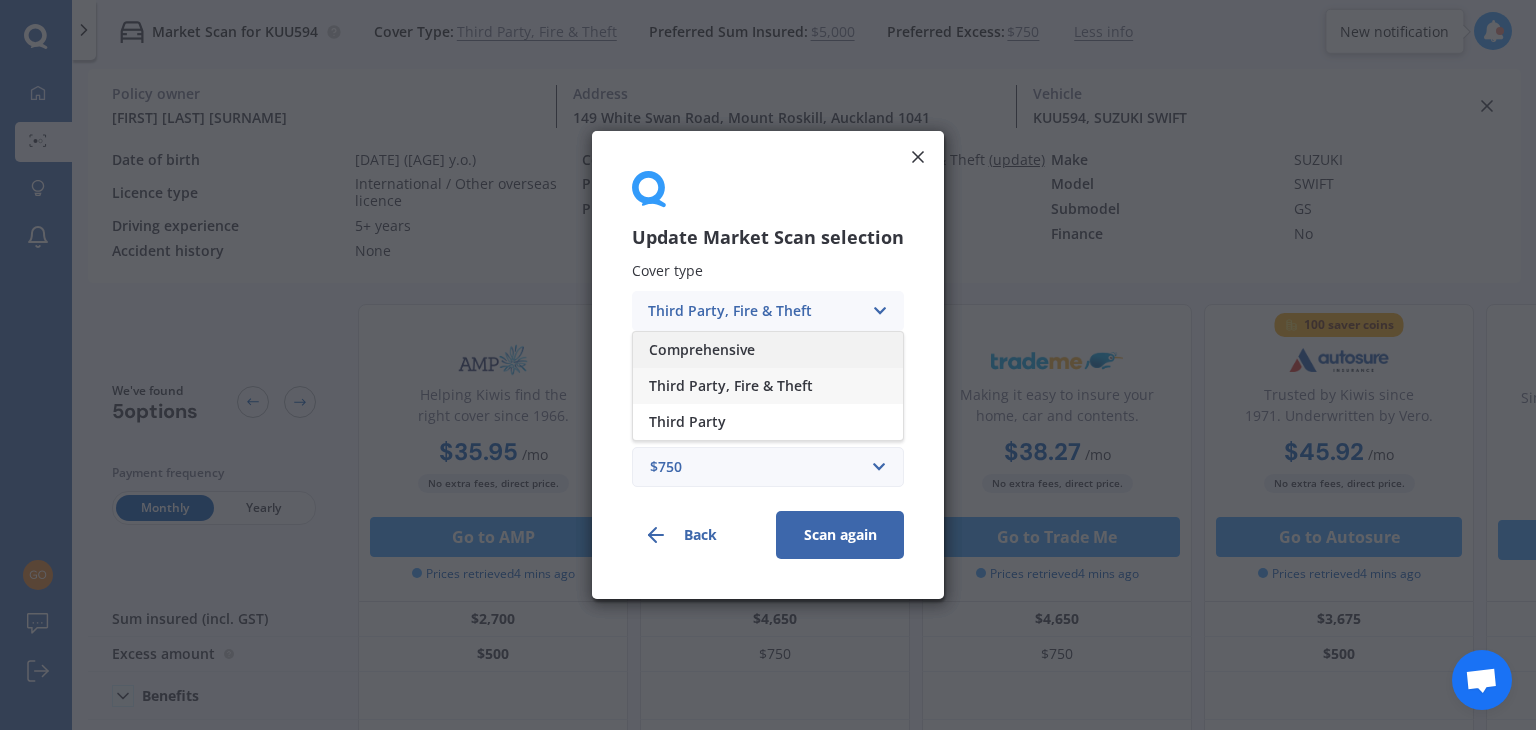 click on "Comprehensive" at bounding box center (702, 350) 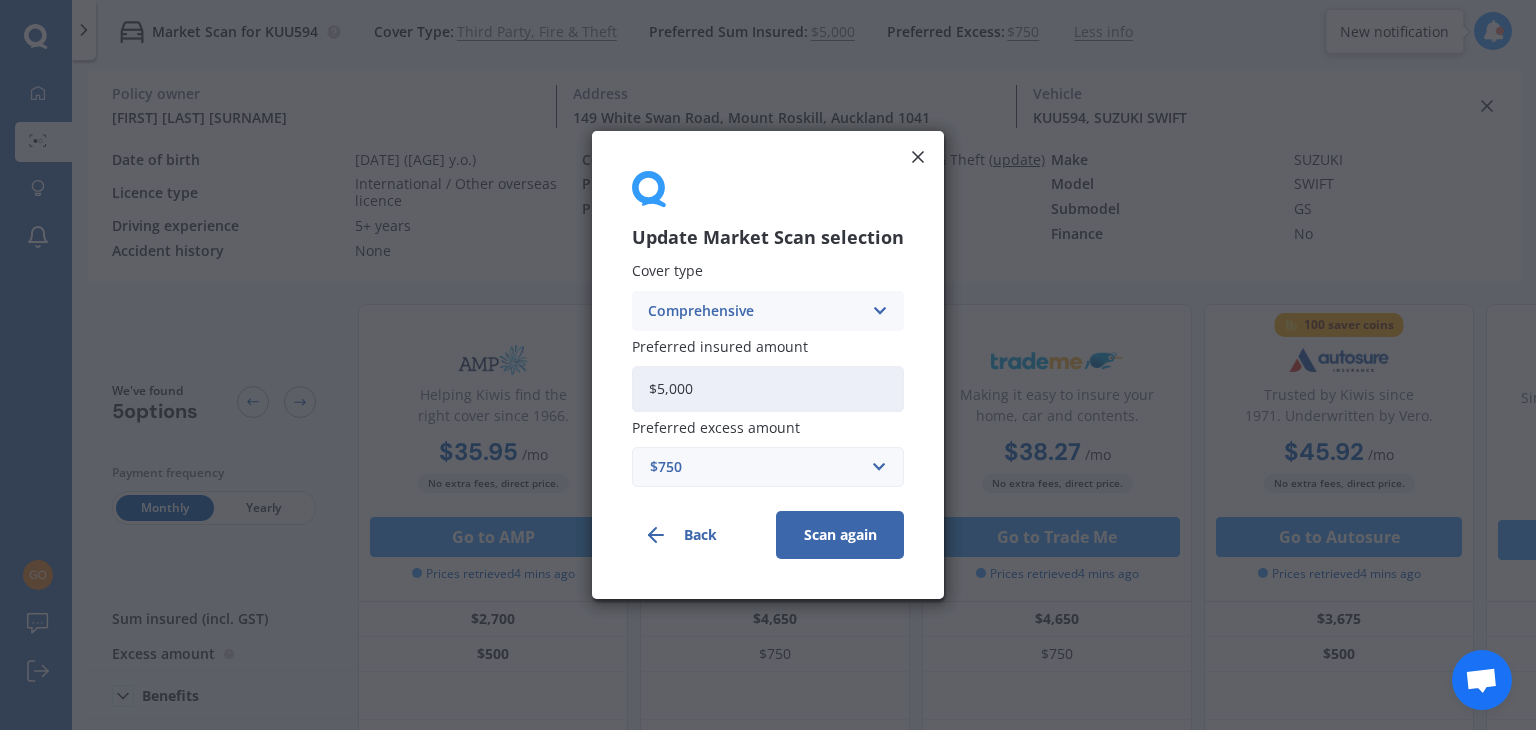click on "Comprehensive" at bounding box center (755, 311) 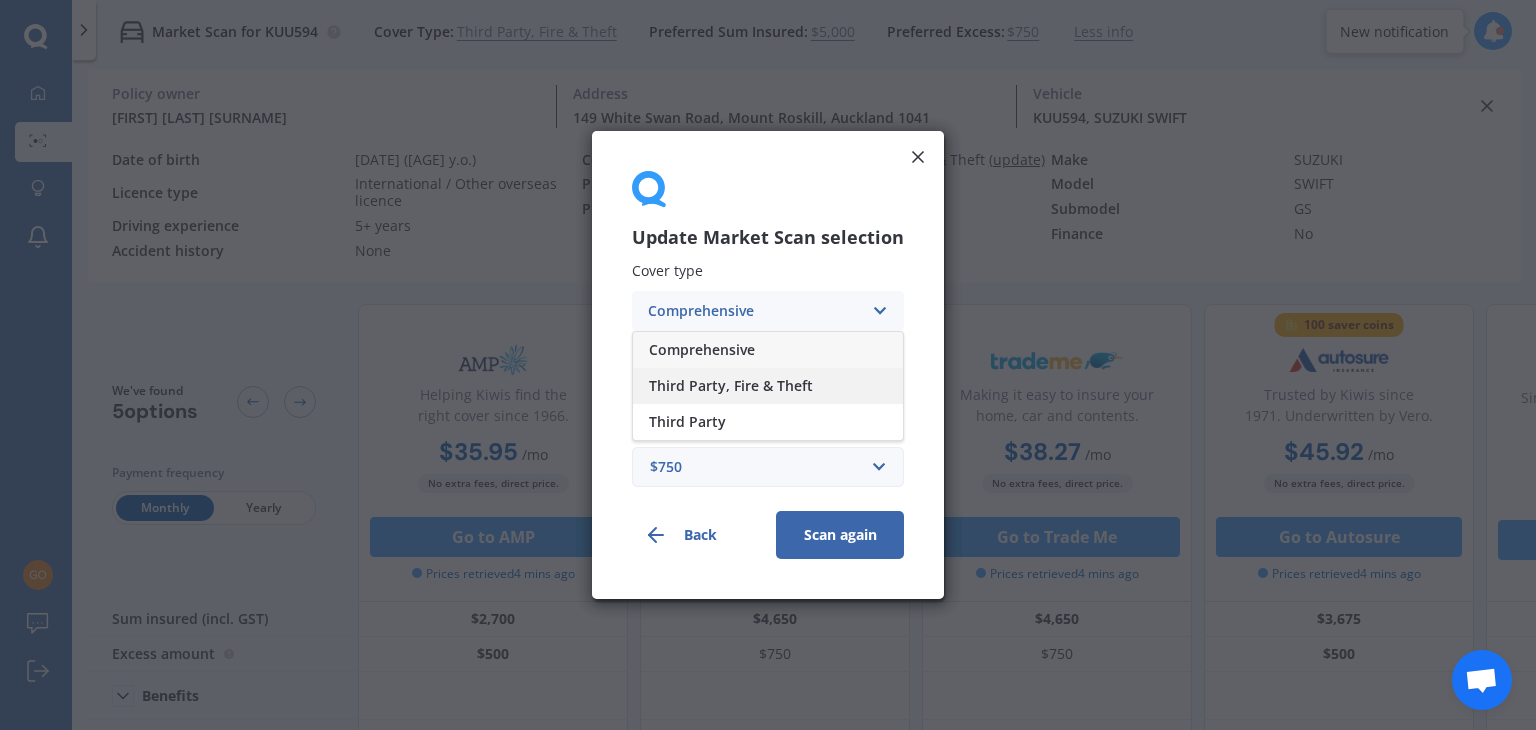 click on "Third Party, Fire & Theft" at bounding box center (731, 386) 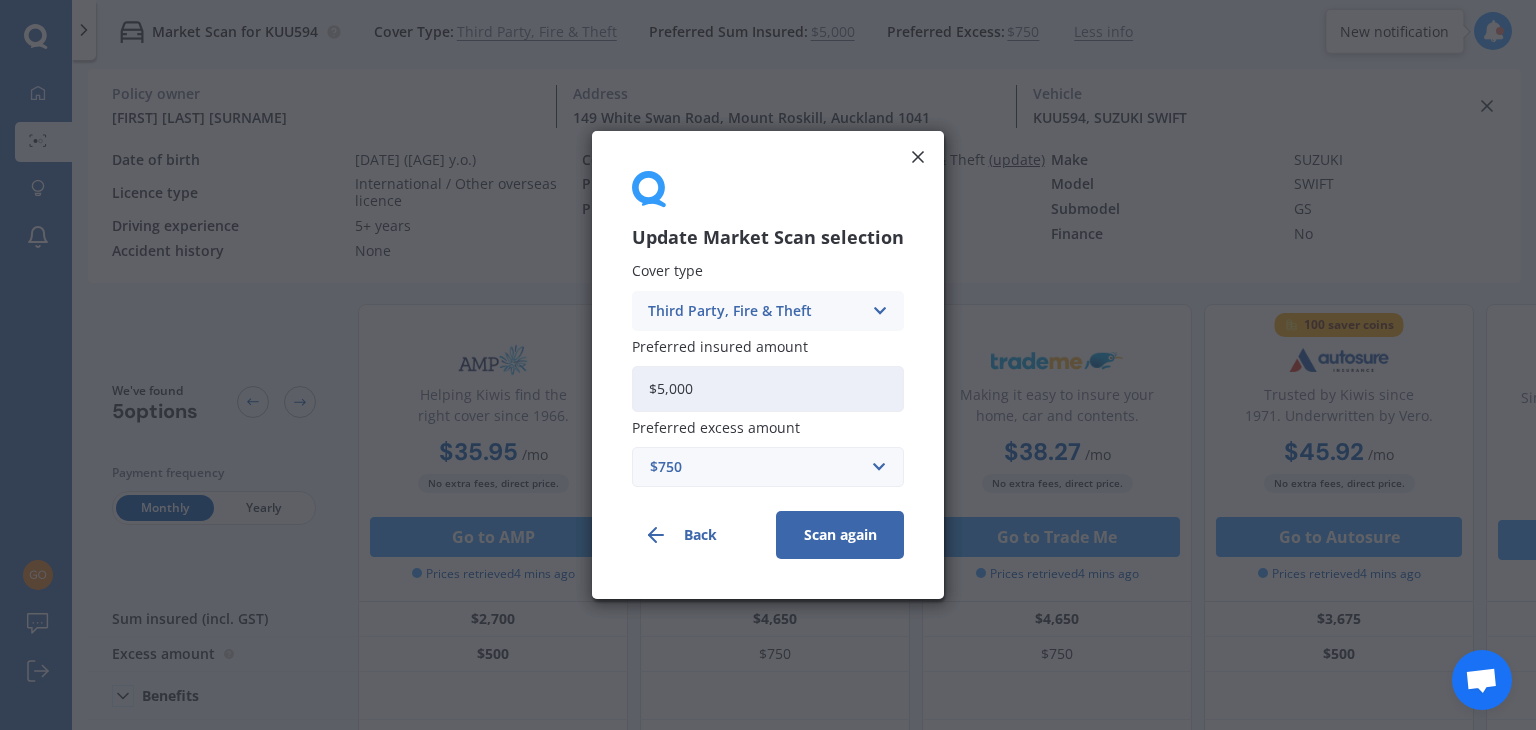 click on "Cover type" at bounding box center (764, 270) 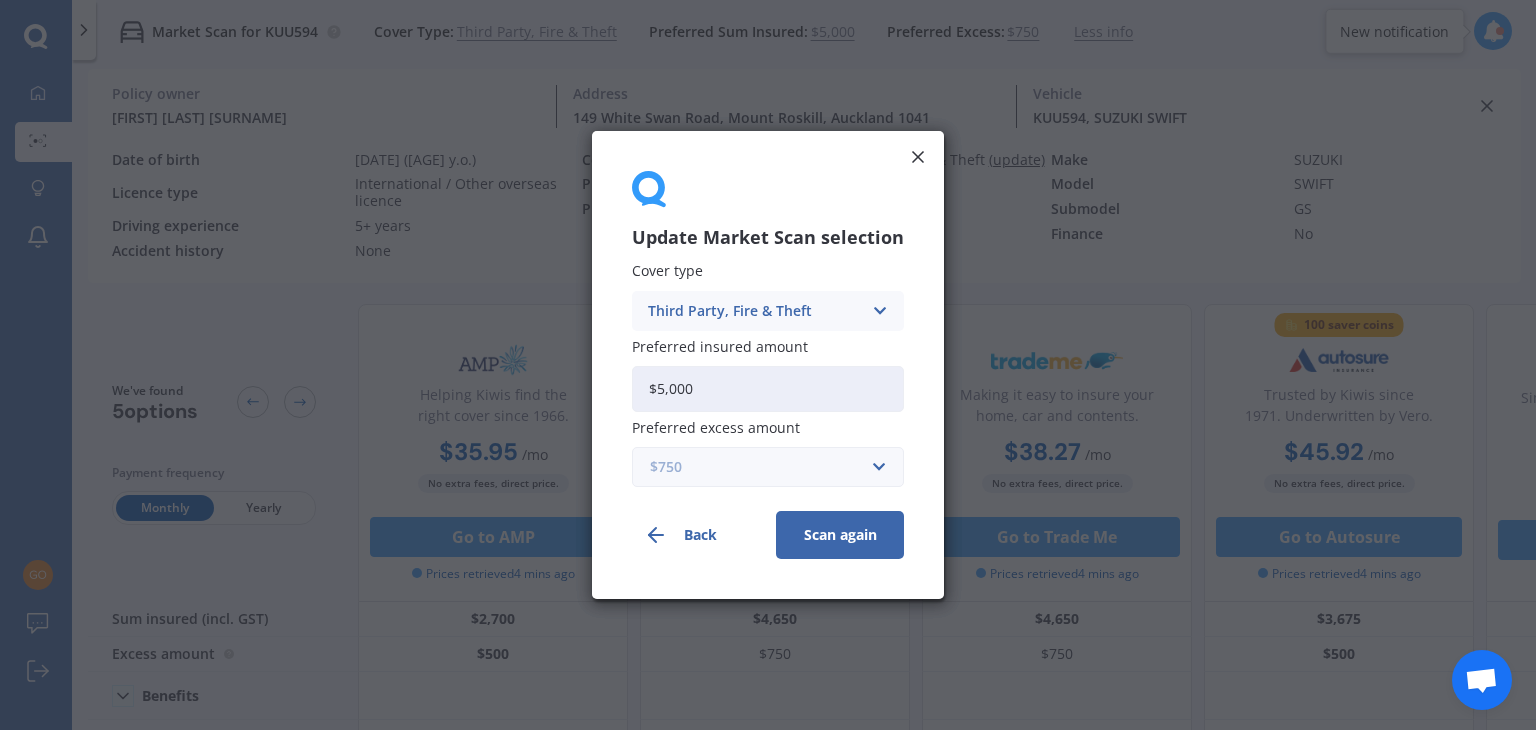 click at bounding box center (761, 467) 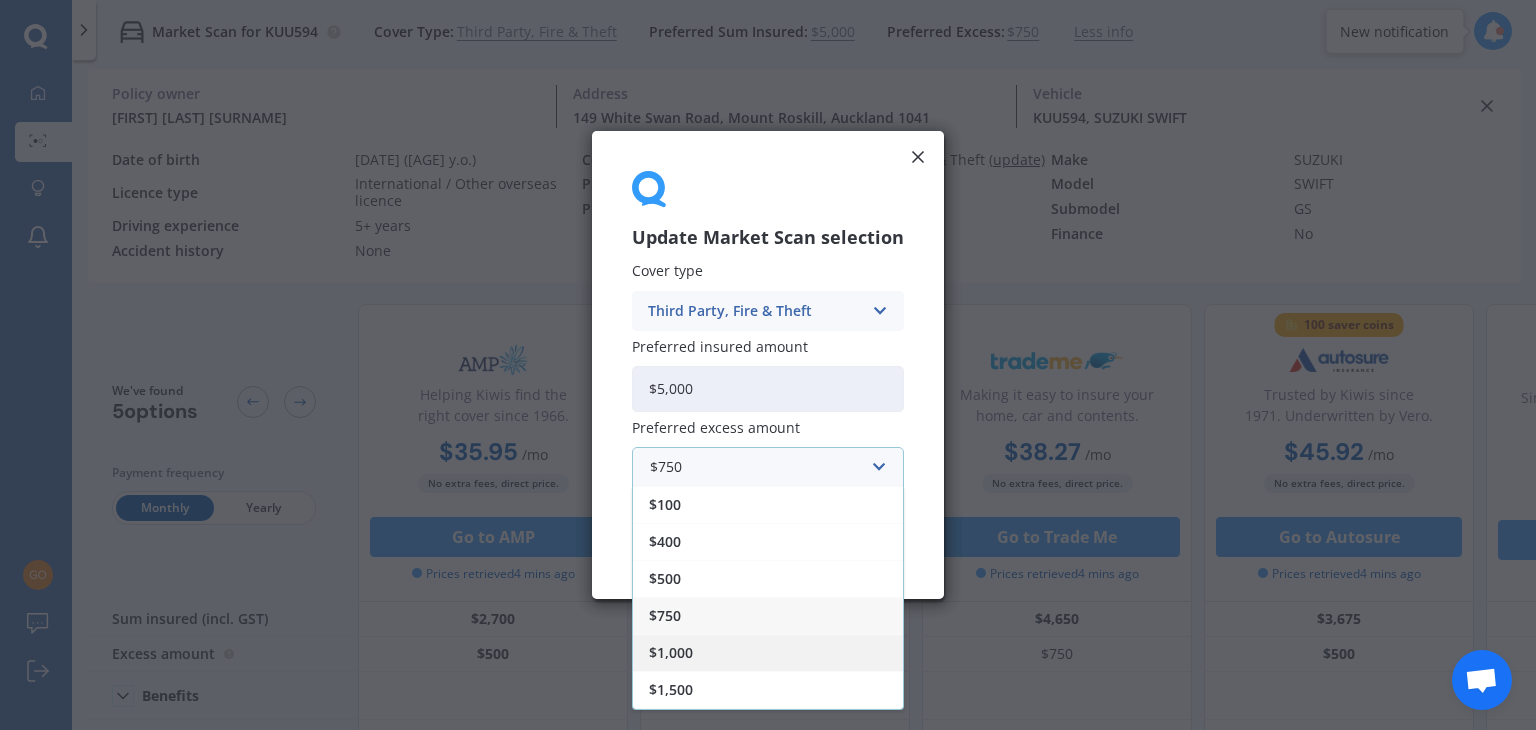 click on "$1,000" at bounding box center [768, 652] 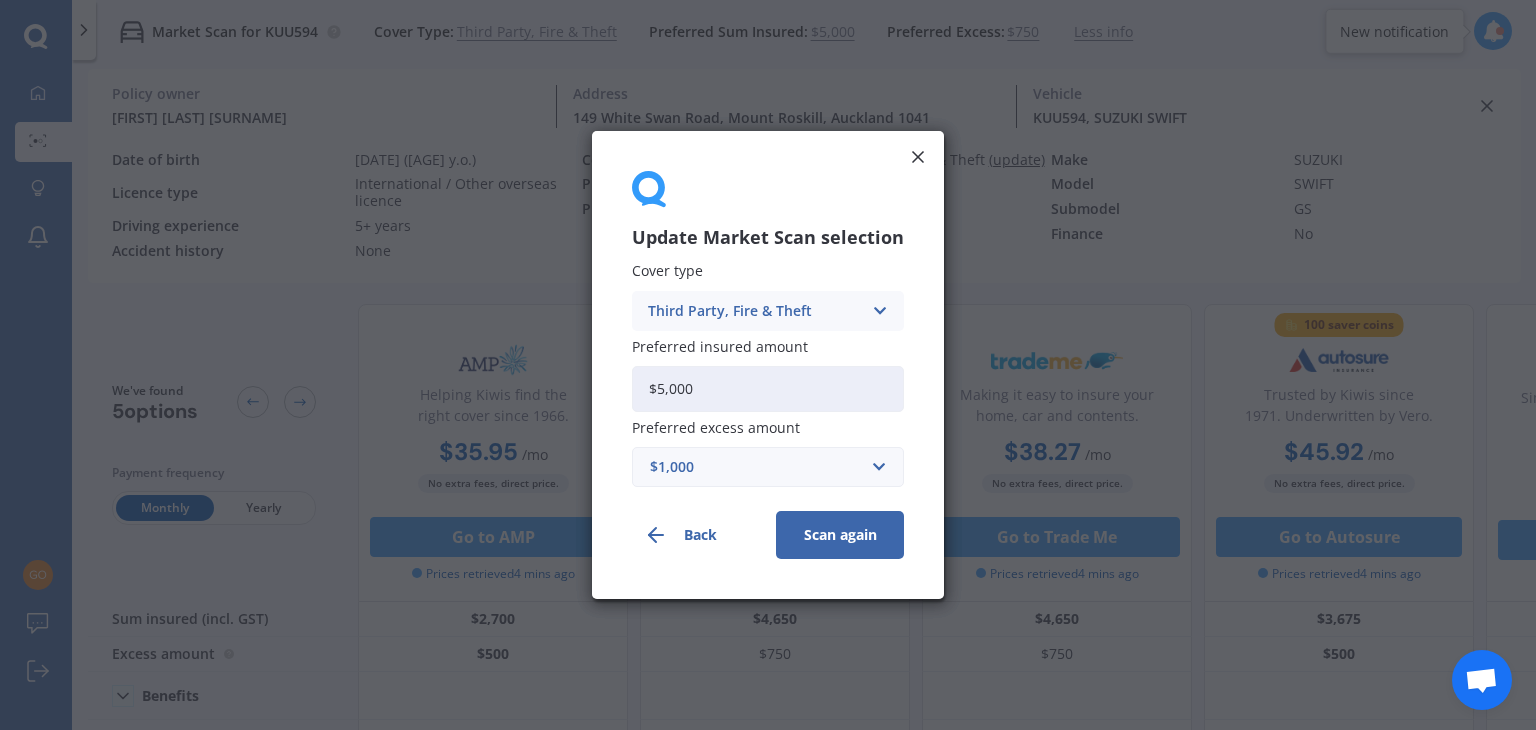 click on "Scan again" at bounding box center (840, 535) 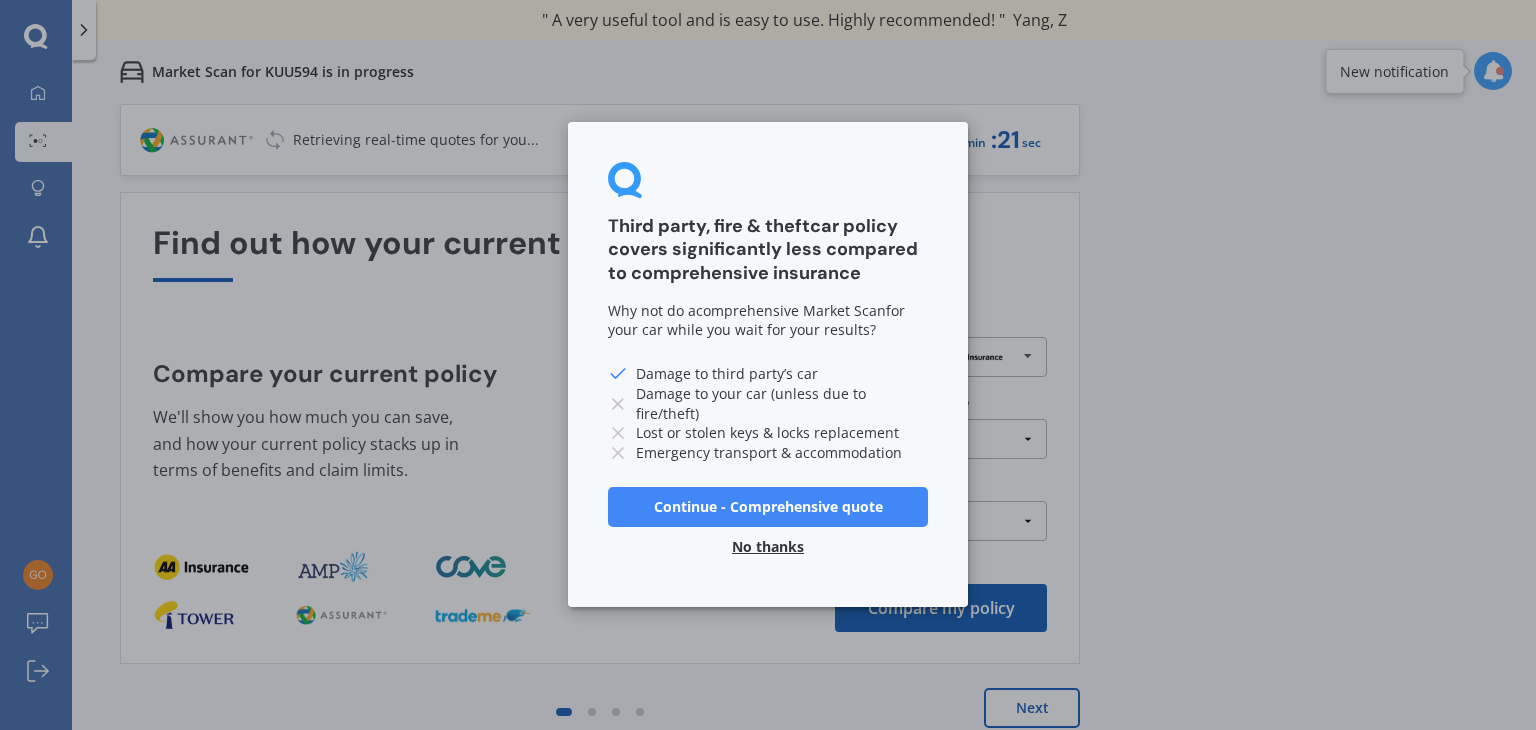 click on "No thanks" at bounding box center [768, 548] 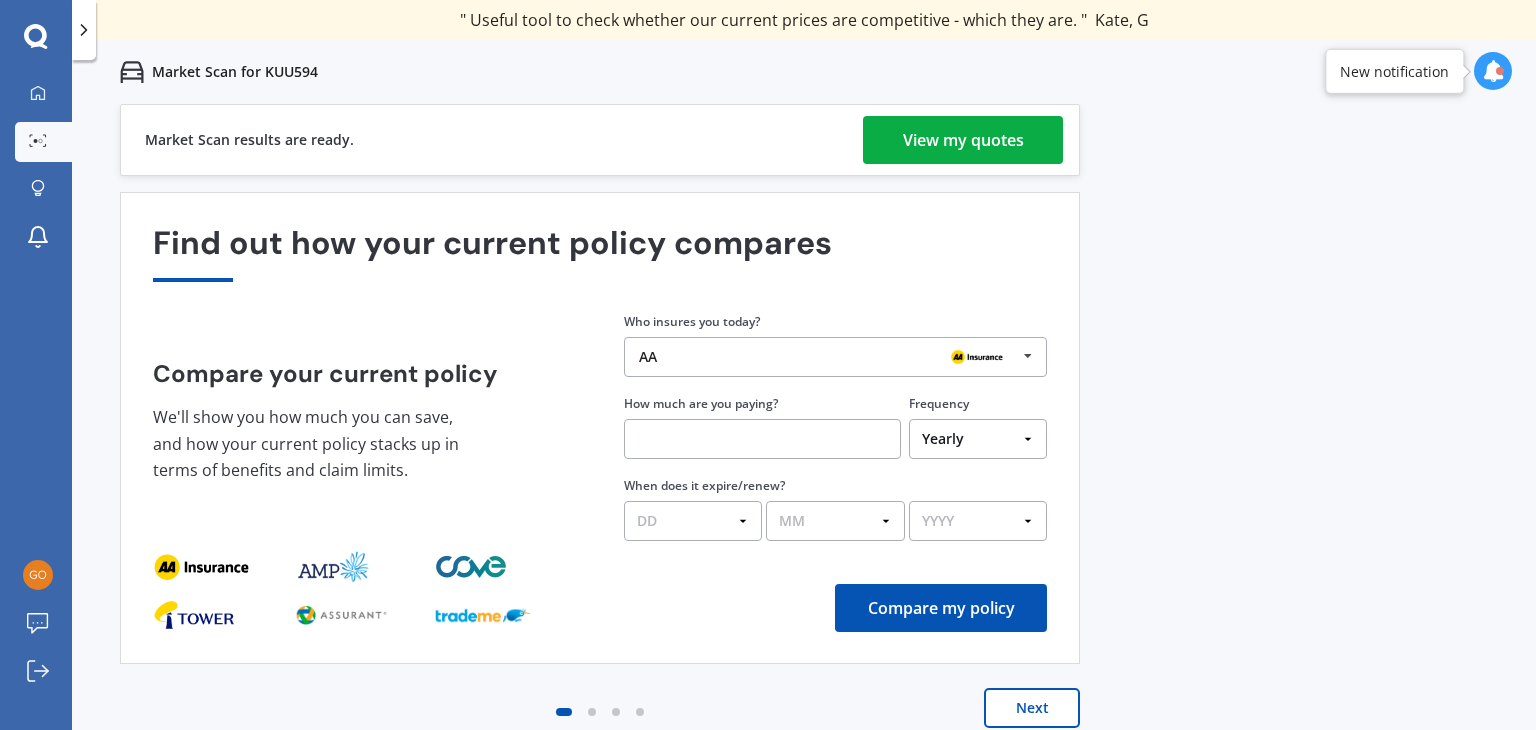 click on "View my quotes" at bounding box center [963, 140] 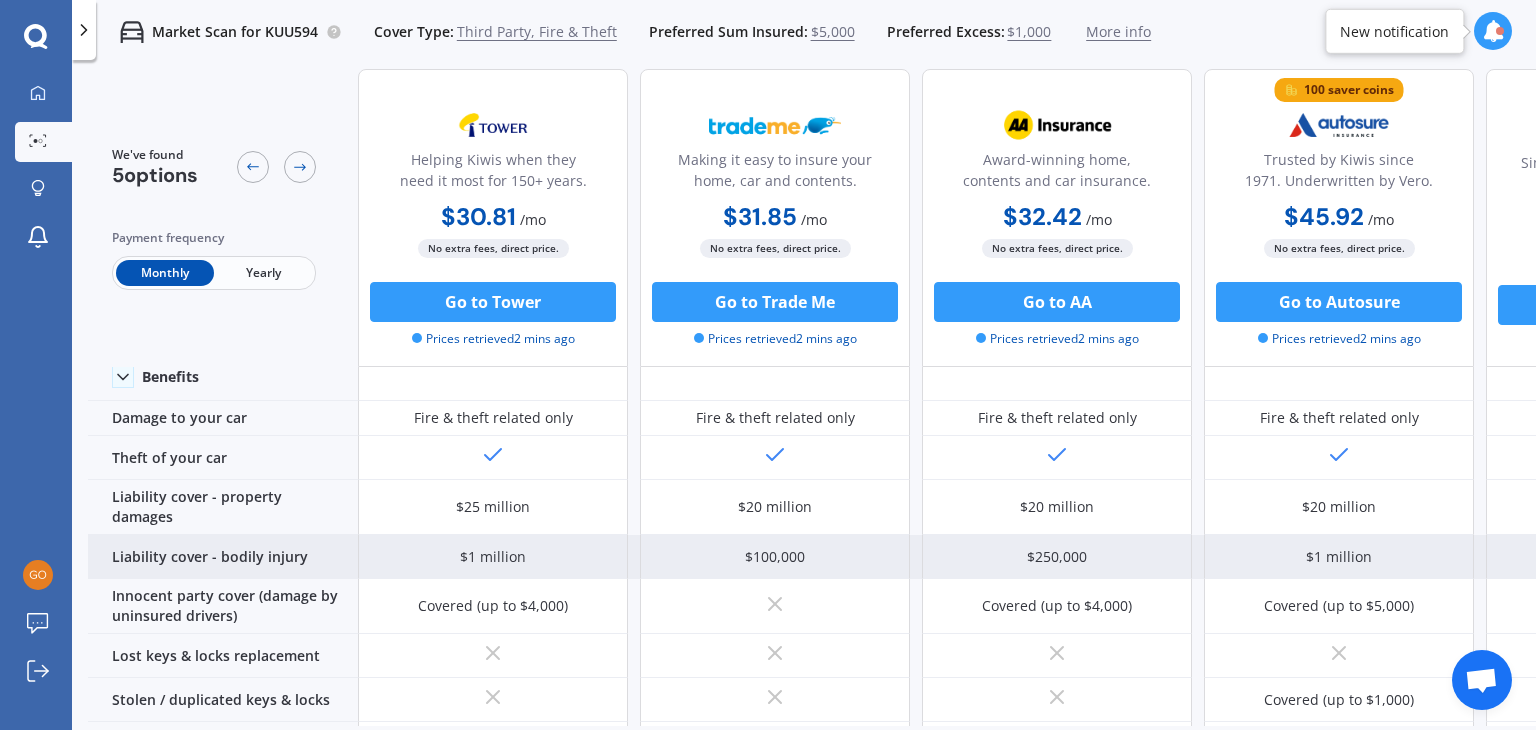 scroll, scrollTop: 0, scrollLeft: 0, axis: both 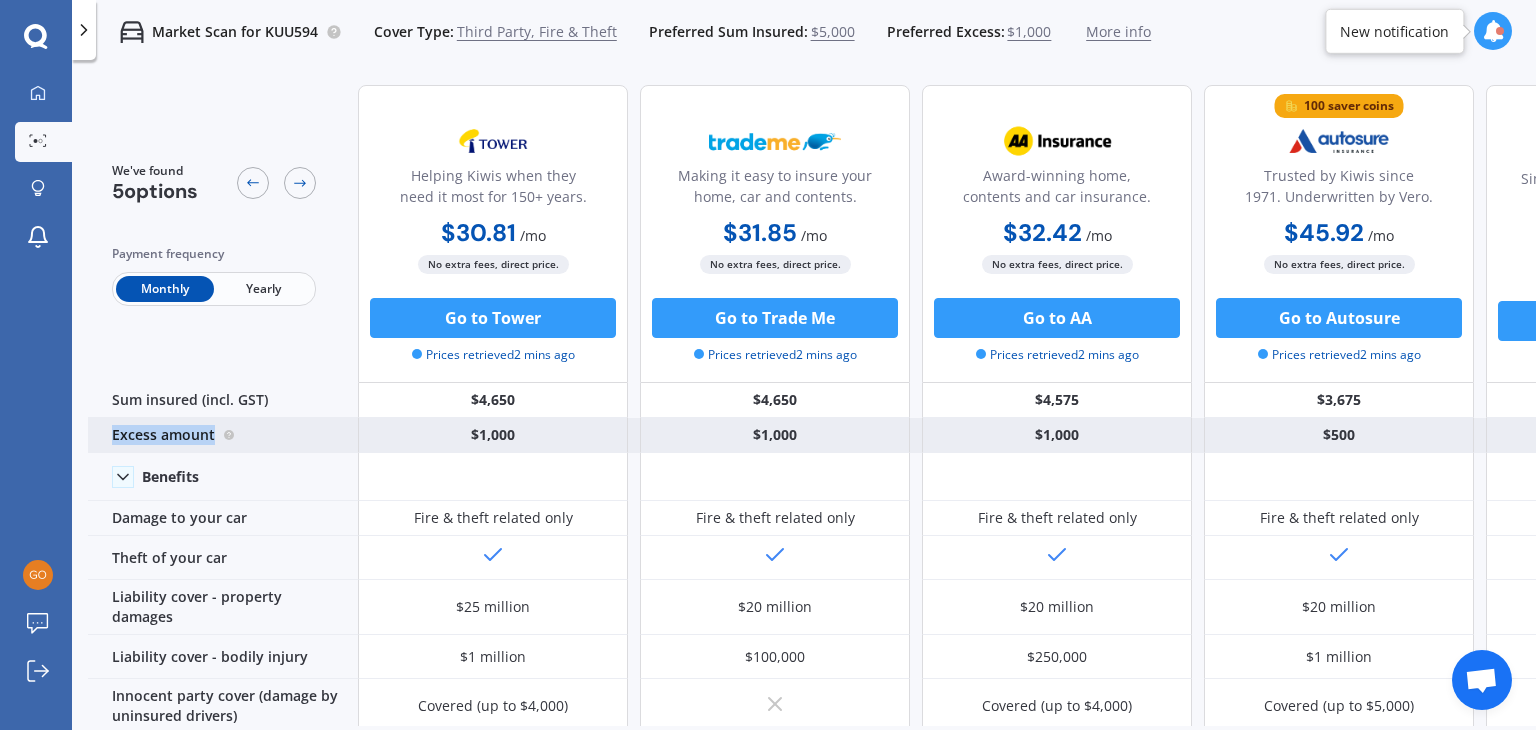 drag, startPoint x: 113, startPoint y: 430, endPoint x: 304, endPoint y: 464, distance: 194.00258 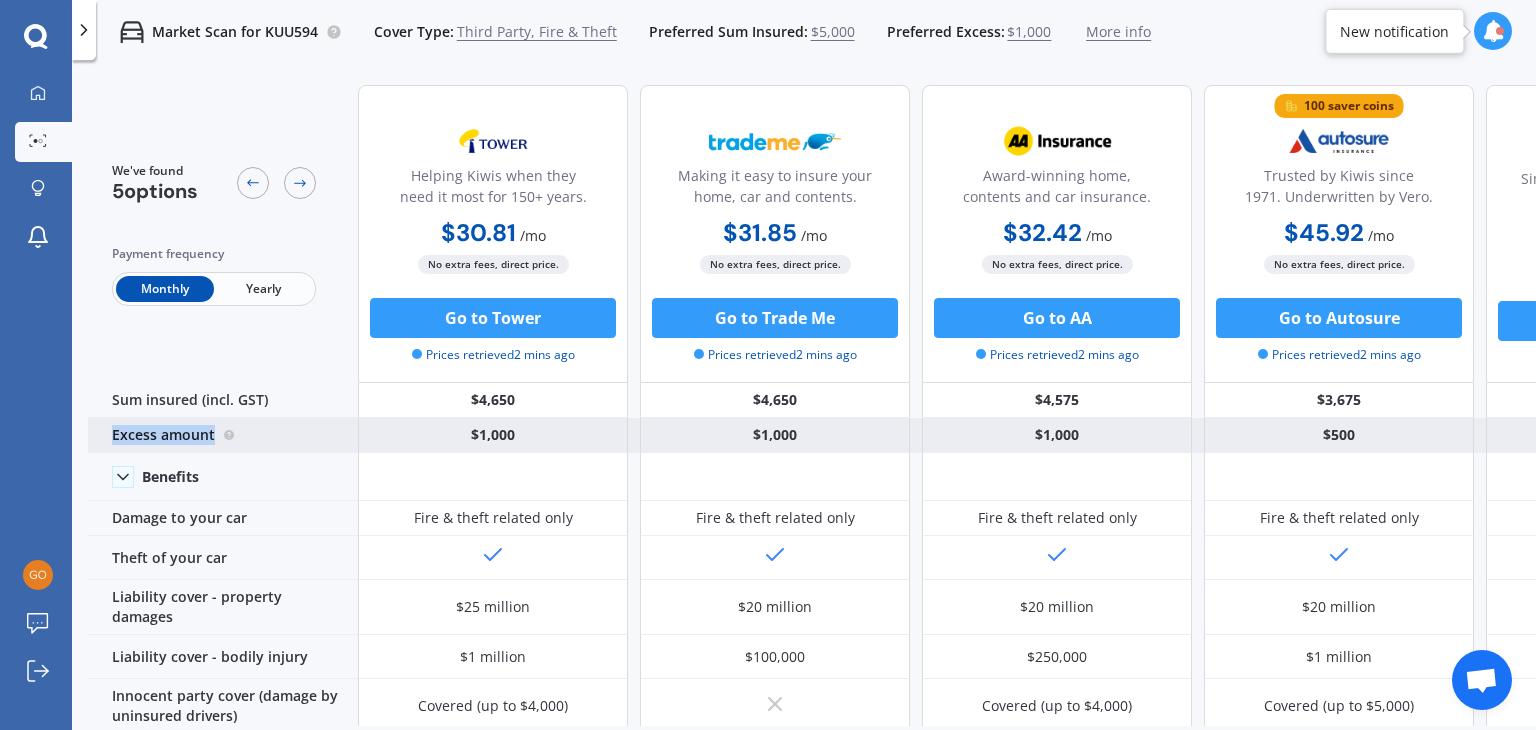 click on "Excess amount" at bounding box center (223, 435) 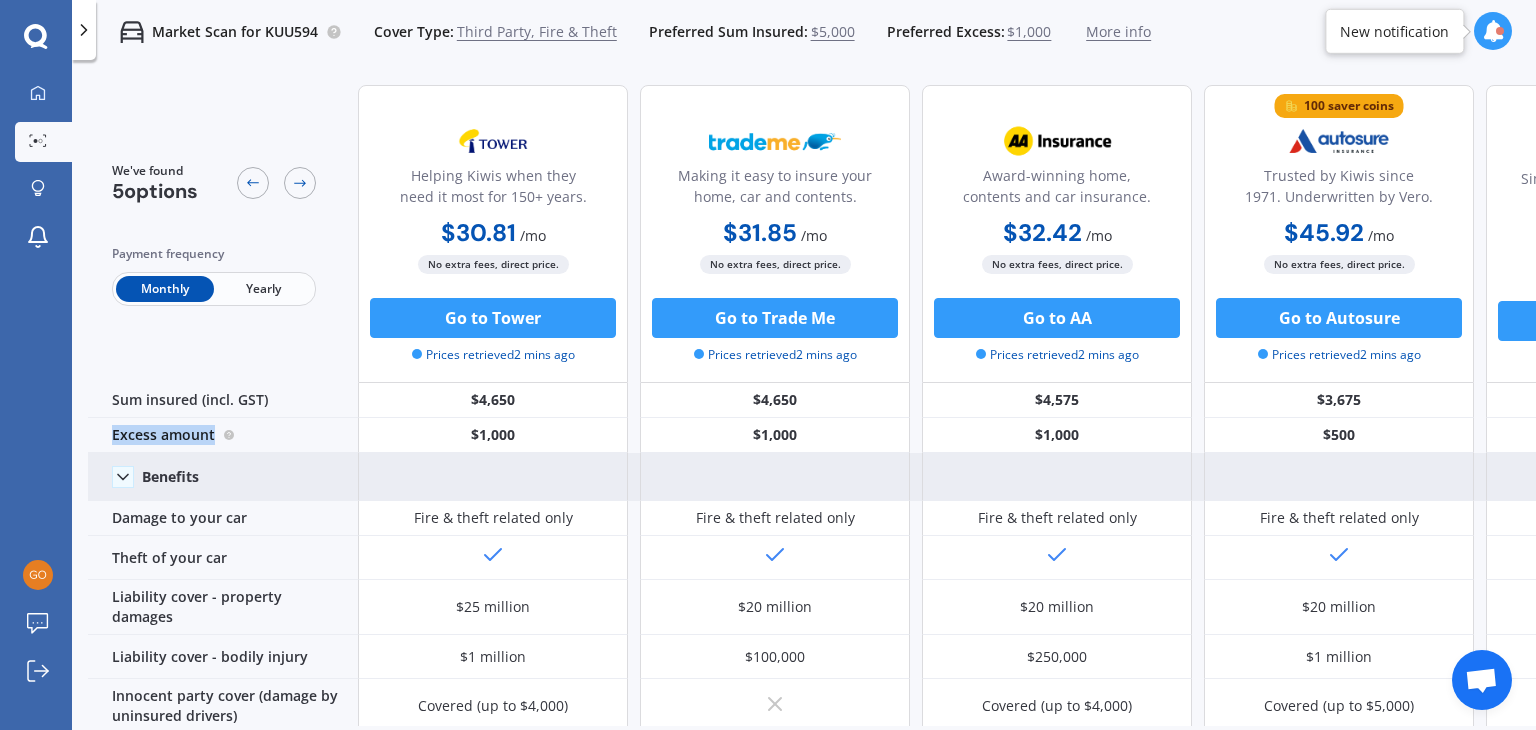 copy on "Excess amount" 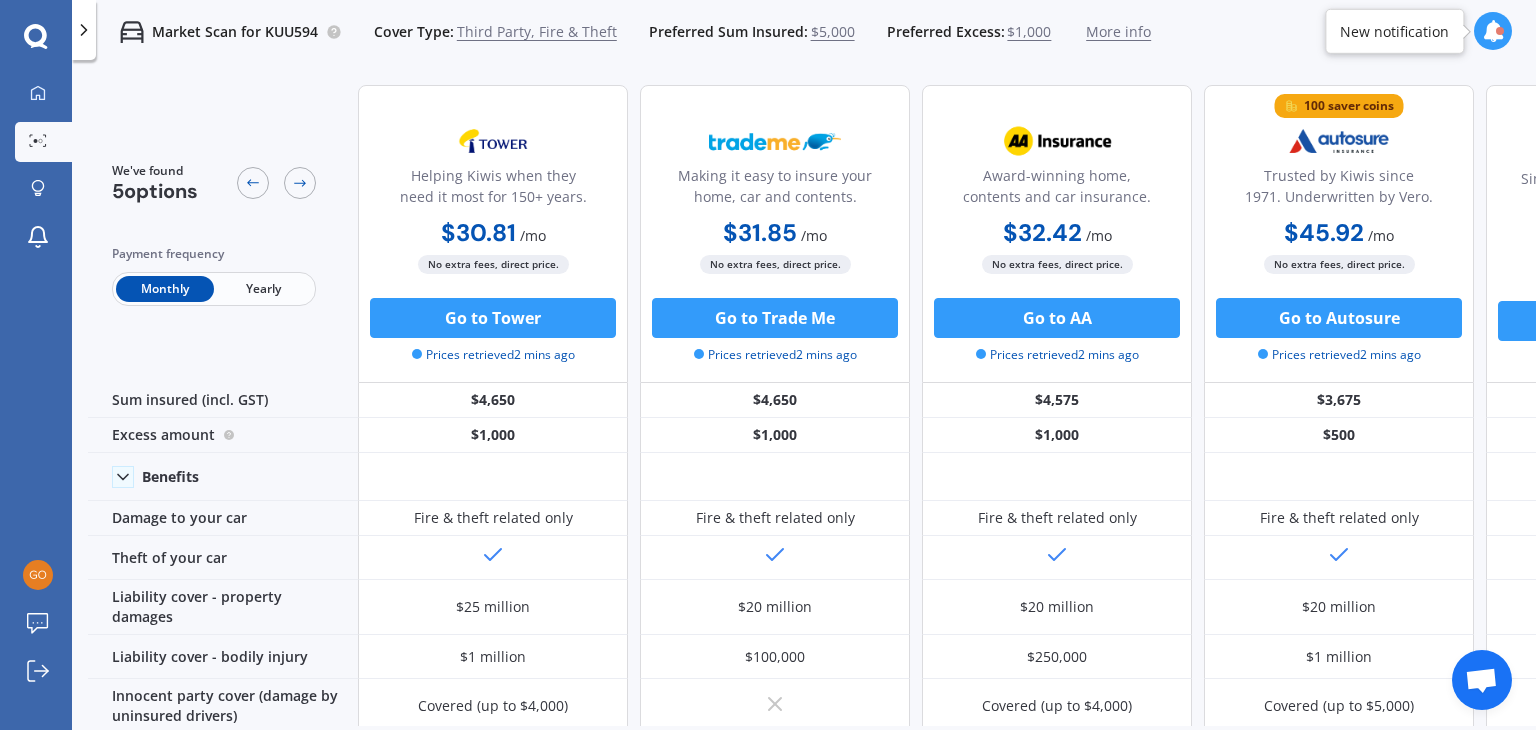click on "Third Party, Fire & Theft" at bounding box center (537, 32) 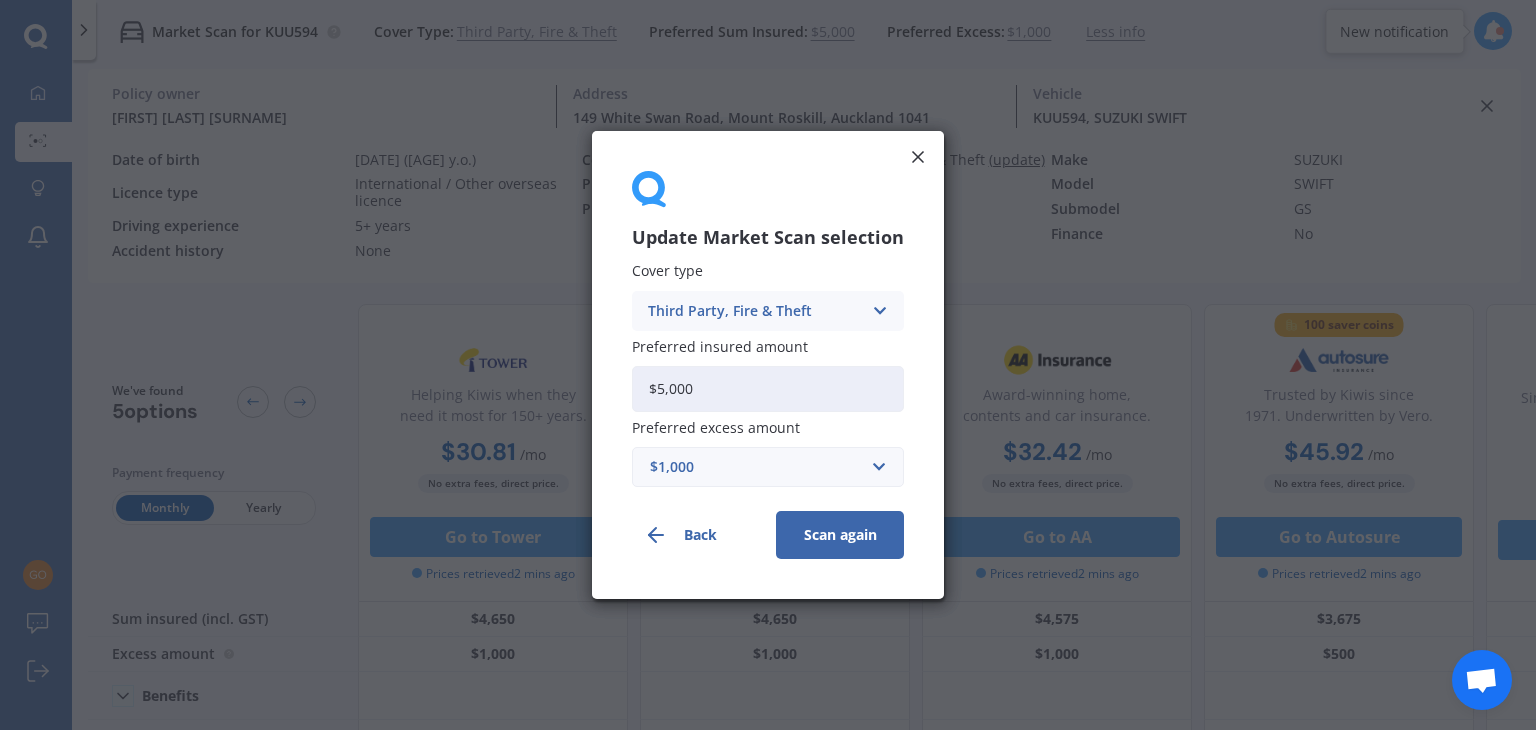 click on "Third Party, Fire & Theft" at bounding box center [755, 311] 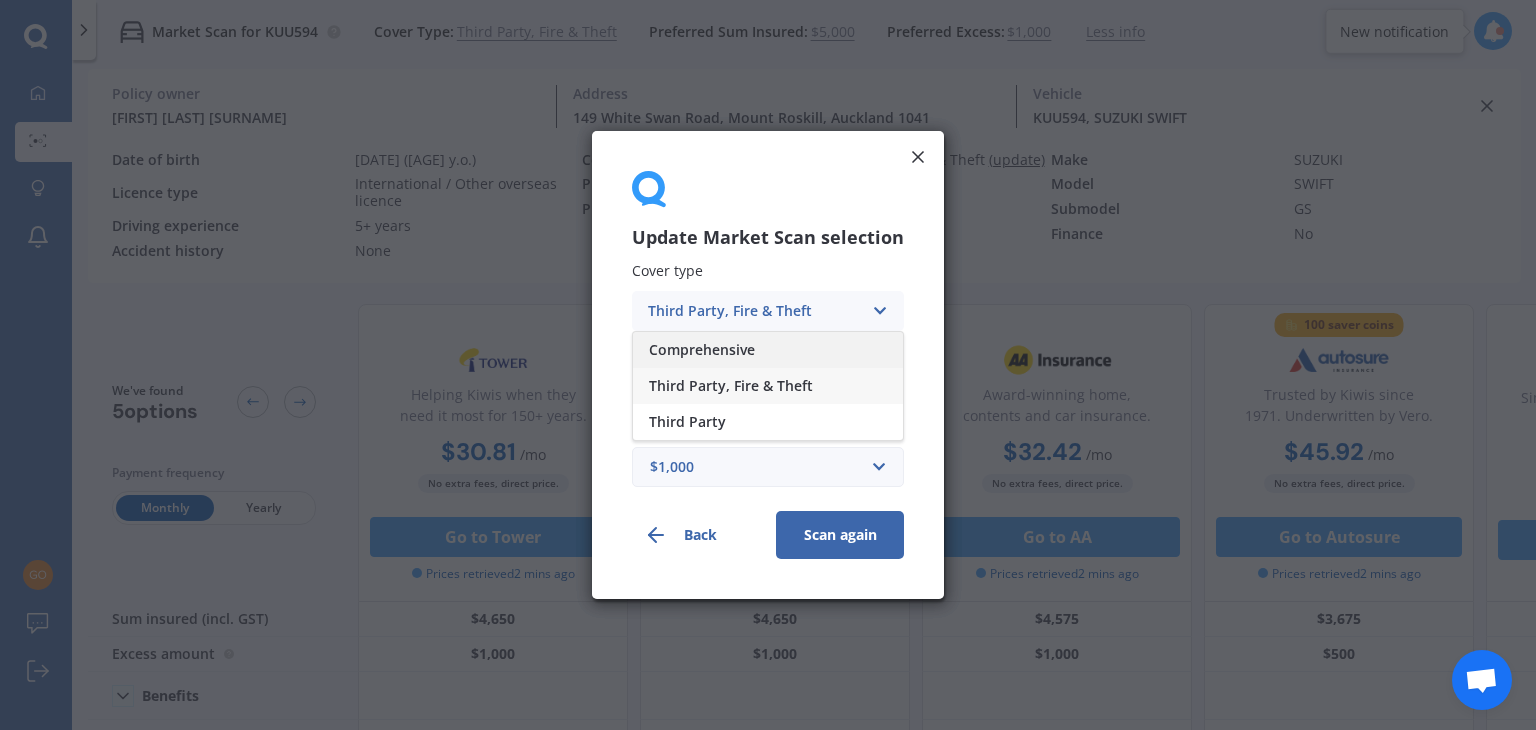 click on "Comprehensive" at bounding box center [702, 350] 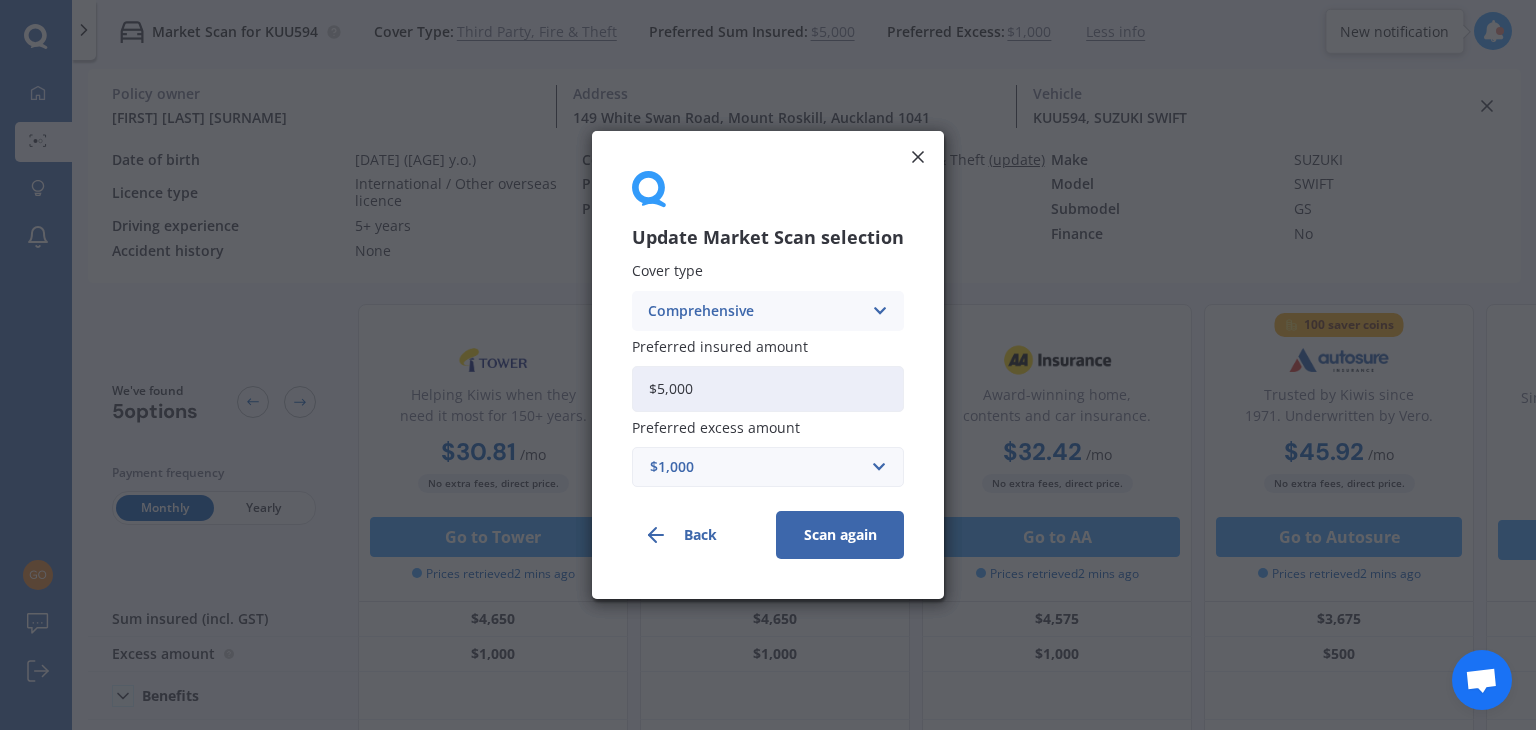 click on "Scan again" at bounding box center (840, 535) 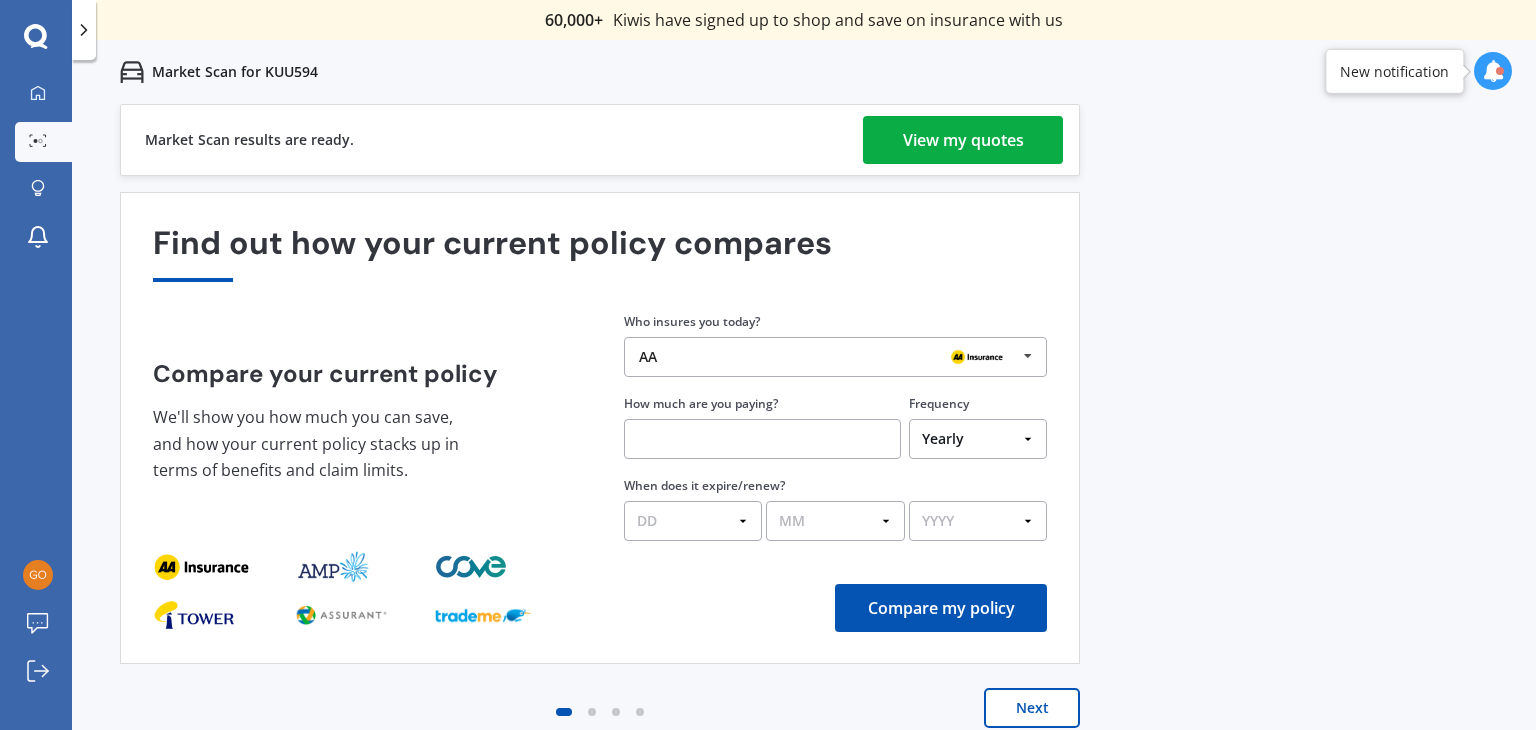 click on "View my quotes" at bounding box center [963, 140] 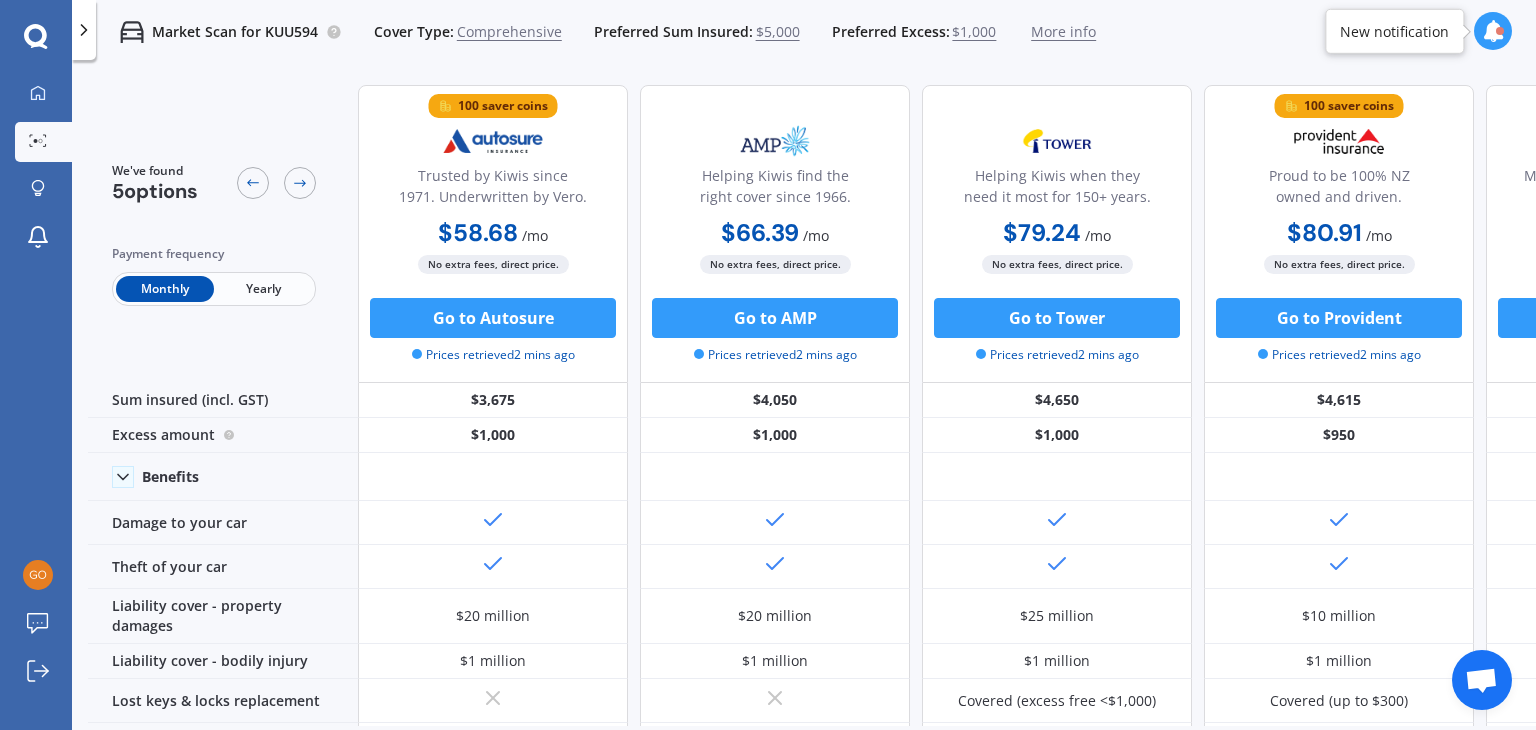 click on "$5,000" at bounding box center [778, 32] 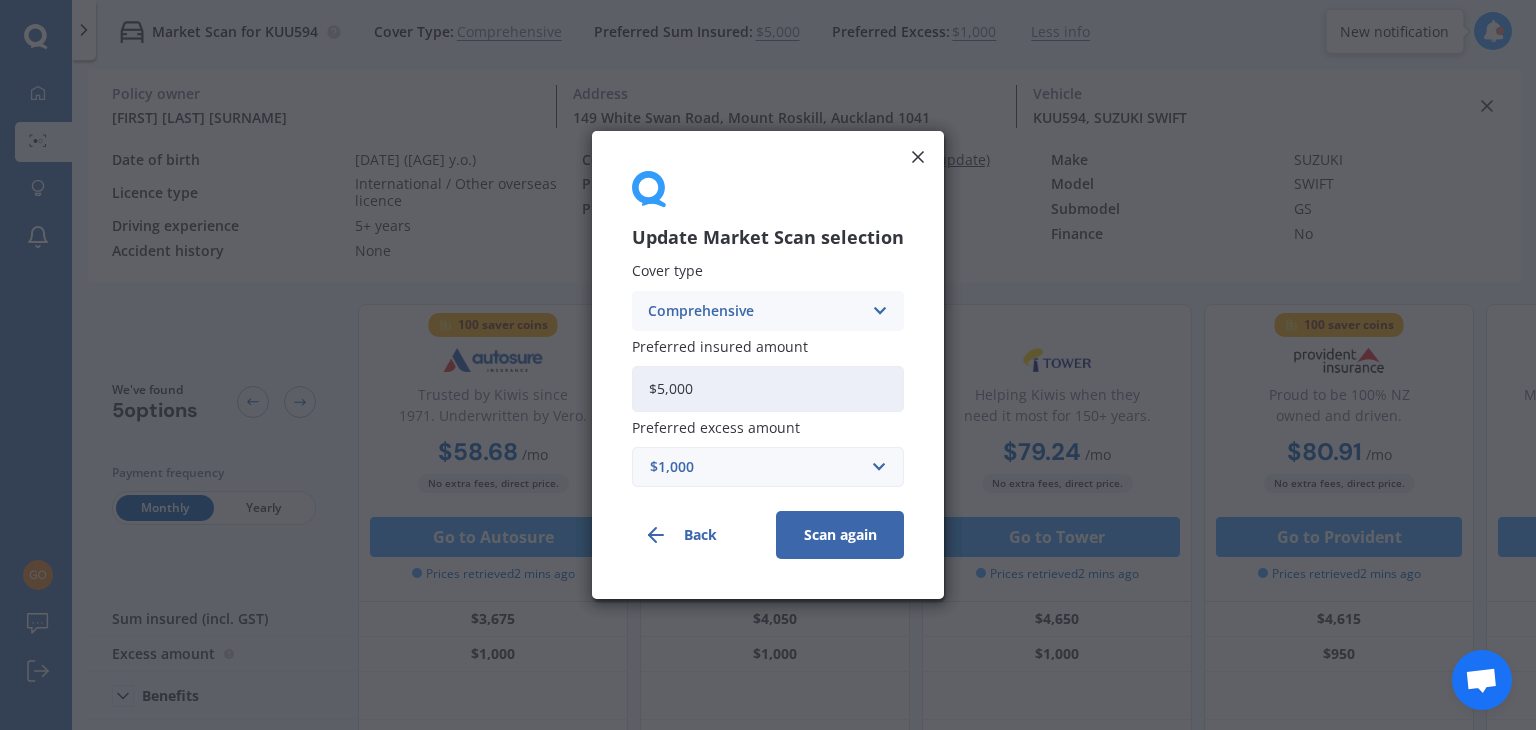 drag, startPoint x: 745, startPoint y: 392, endPoint x: 514, endPoint y: 377, distance: 231.4865 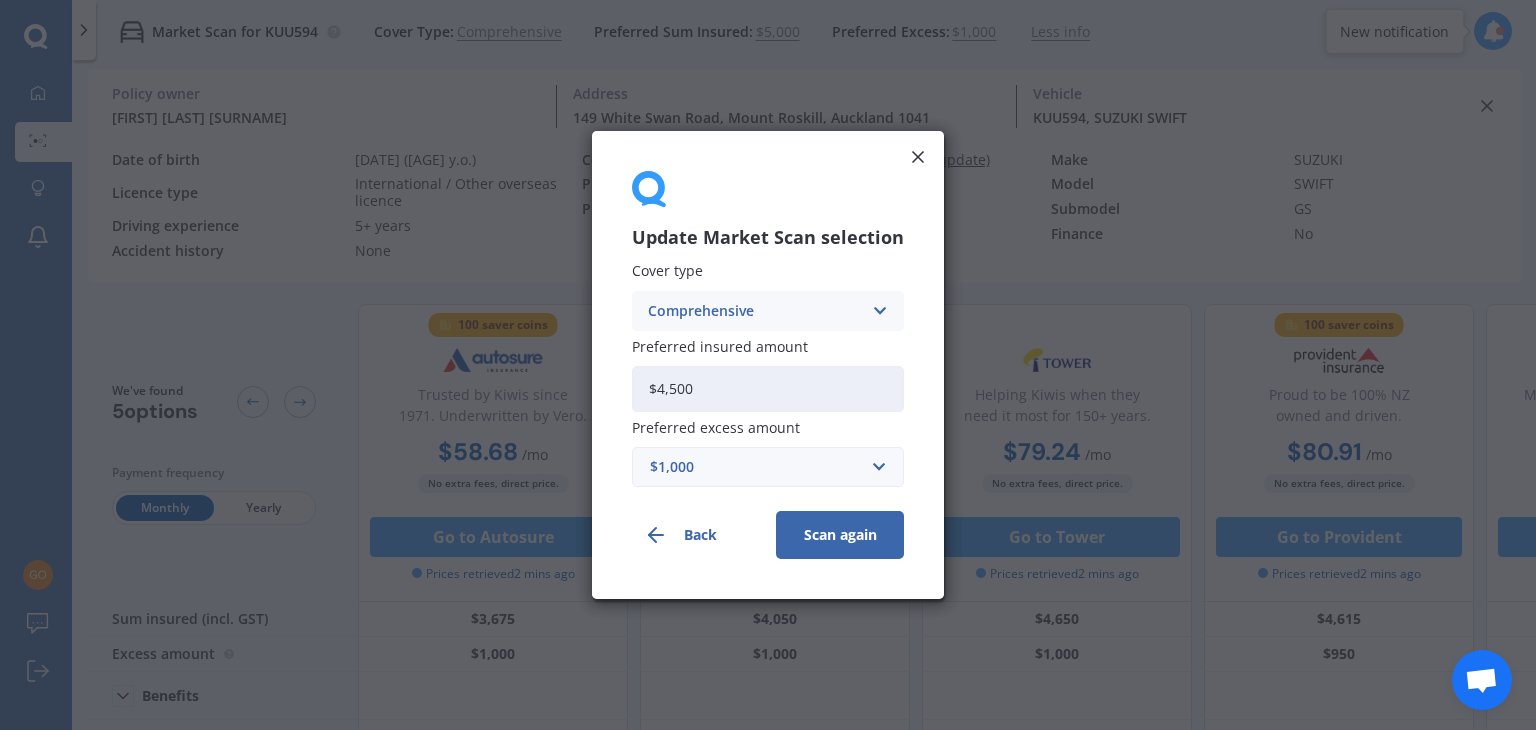 type on "$4,500" 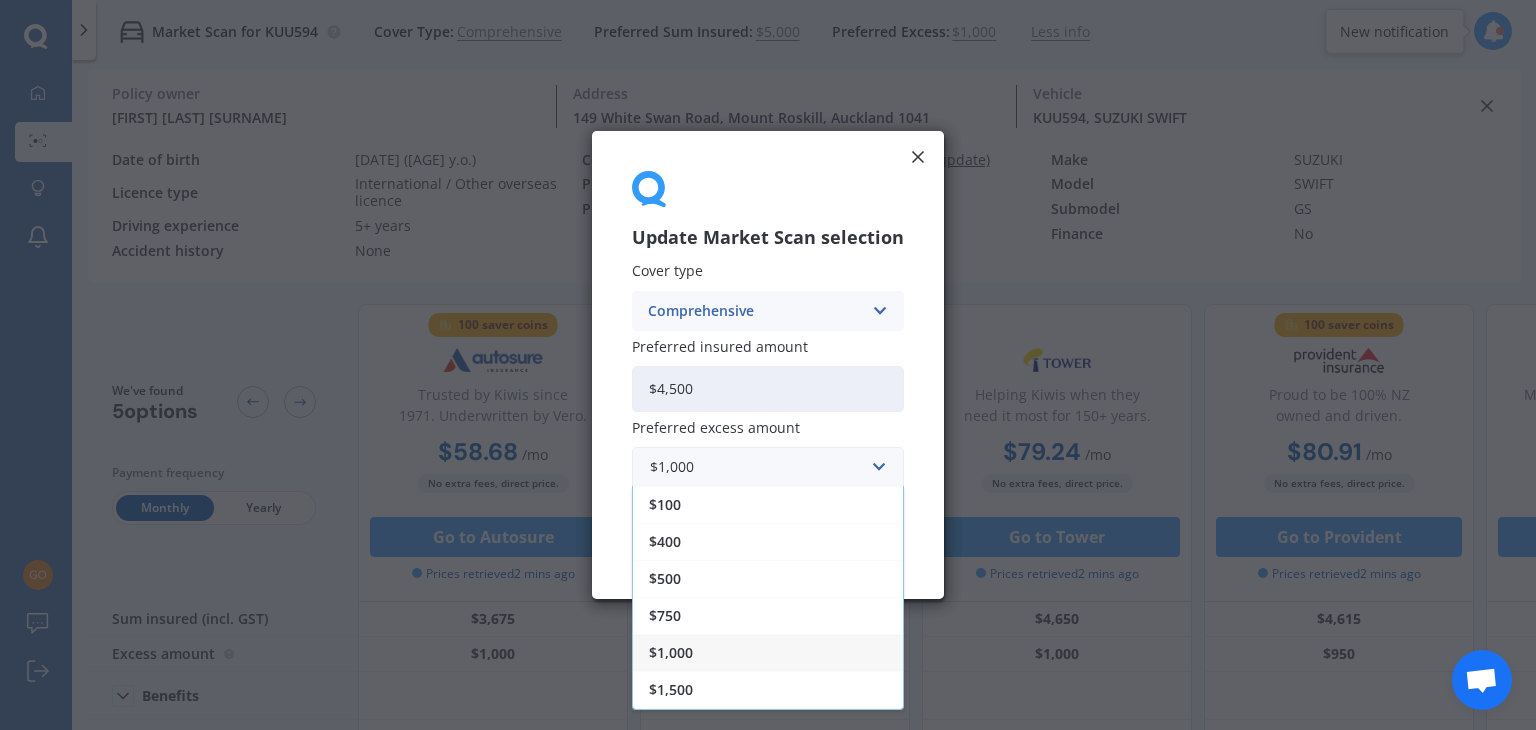 click on "Update Market Scan selection Cover type Comprehensive Comprehensive Third Party, Fire & Theft Third Party Preferred insured amount $4,500 Preferred excess amount $100 $400 $500 $750 $1,000 $1,500 $2,000 Back Scan again" at bounding box center (768, 365) 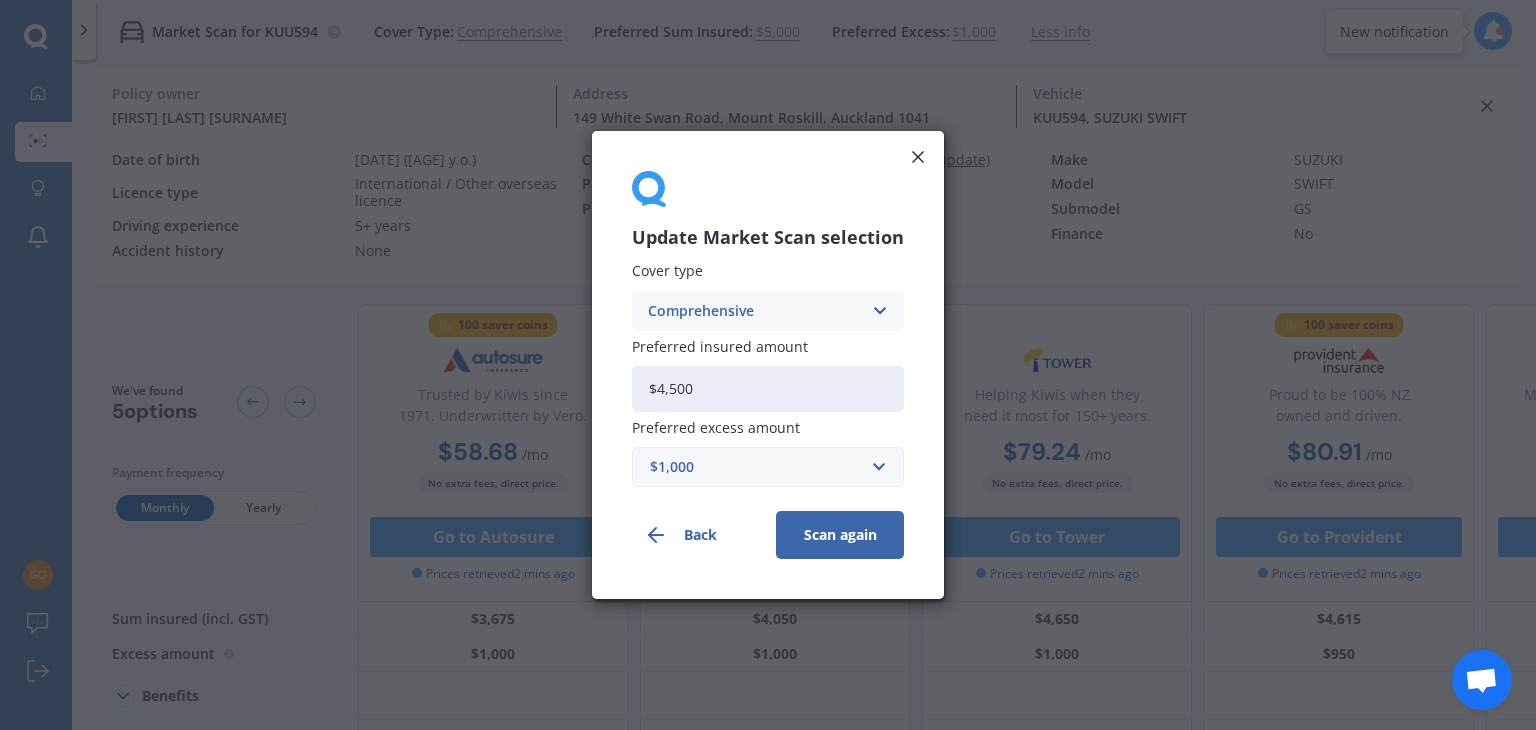 click on "Scan again" at bounding box center [840, 535] 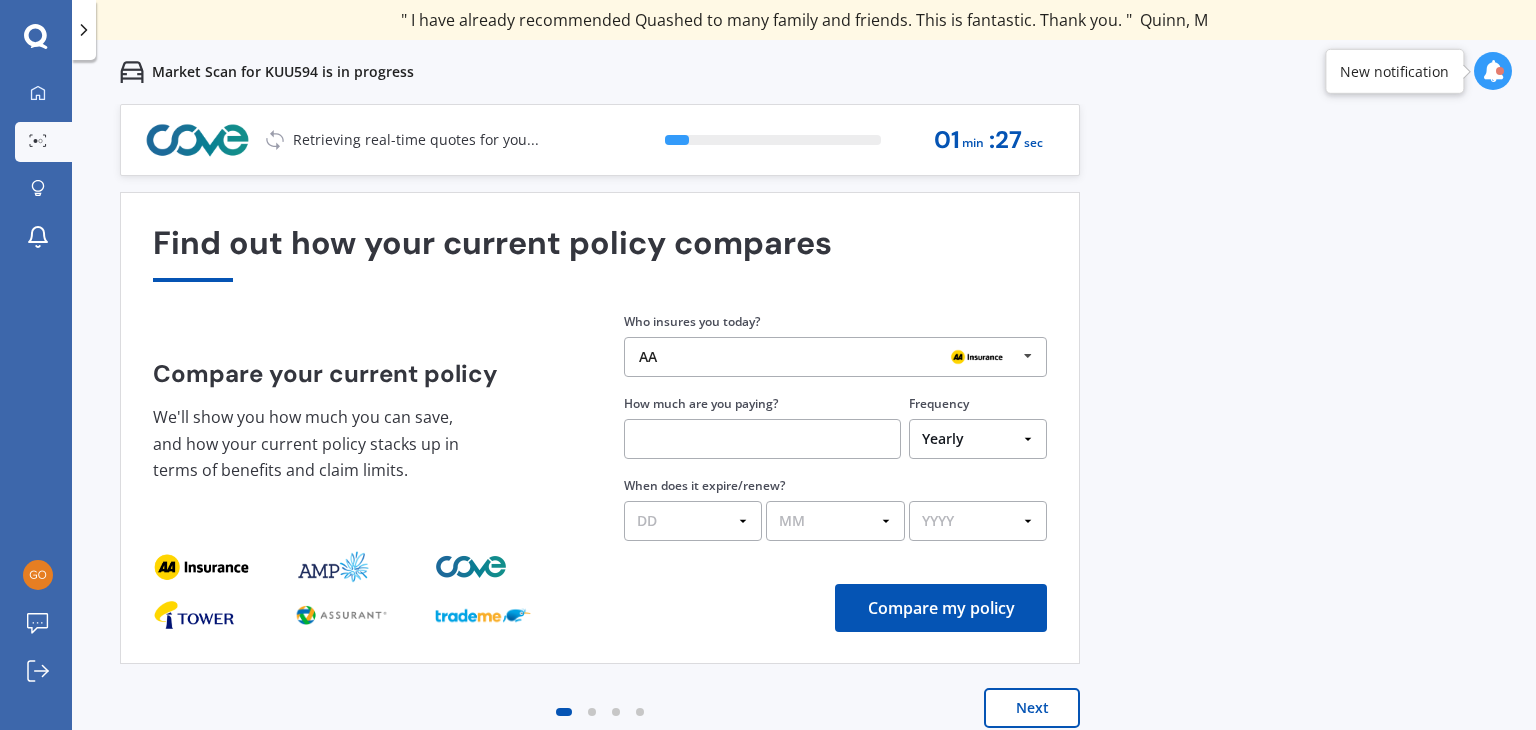 click on "Retrieving real-time quotes for you..." at bounding box center (416, 140) 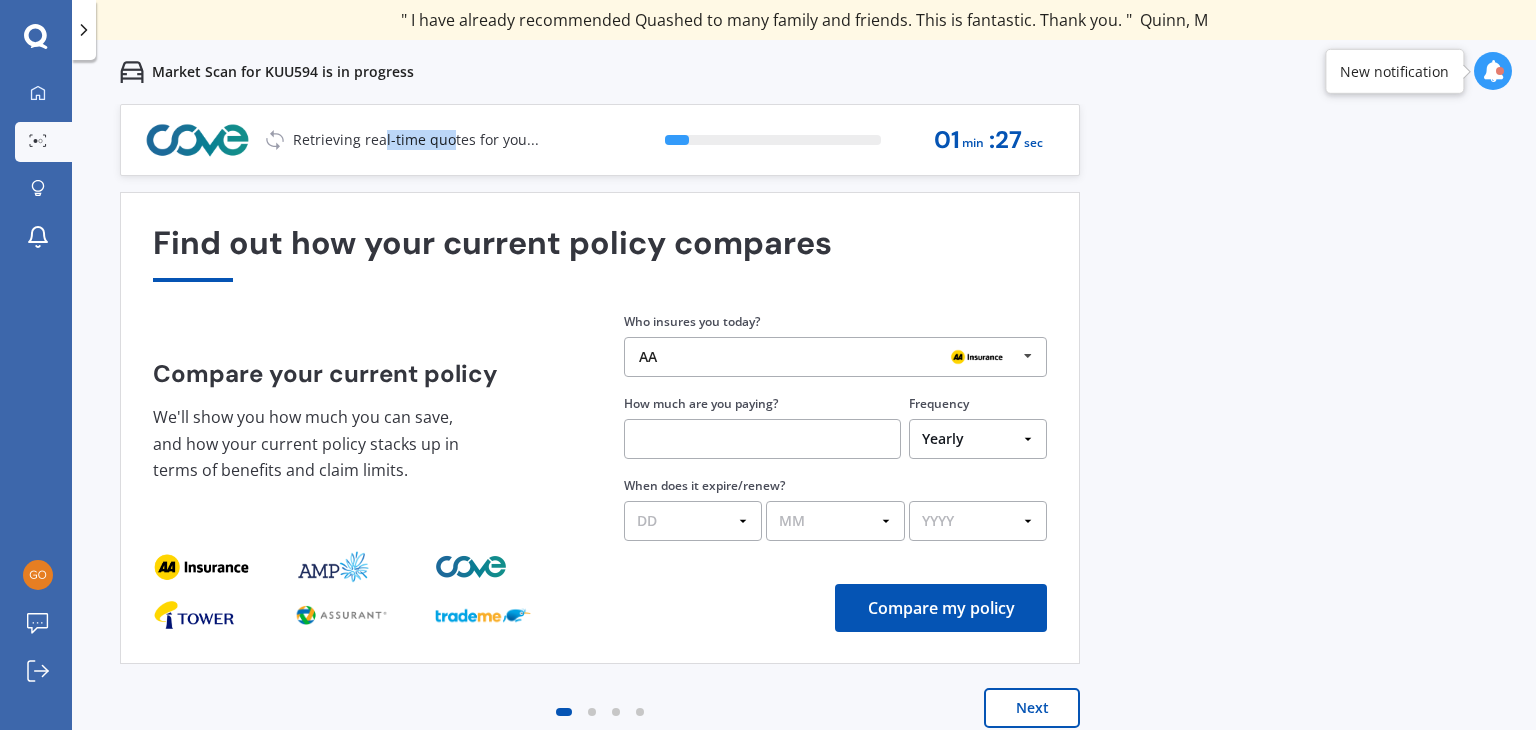 click on "Retrieving real-time quotes for you..." at bounding box center [416, 140] 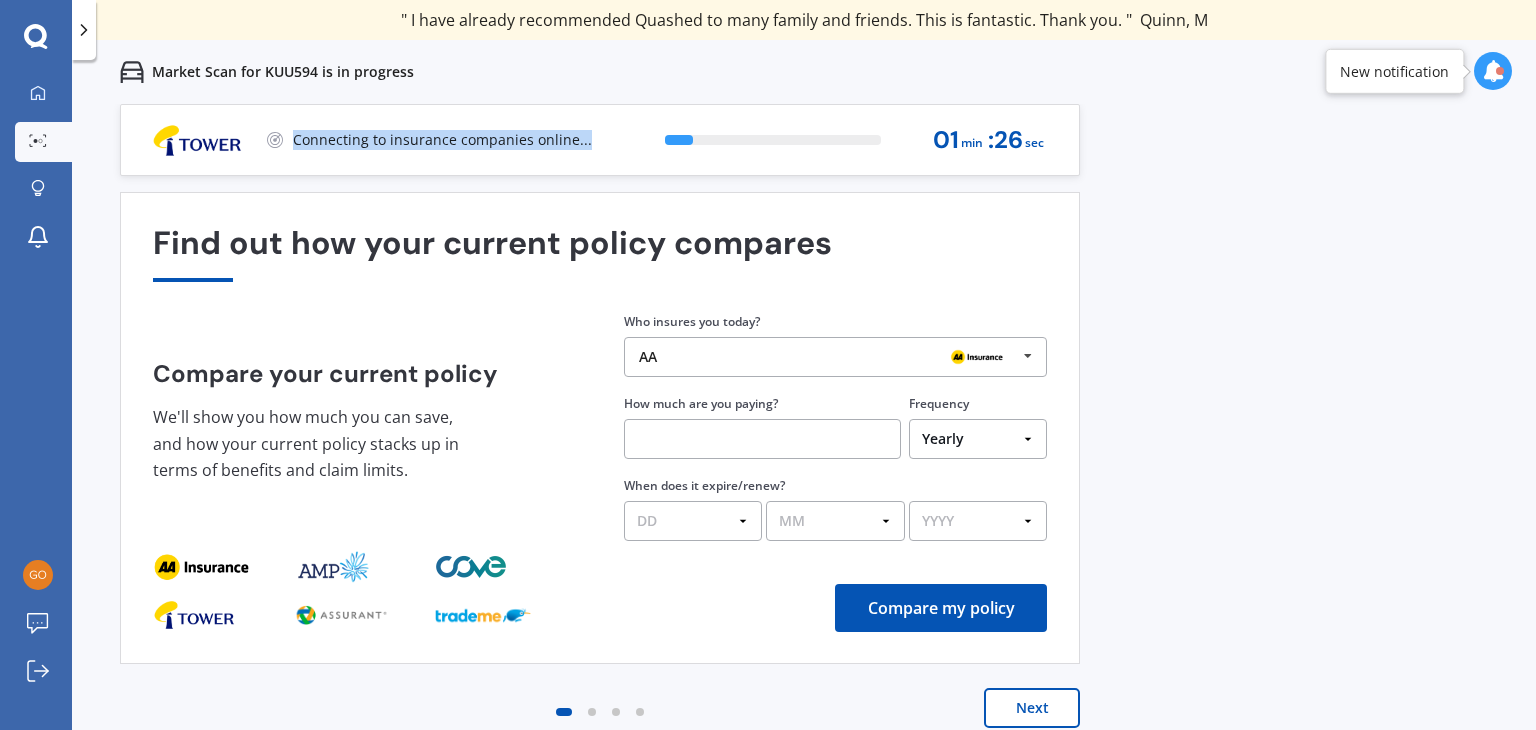 click on "Connecting to insurance companies online..." at bounding box center (442, 140) 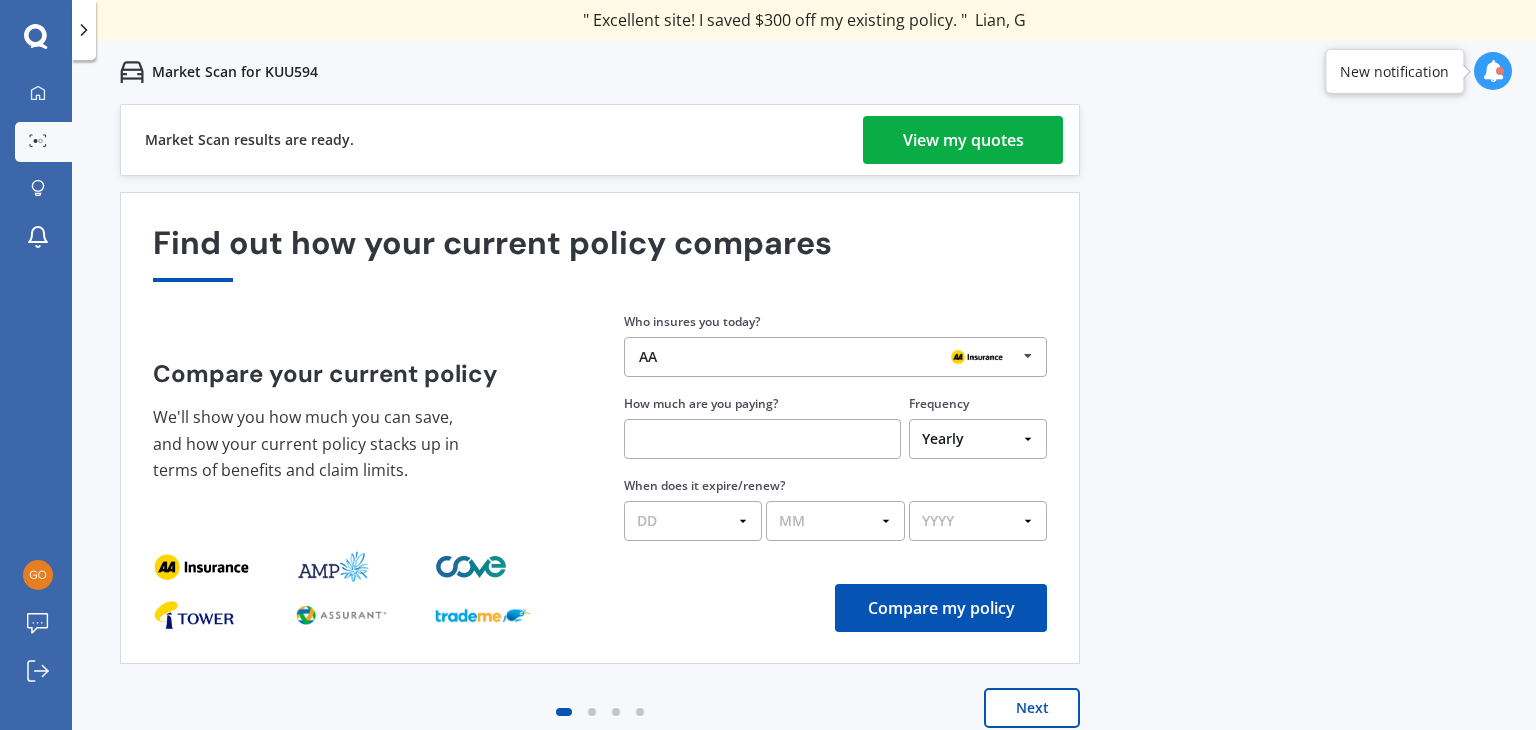 click on "View my quotes" at bounding box center [963, 140] 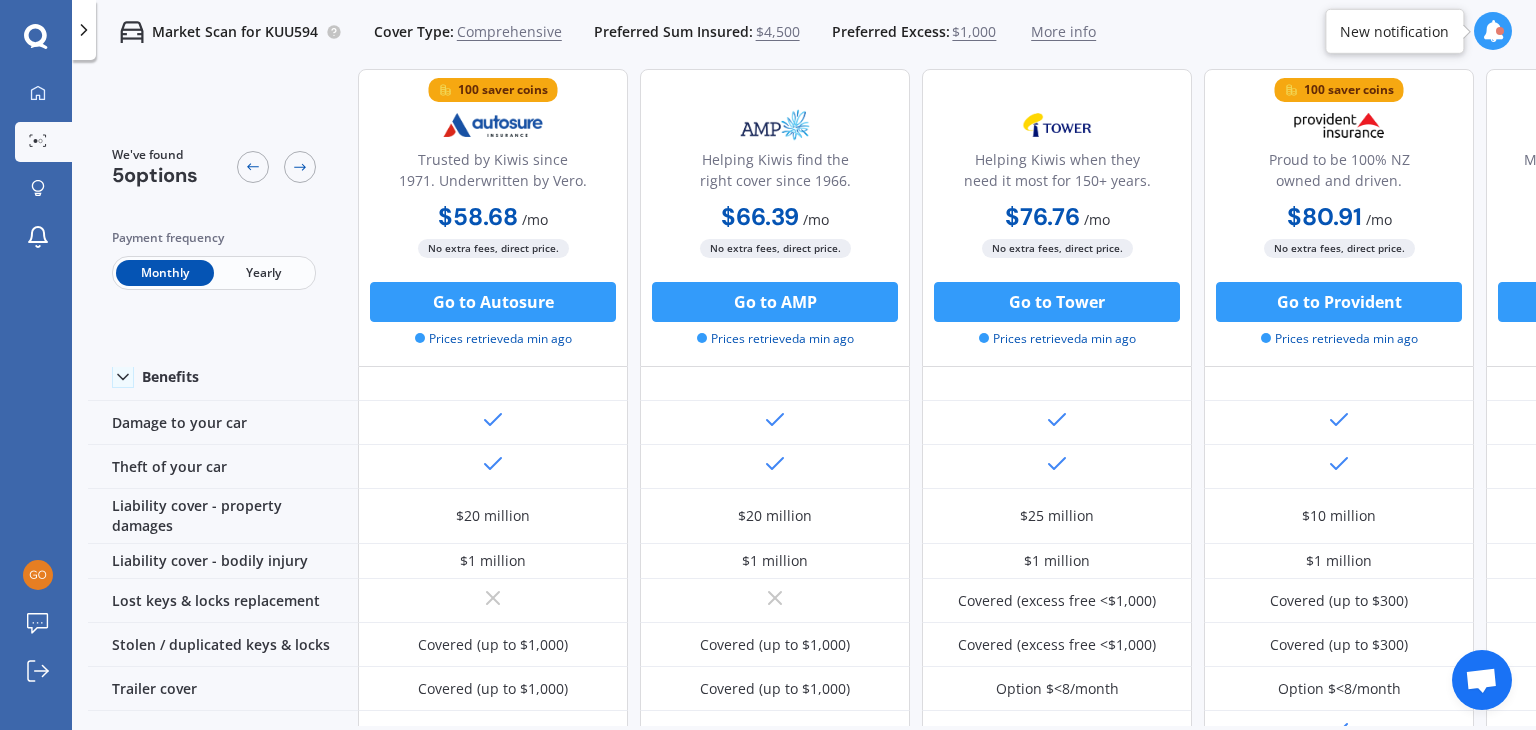 scroll, scrollTop: 0, scrollLeft: 0, axis: both 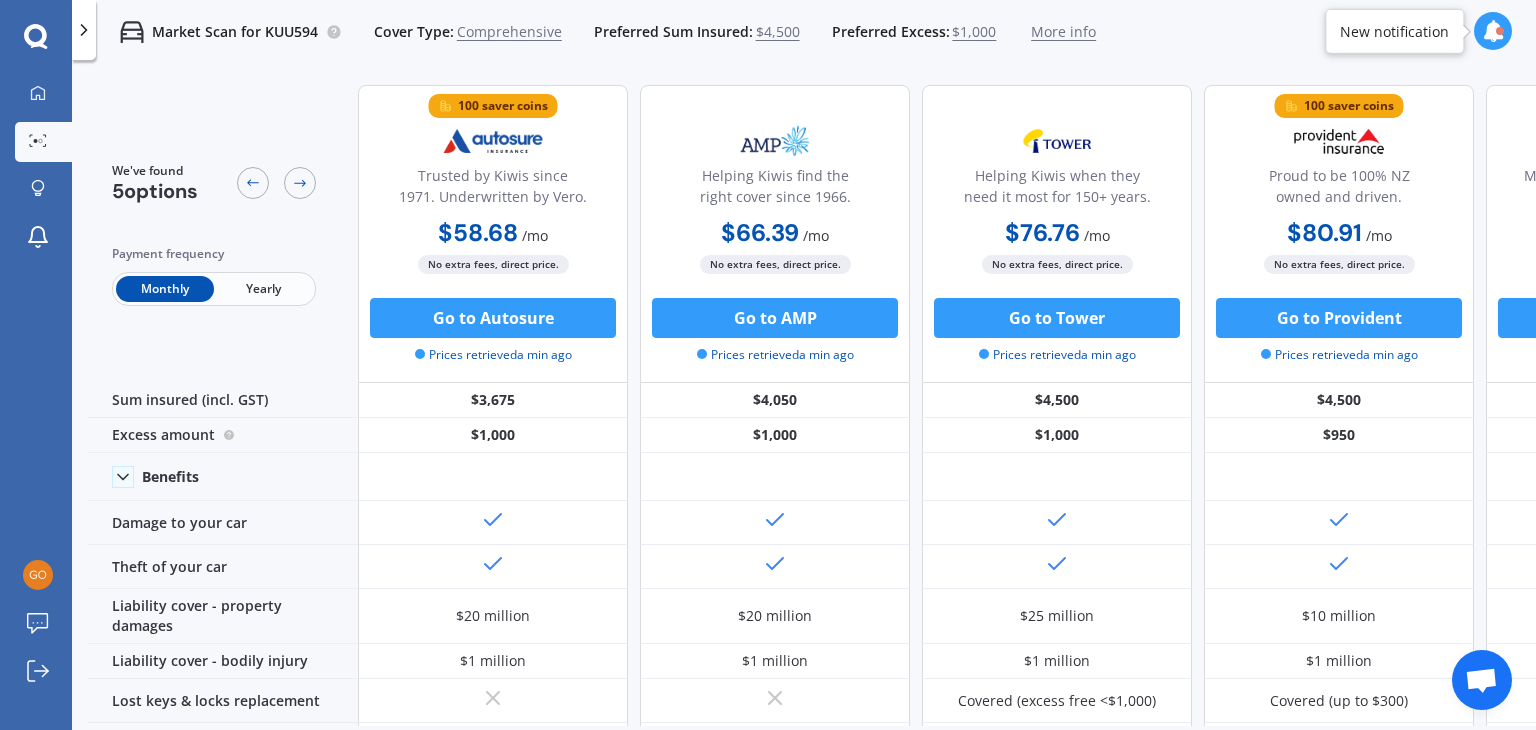 click on "More info" at bounding box center [1063, 32] 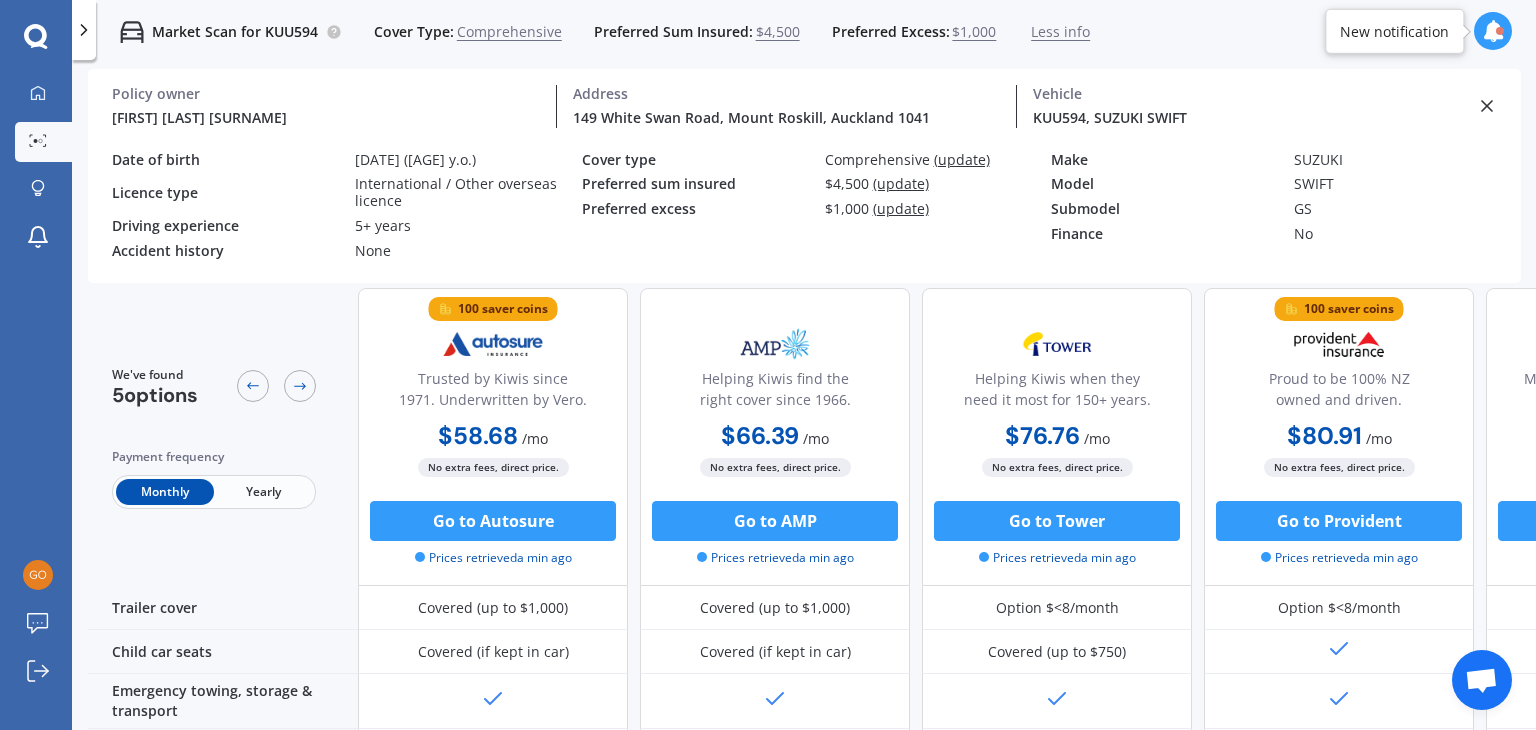 scroll, scrollTop: 0, scrollLeft: 0, axis: both 